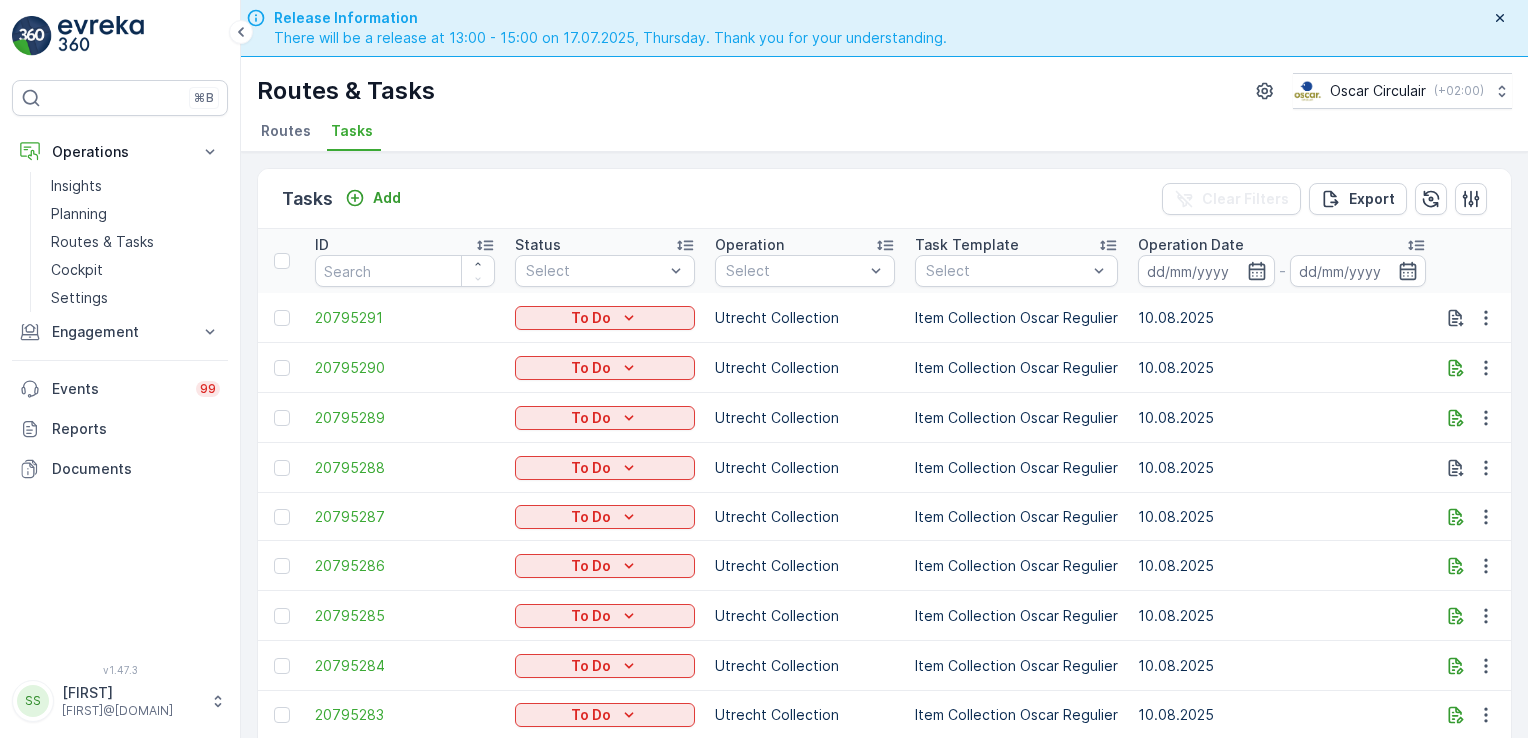 scroll, scrollTop: 0, scrollLeft: 0, axis: both 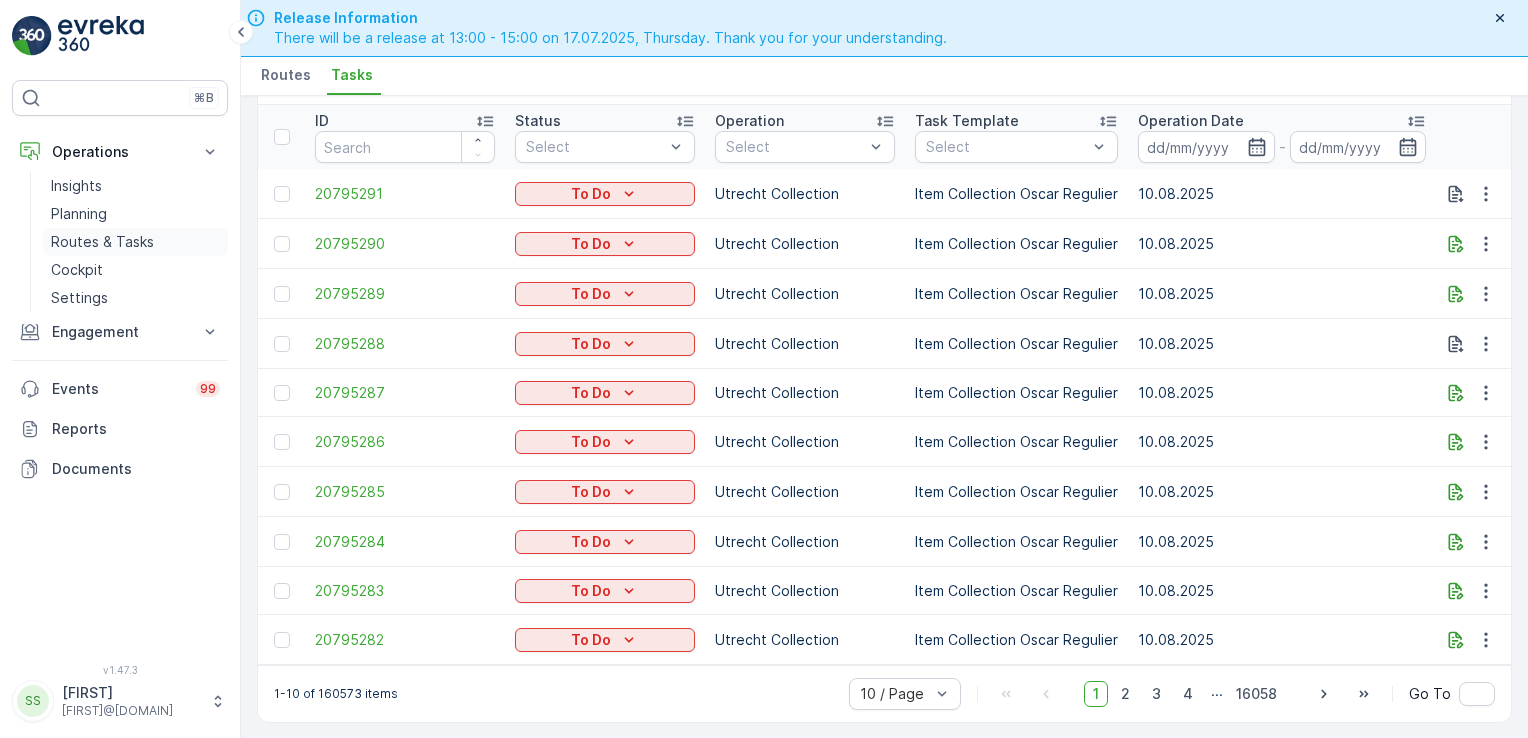click on "Routes & Tasks" at bounding box center (102, 242) 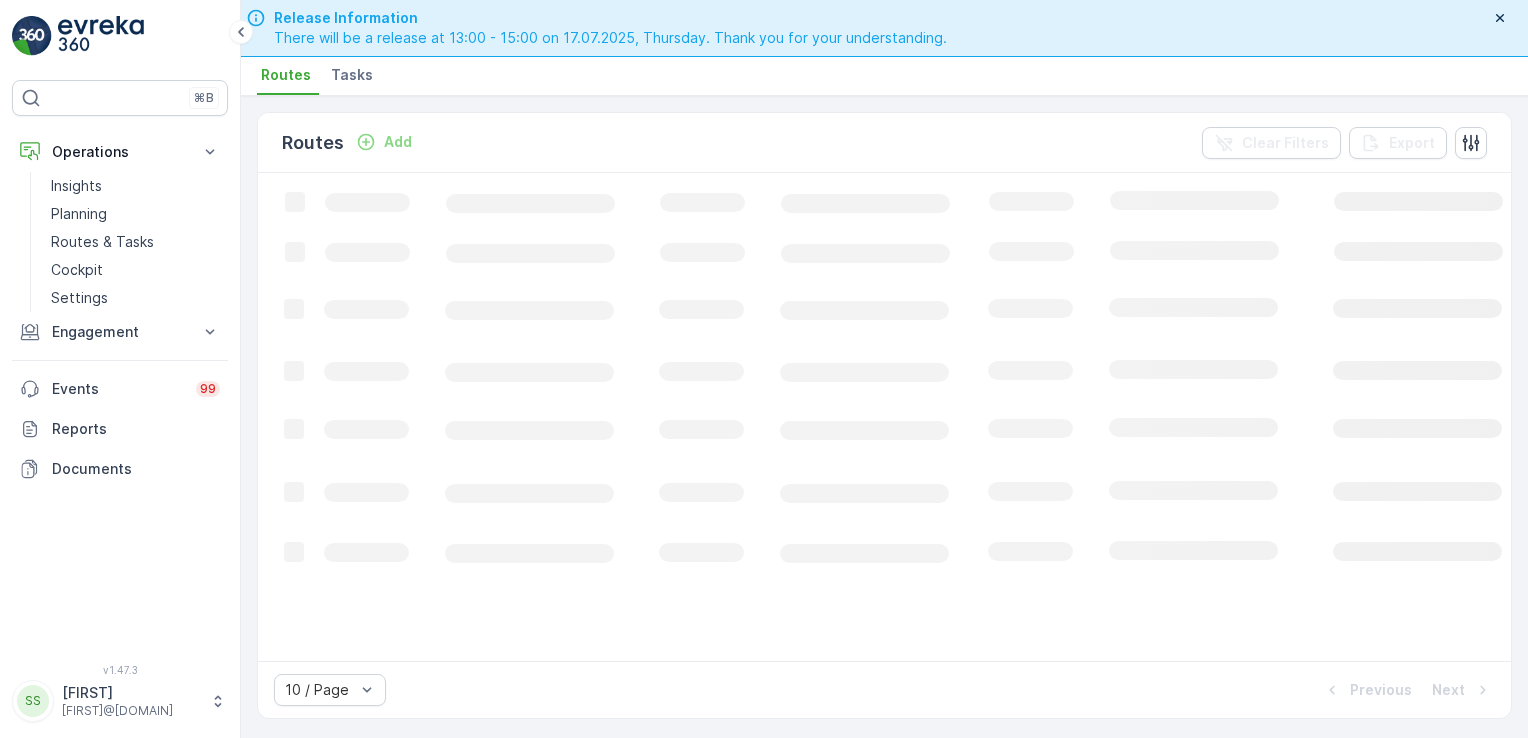 click on "Tasks" at bounding box center [352, 75] 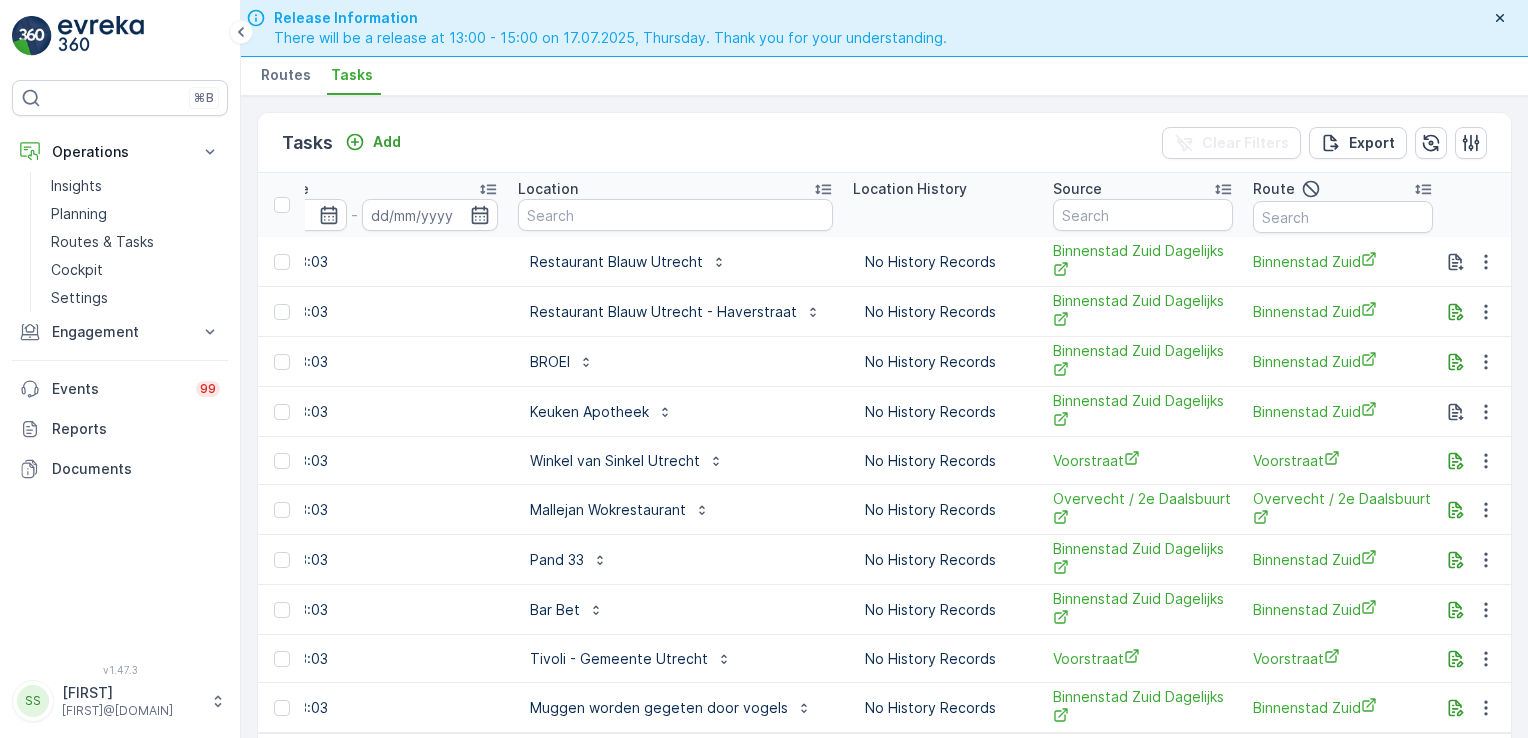 scroll, scrollTop: 0, scrollLeft: 1744, axis: horizontal 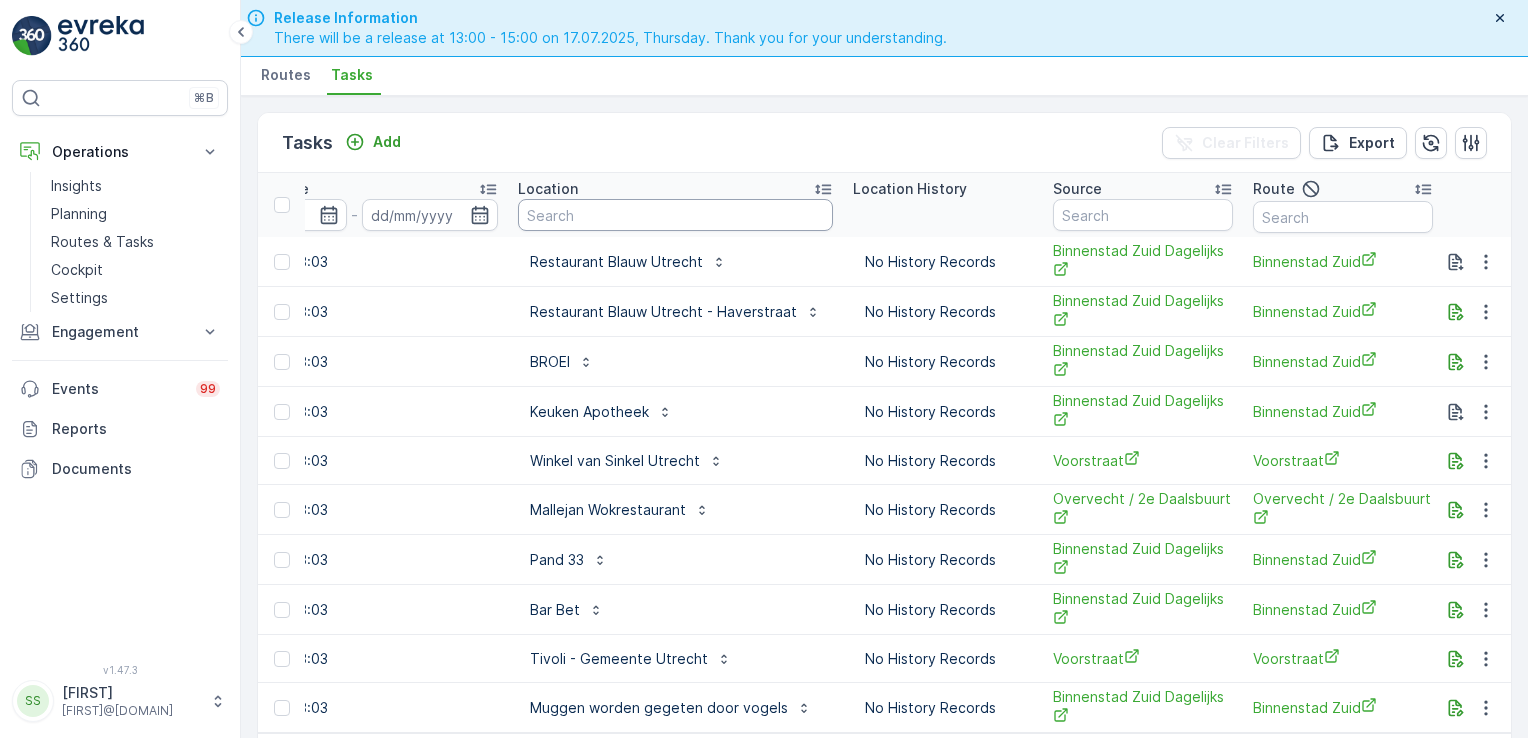 click at bounding box center (675, 215) 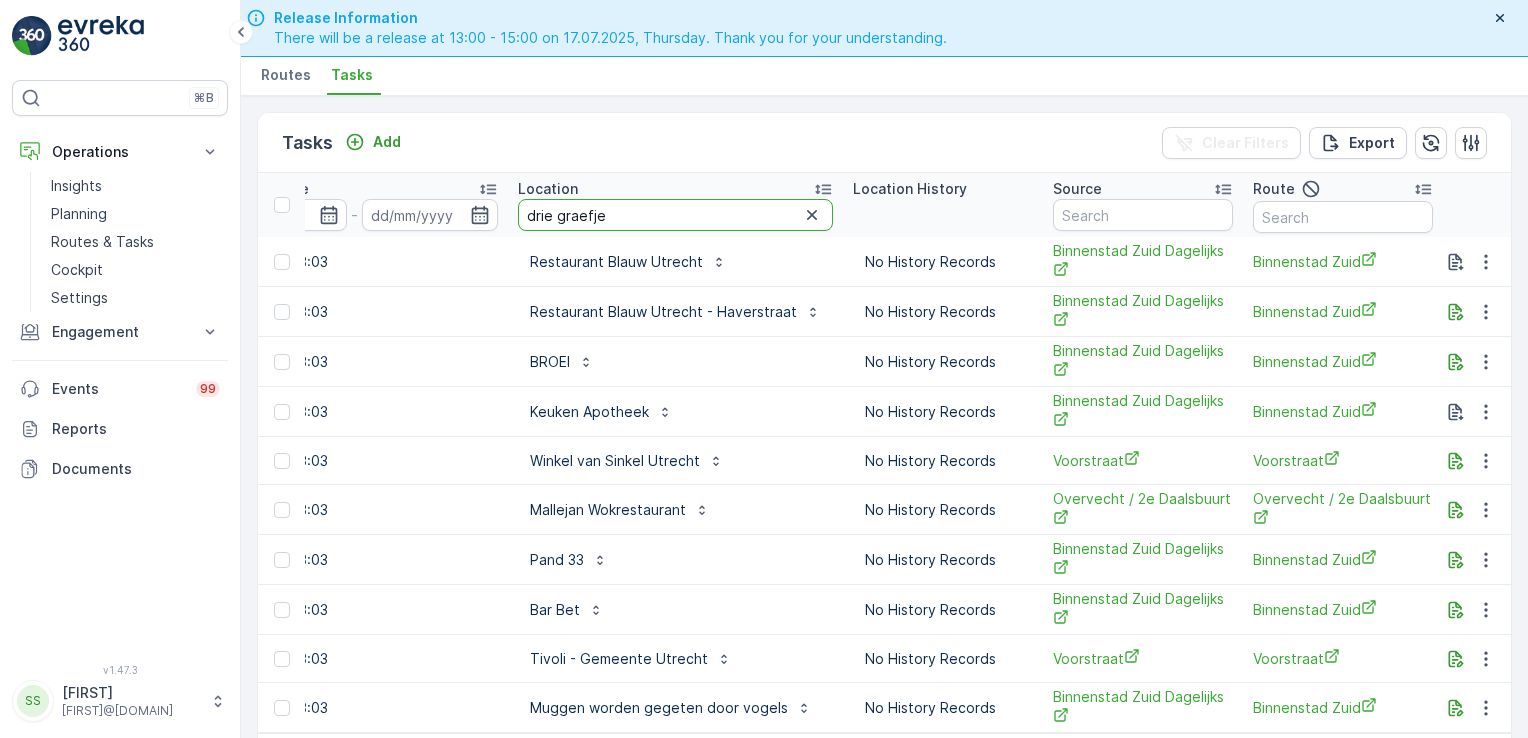 type on "drie graefjes" 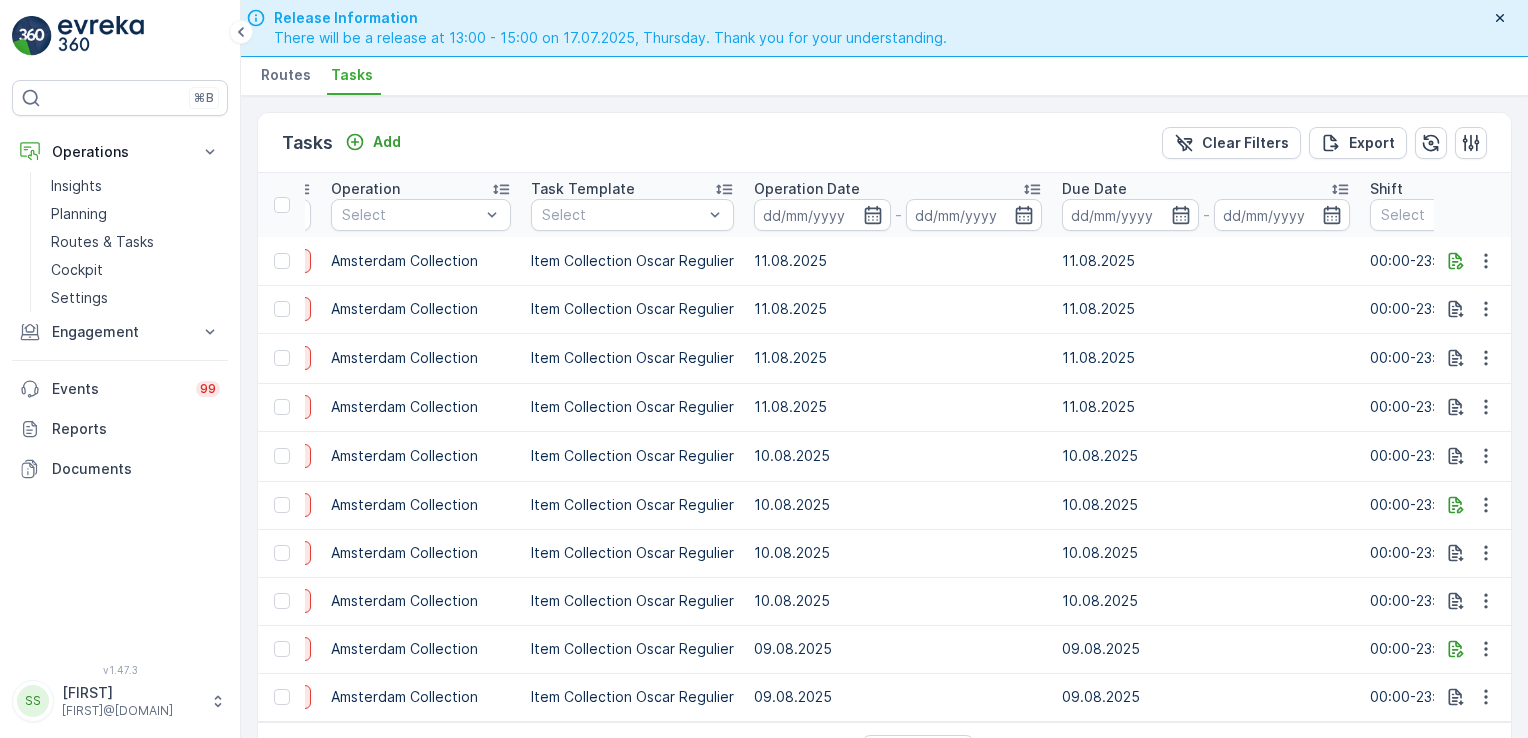 scroll, scrollTop: 0, scrollLeft: 384, axis: horizontal 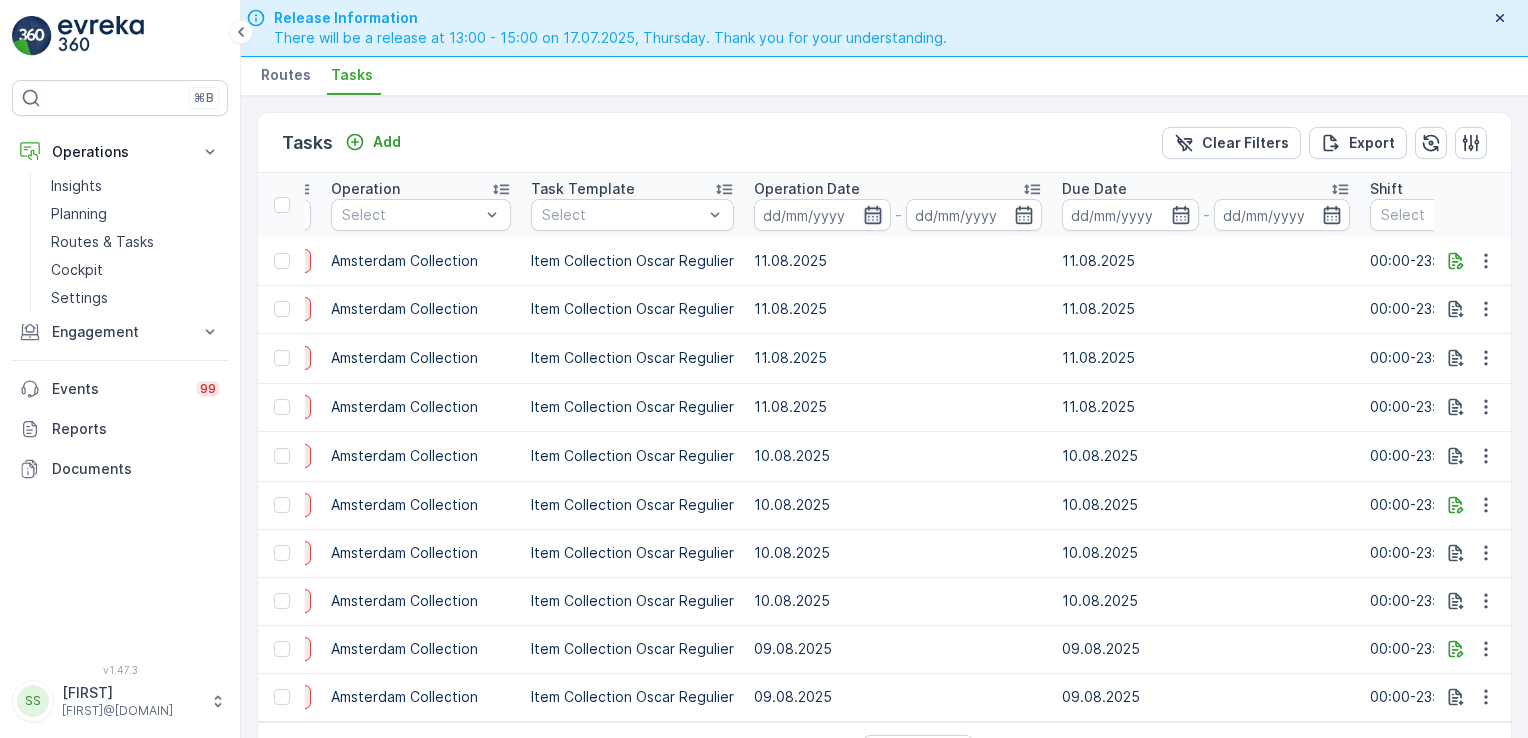 click 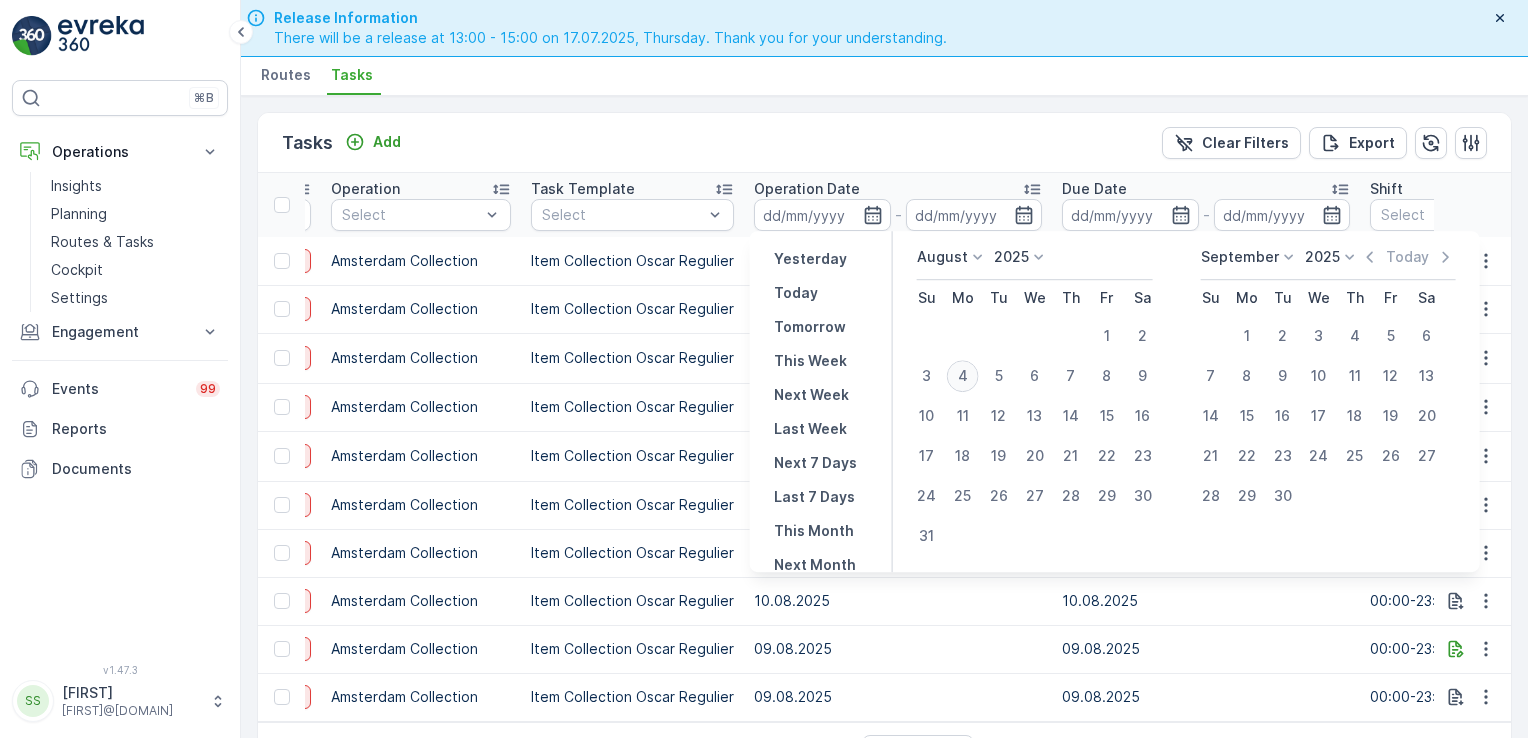 click on "4" at bounding box center (963, 376) 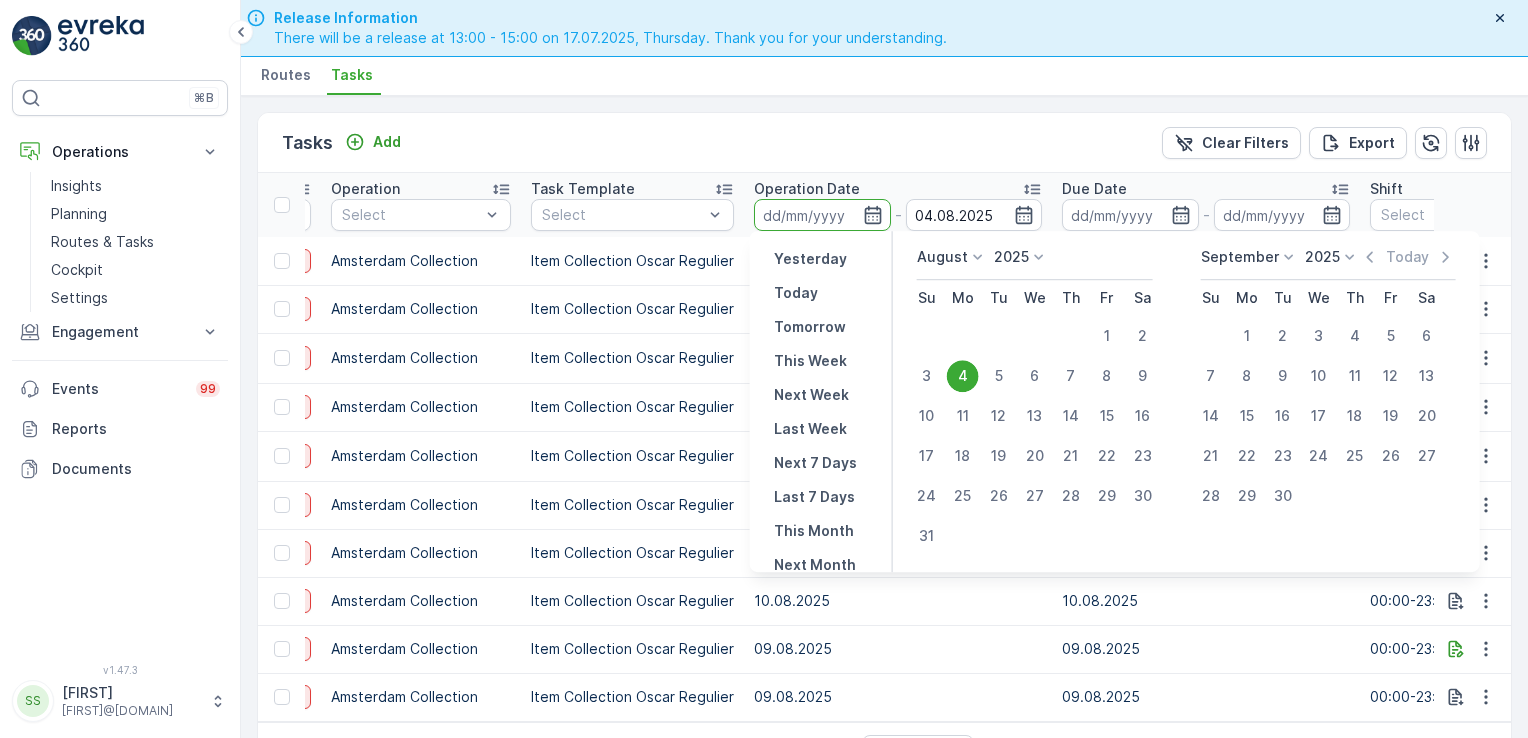 click on "4" at bounding box center [963, 376] 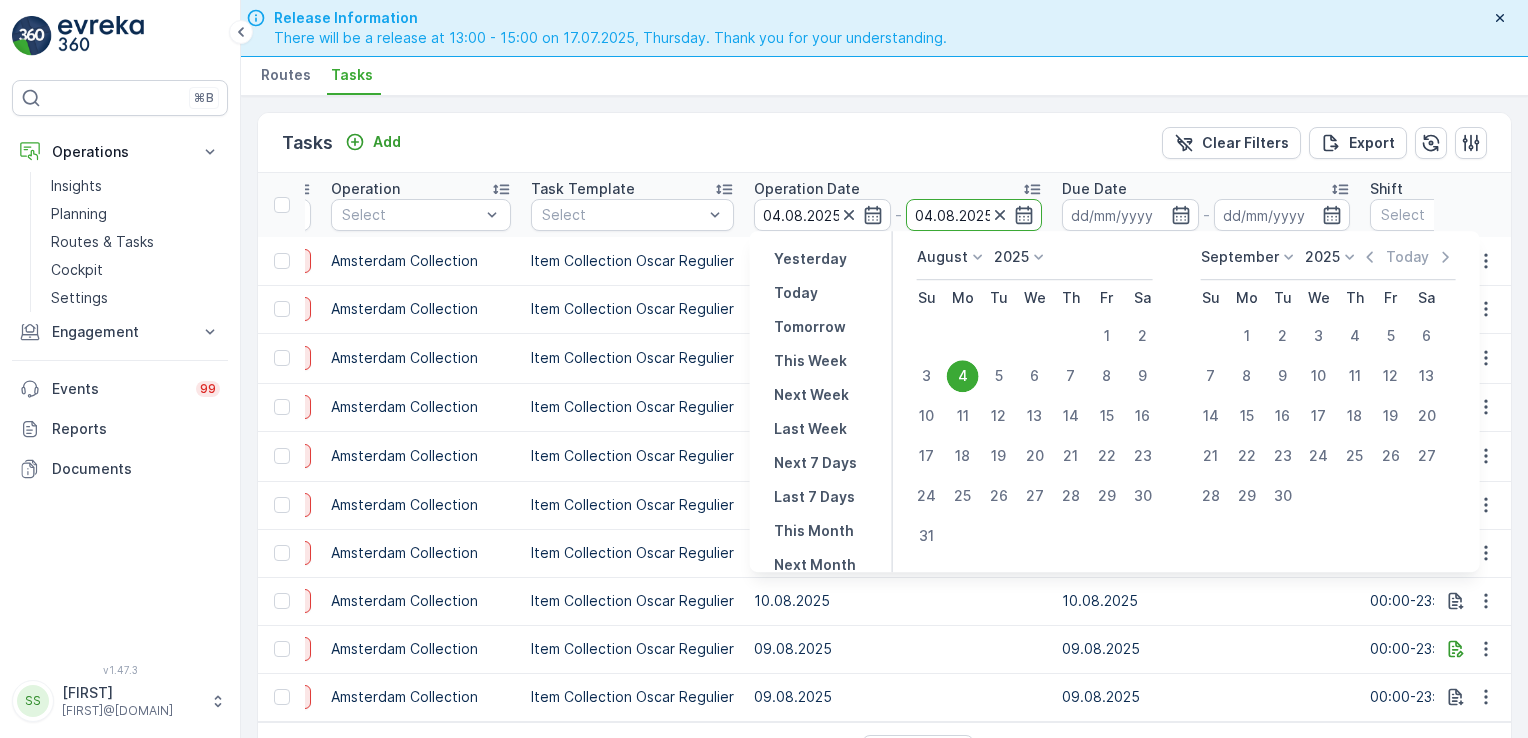 click on "4" at bounding box center [963, 376] 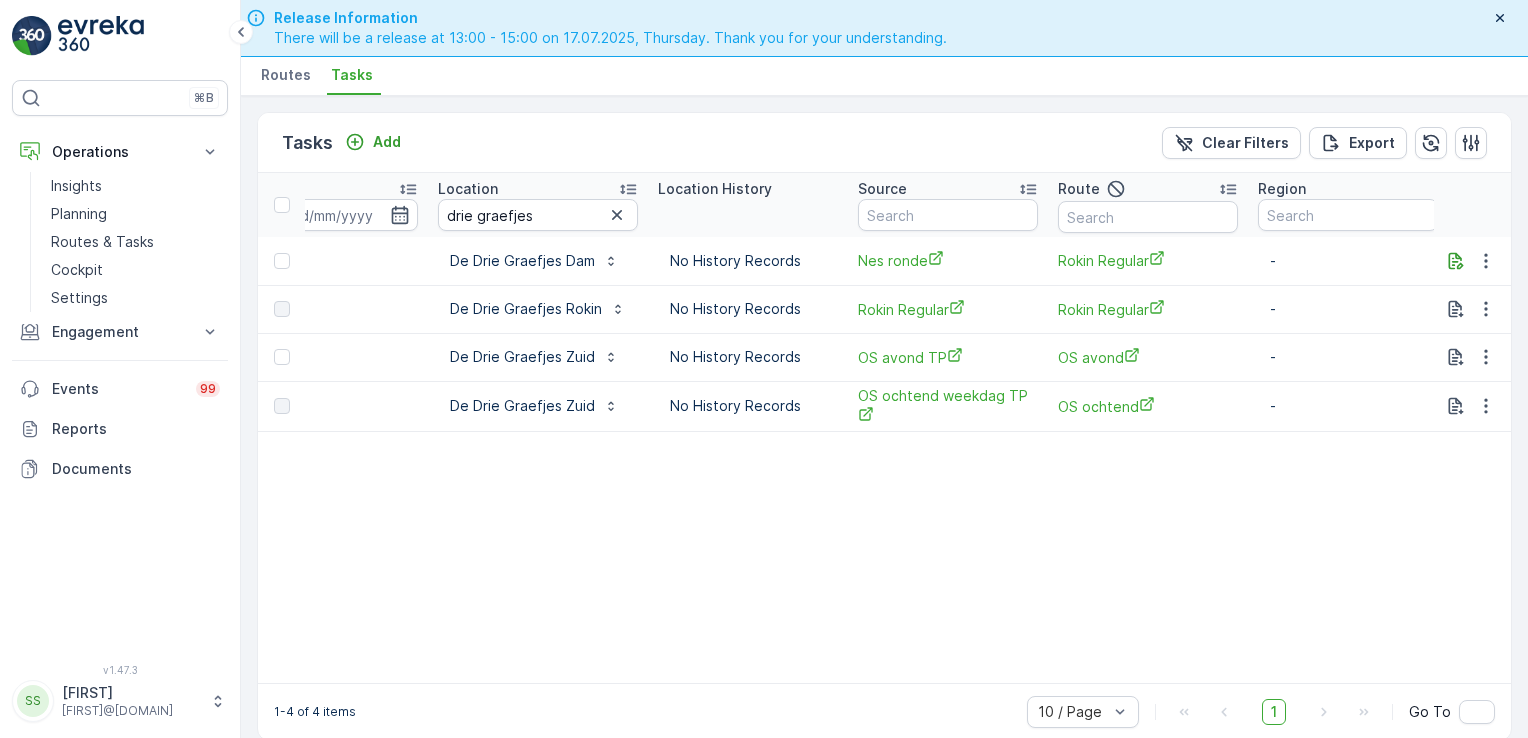 scroll, scrollTop: 0, scrollLeft: 1836, axis: horizontal 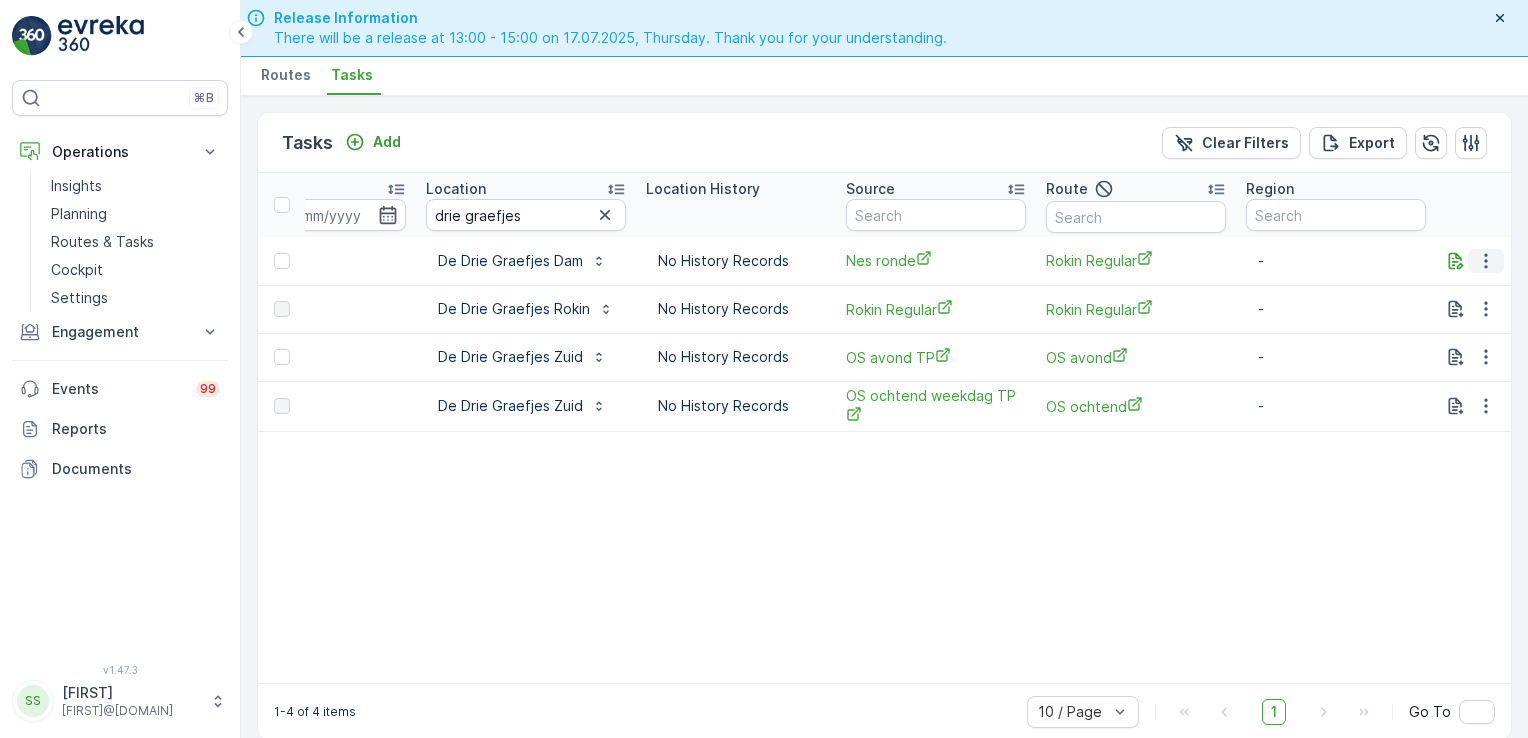 click 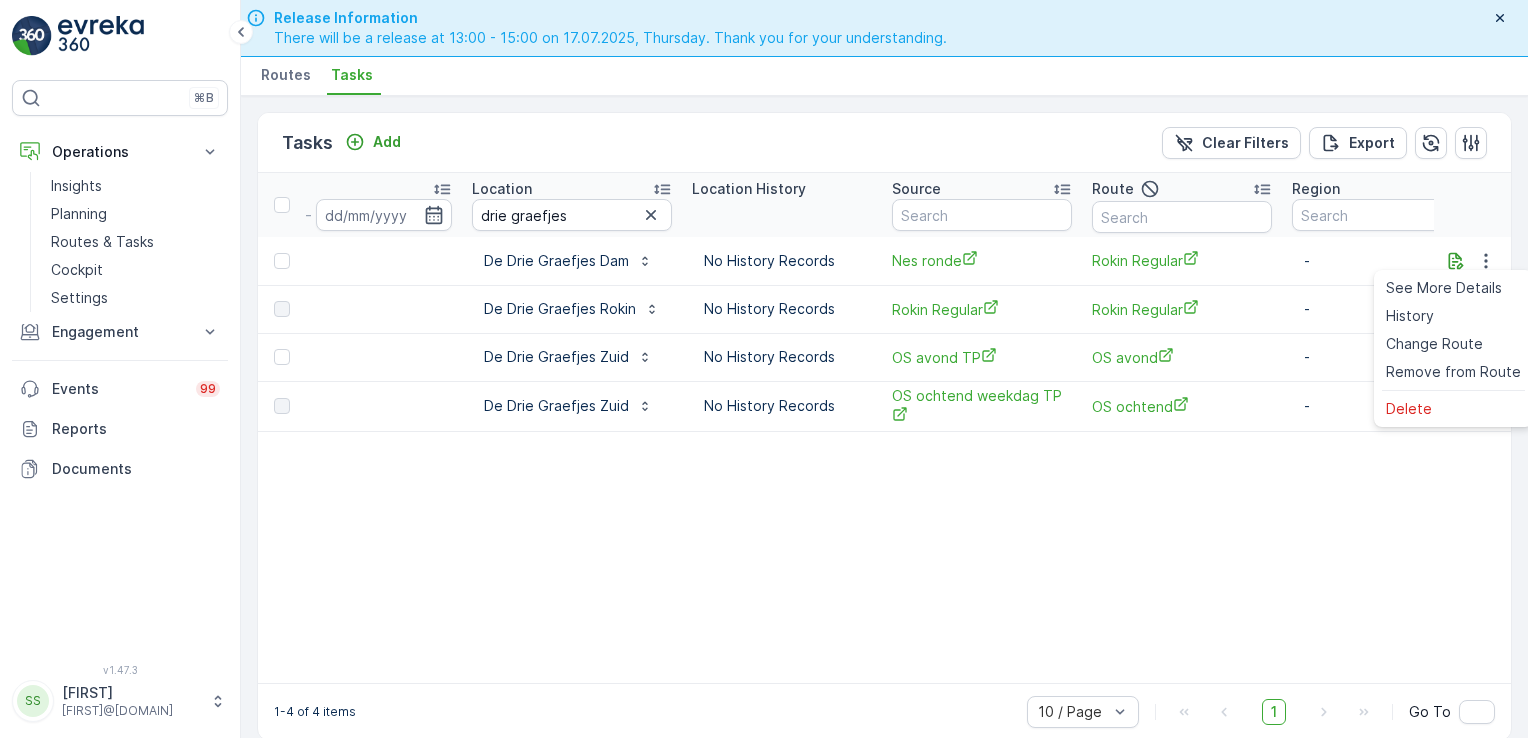 scroll, scrollTop: 0, scrollLeft: 1775, axis: horizontal 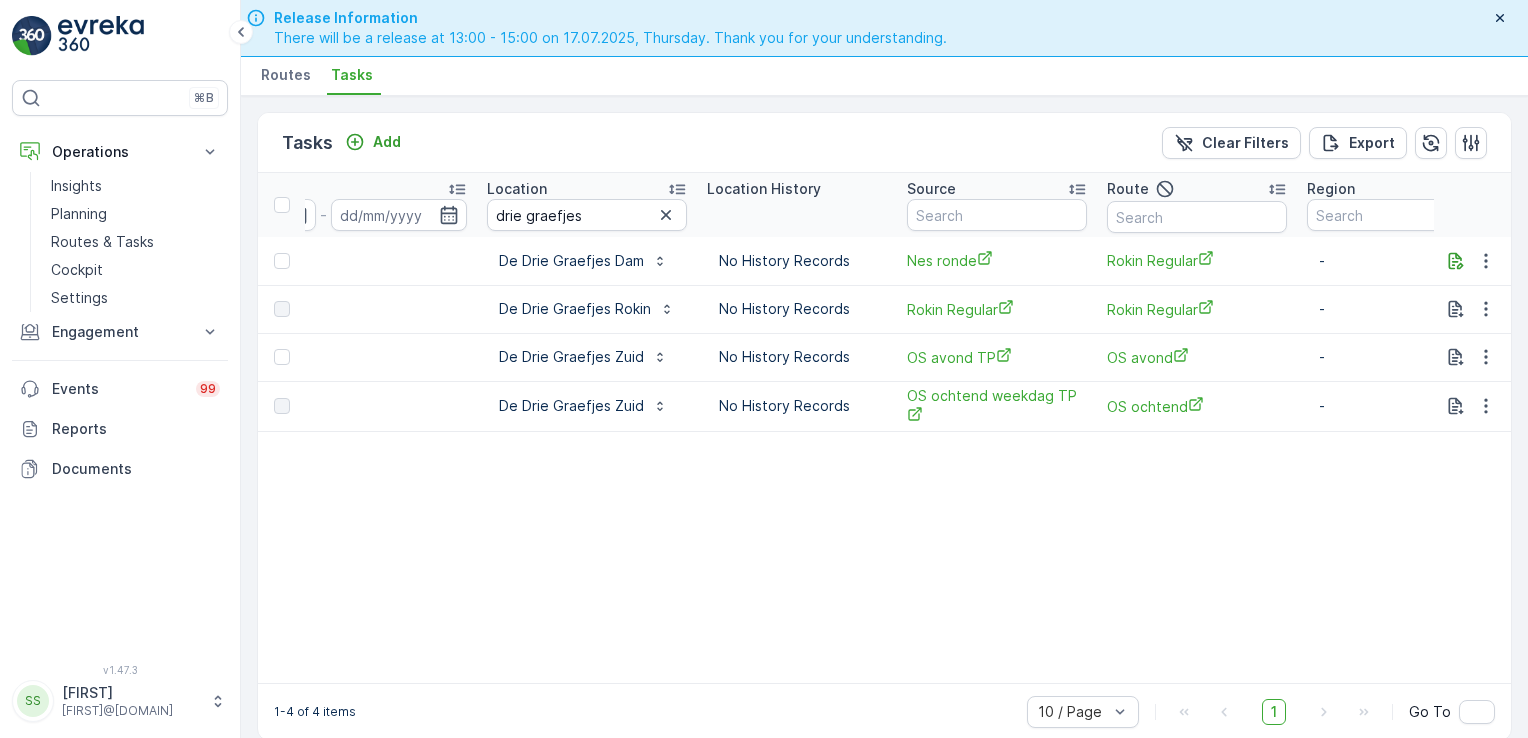 click on "Routes" at bounding box center [286, 75] 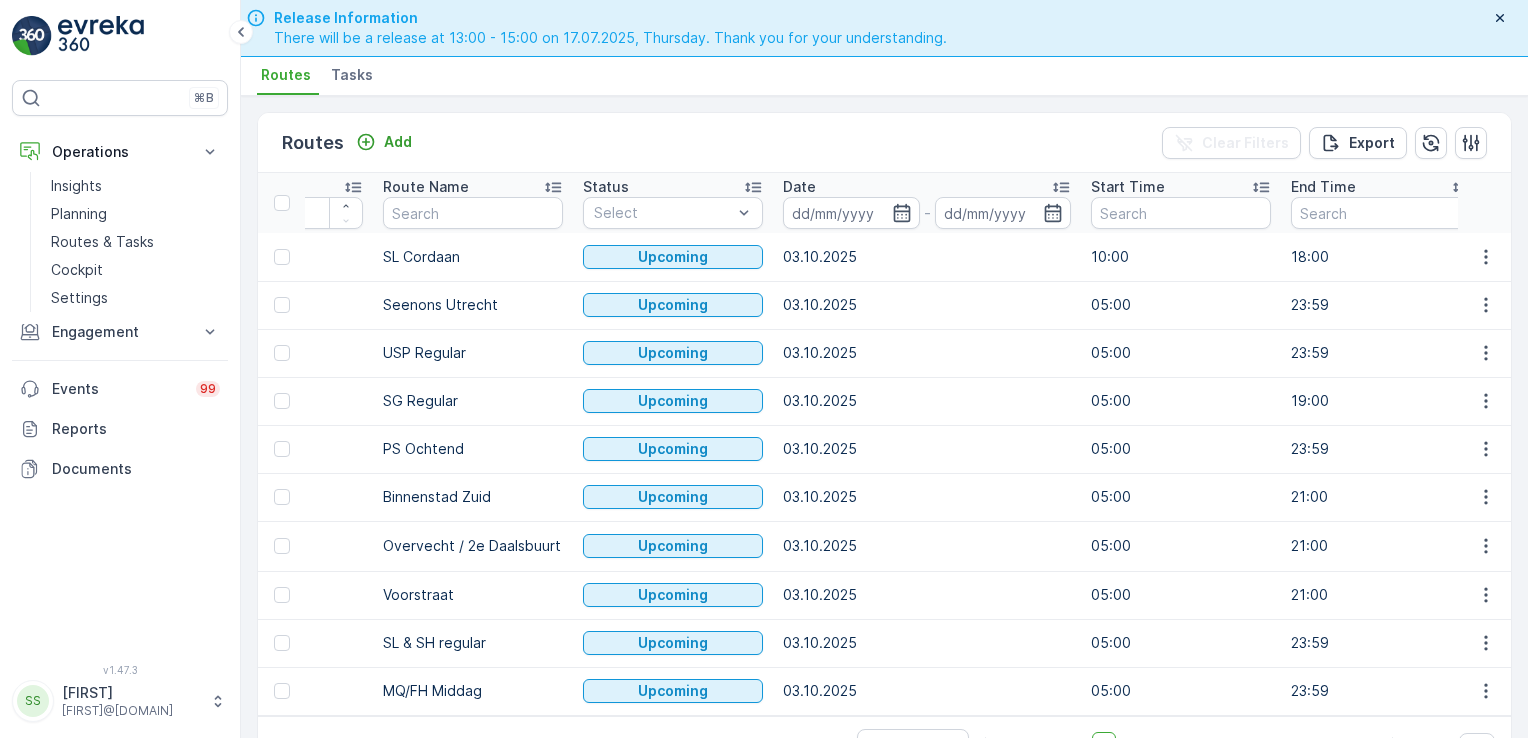 scroll, scrollTop: 0, scrollLeft: 0, axis: both 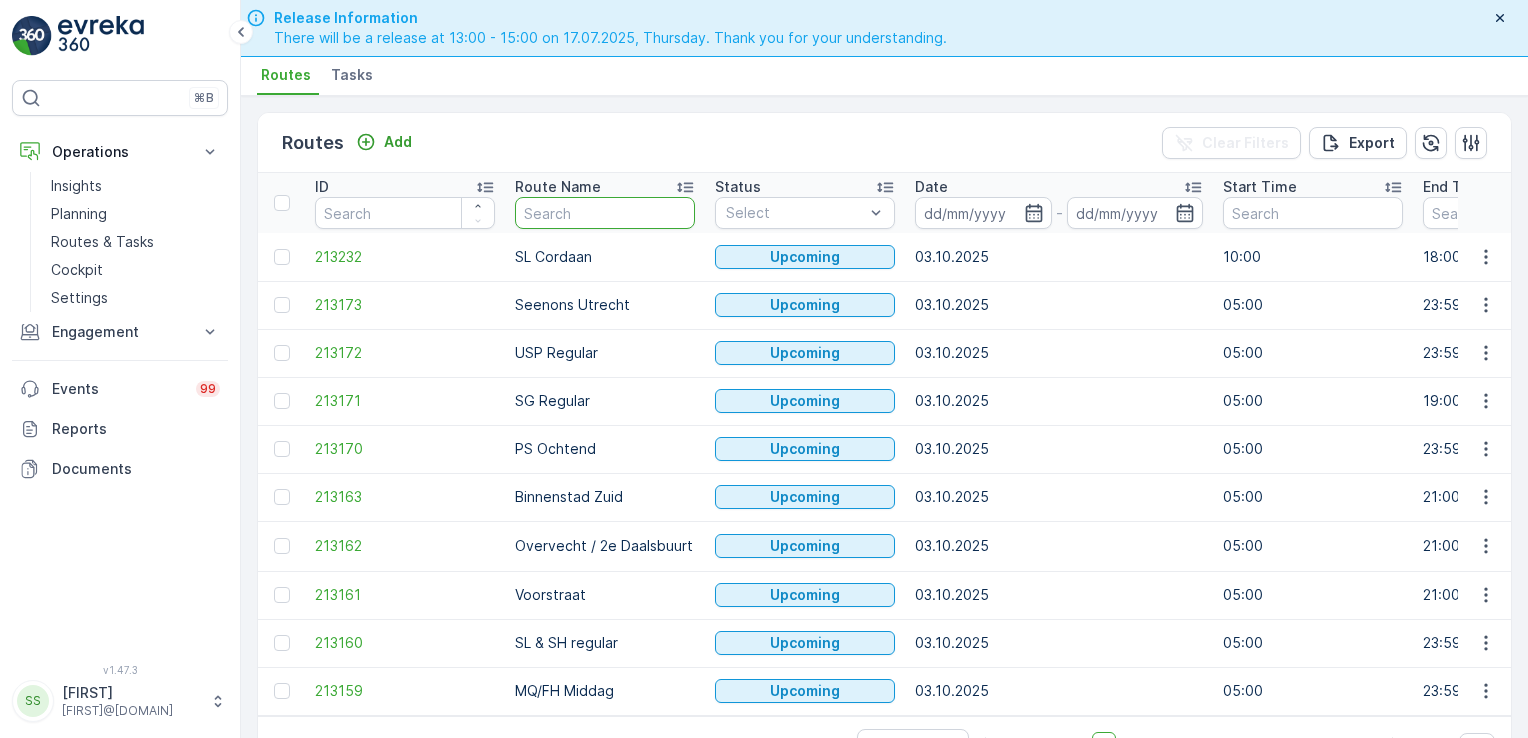 click at bounding box center [605, 213] 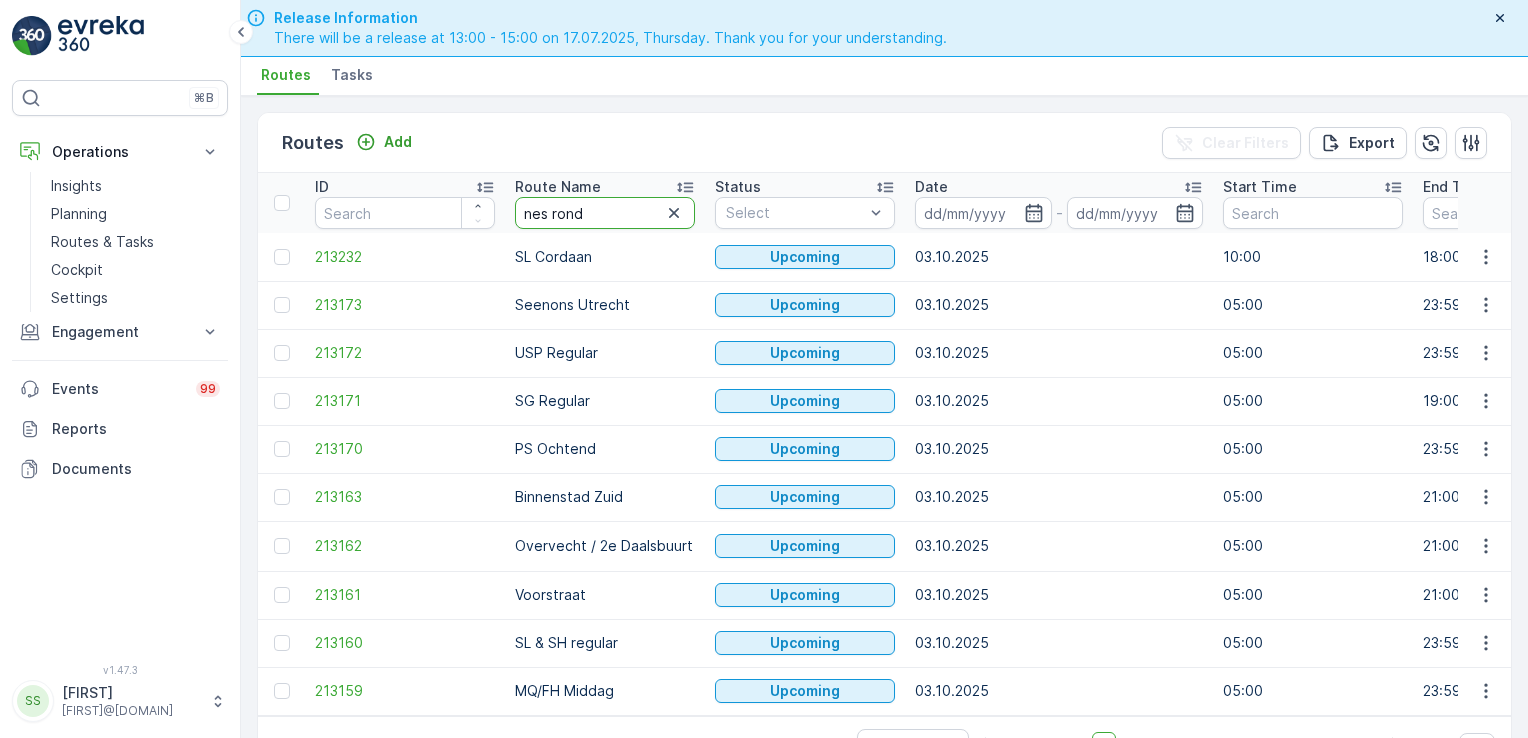 type on "nes ronde" 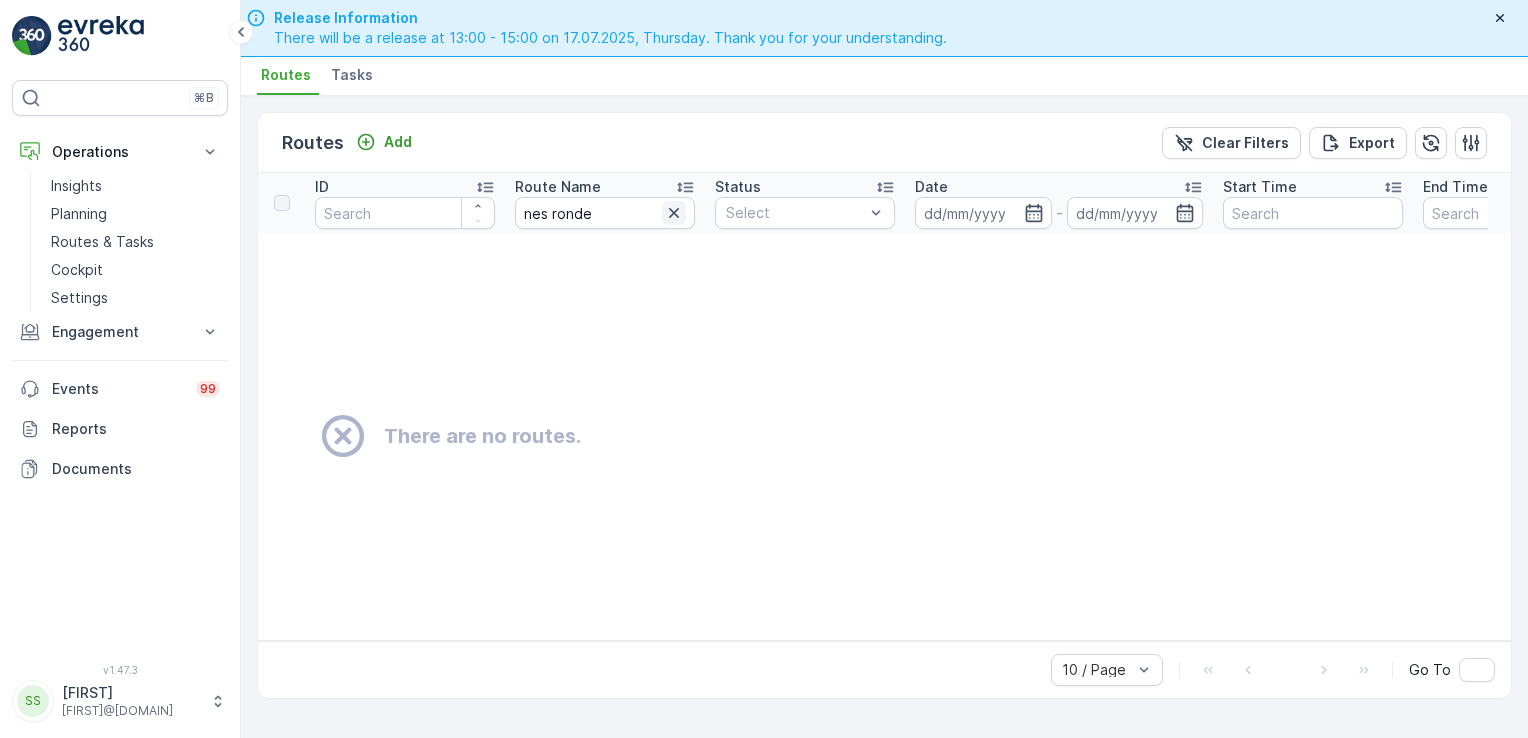 click 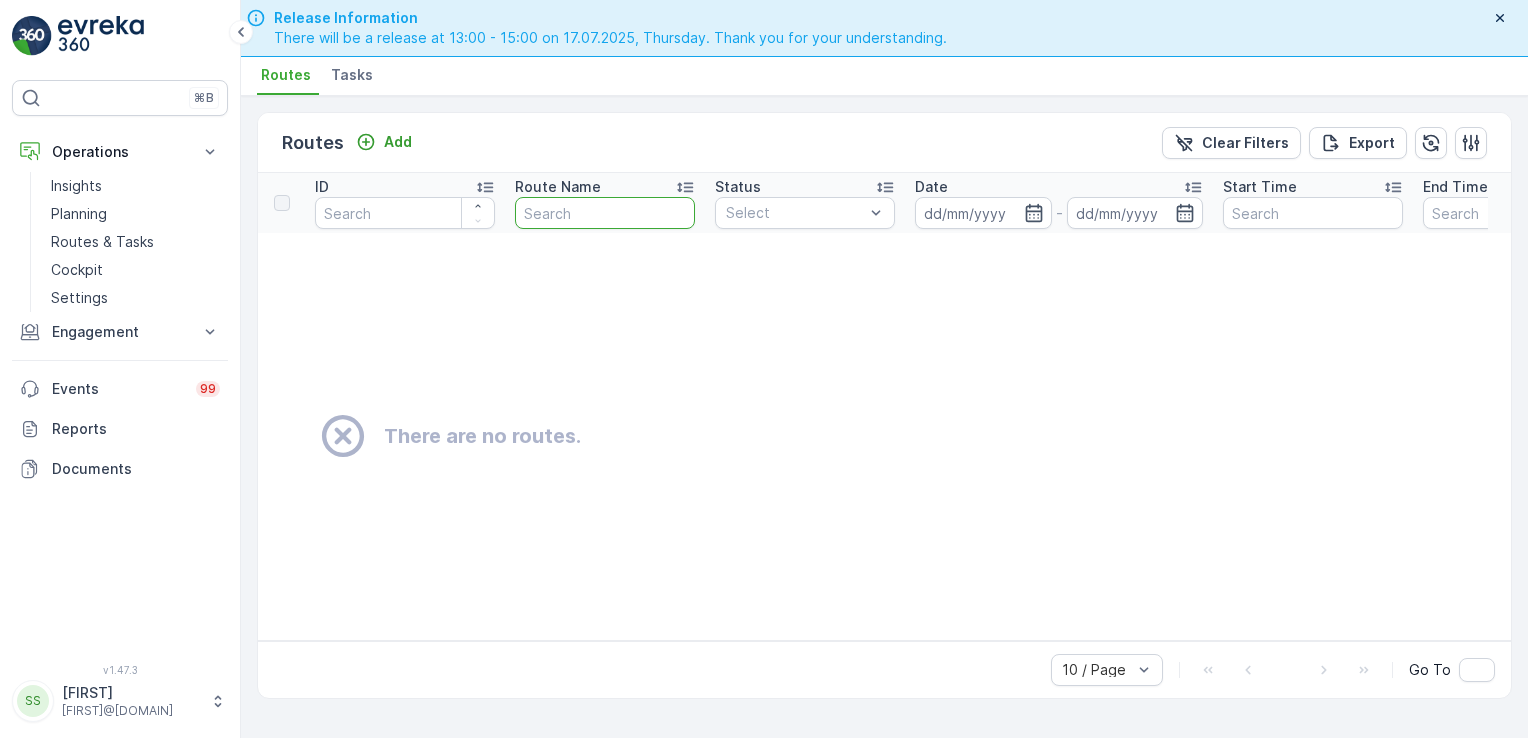 type on "n" 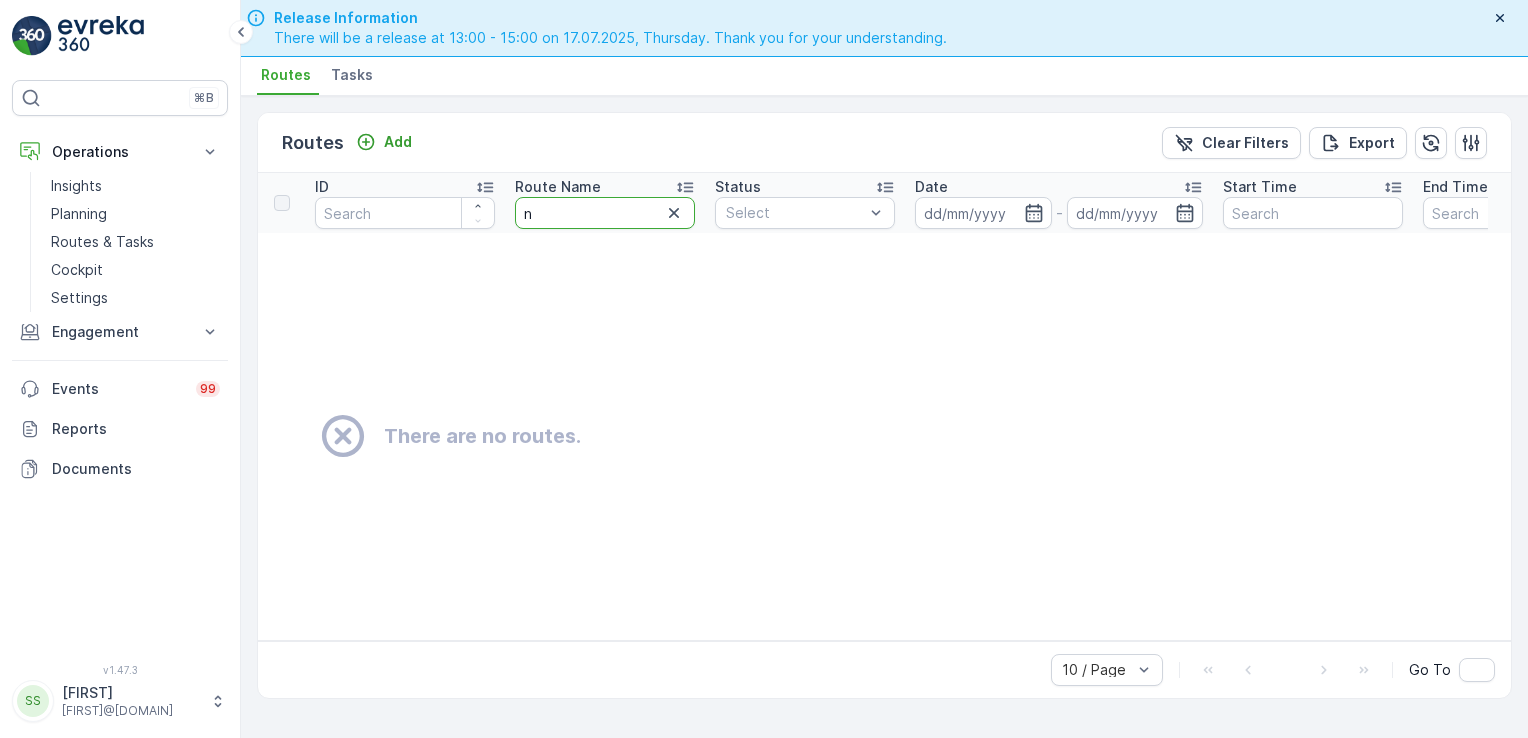 type 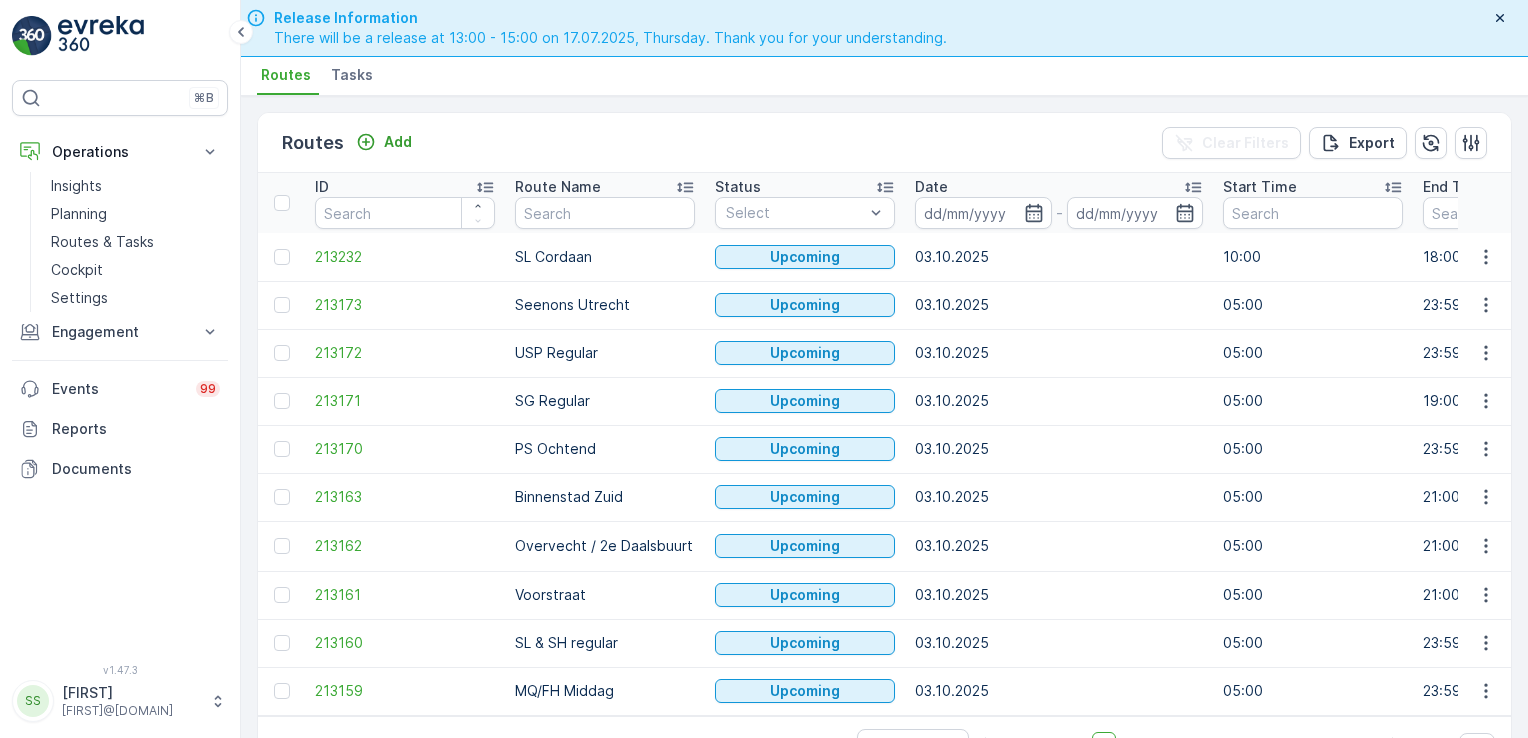 click on "SG Regular" at bounding box center (605, 401) 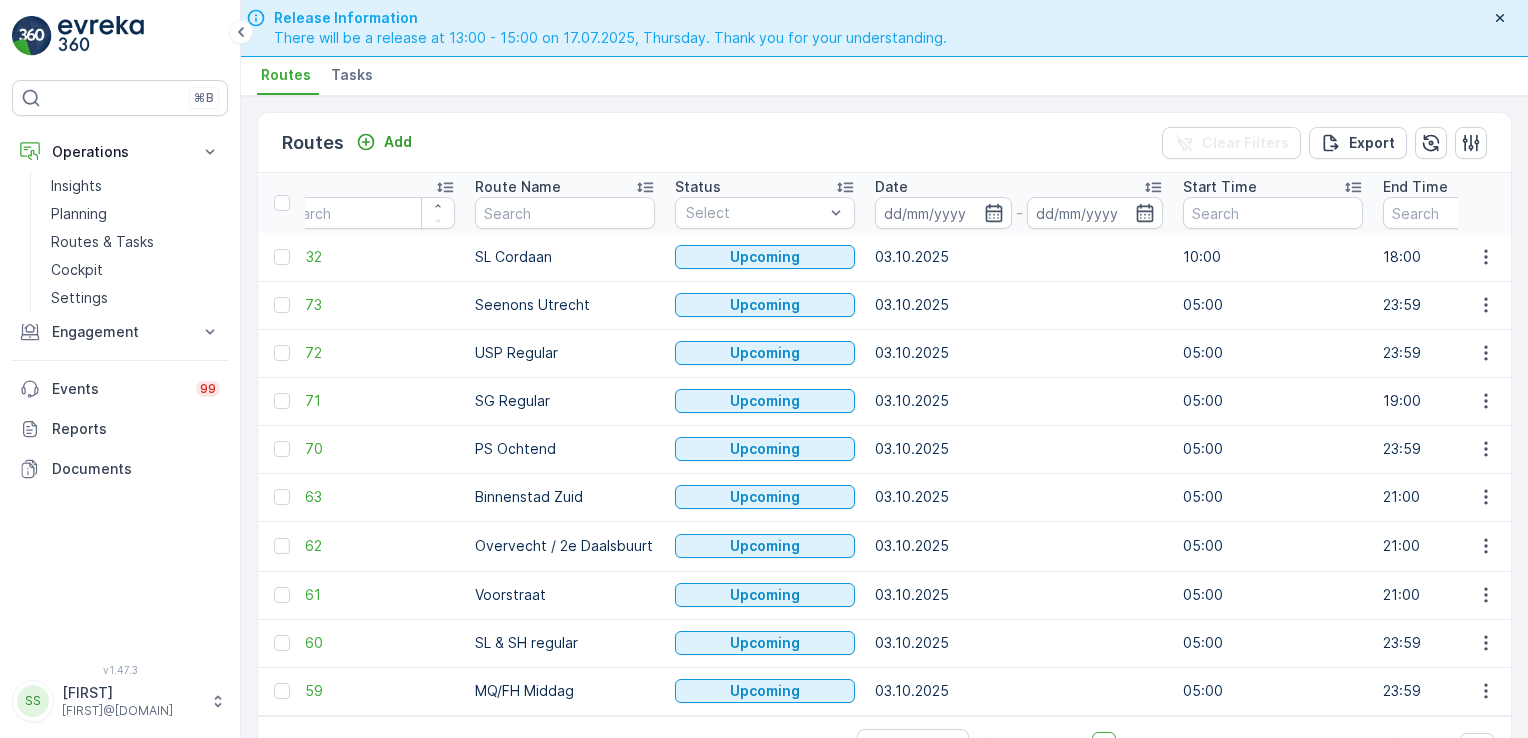 scroll, scrollTop: 0, scrollLeft: 0, axis: both 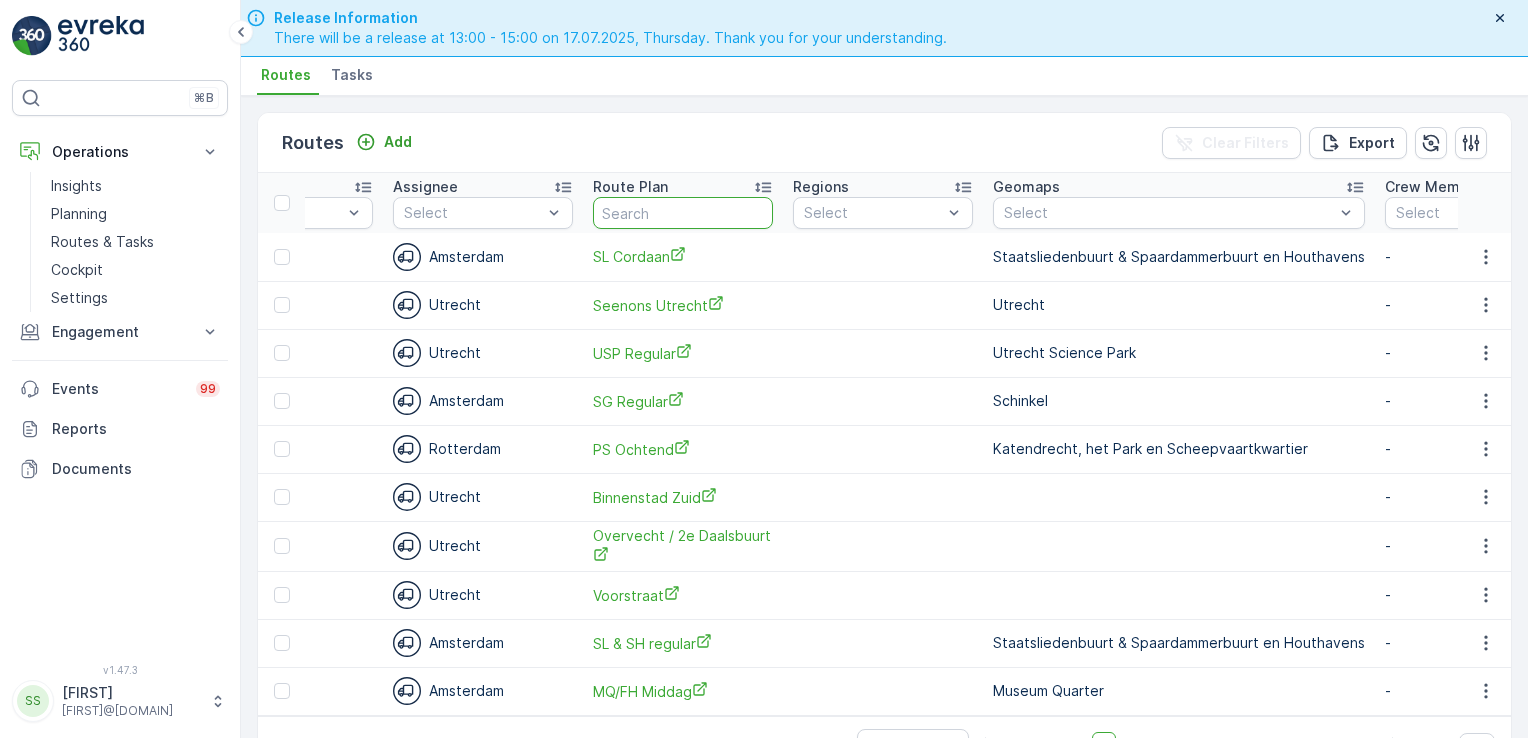 click at bounding box center [683, 213] 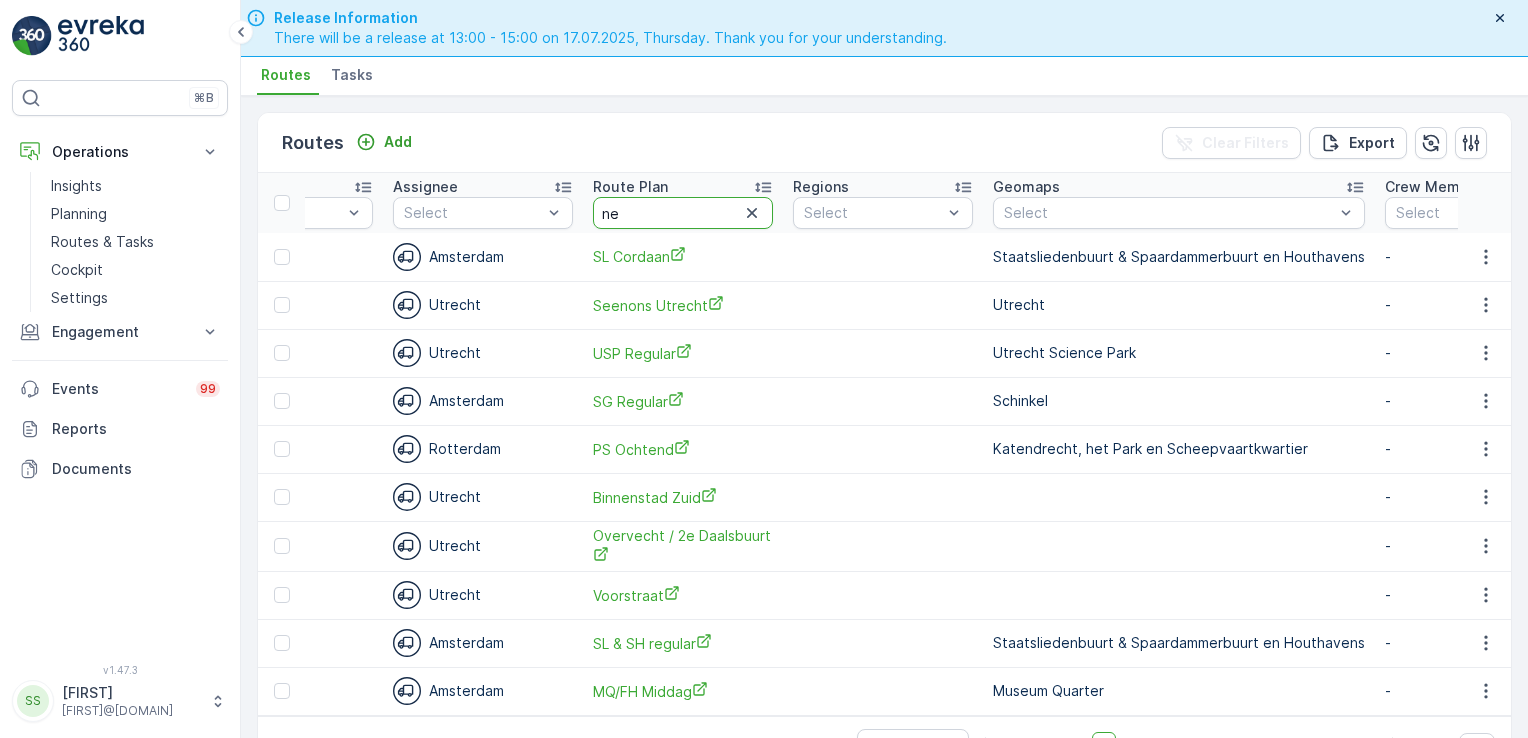 type on "nes" 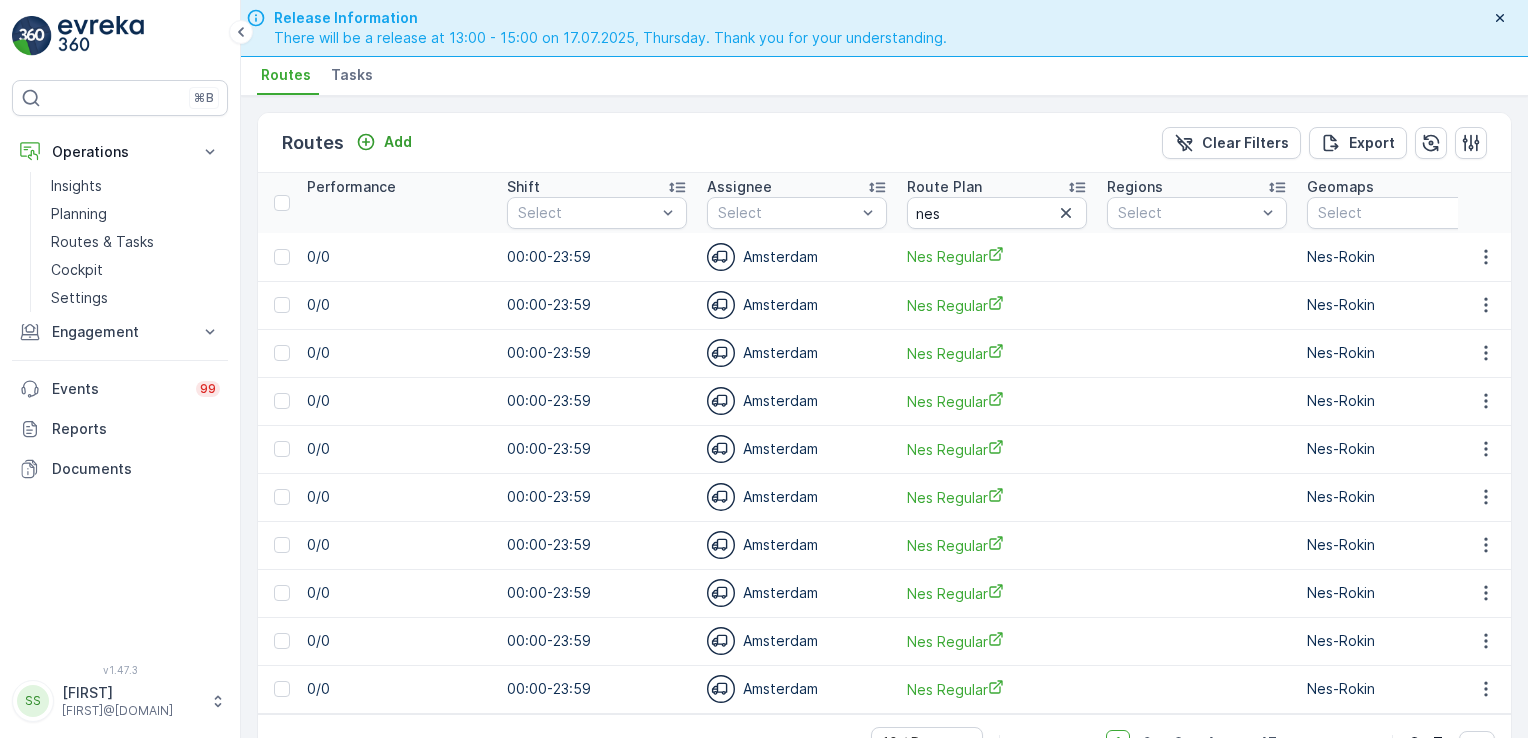 scroll, scrollTop: 0, scrollLeft: 1517, axis: horizontal 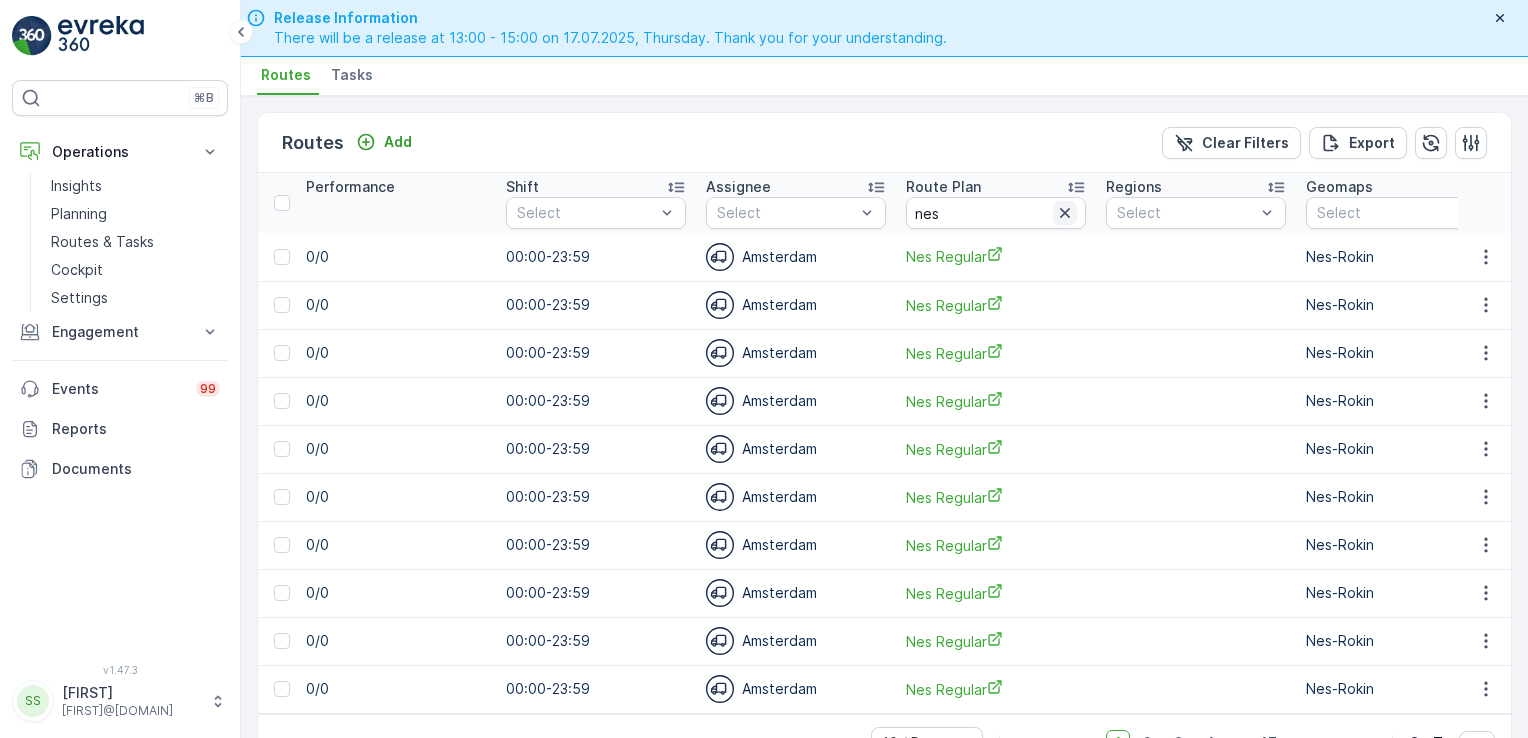 click 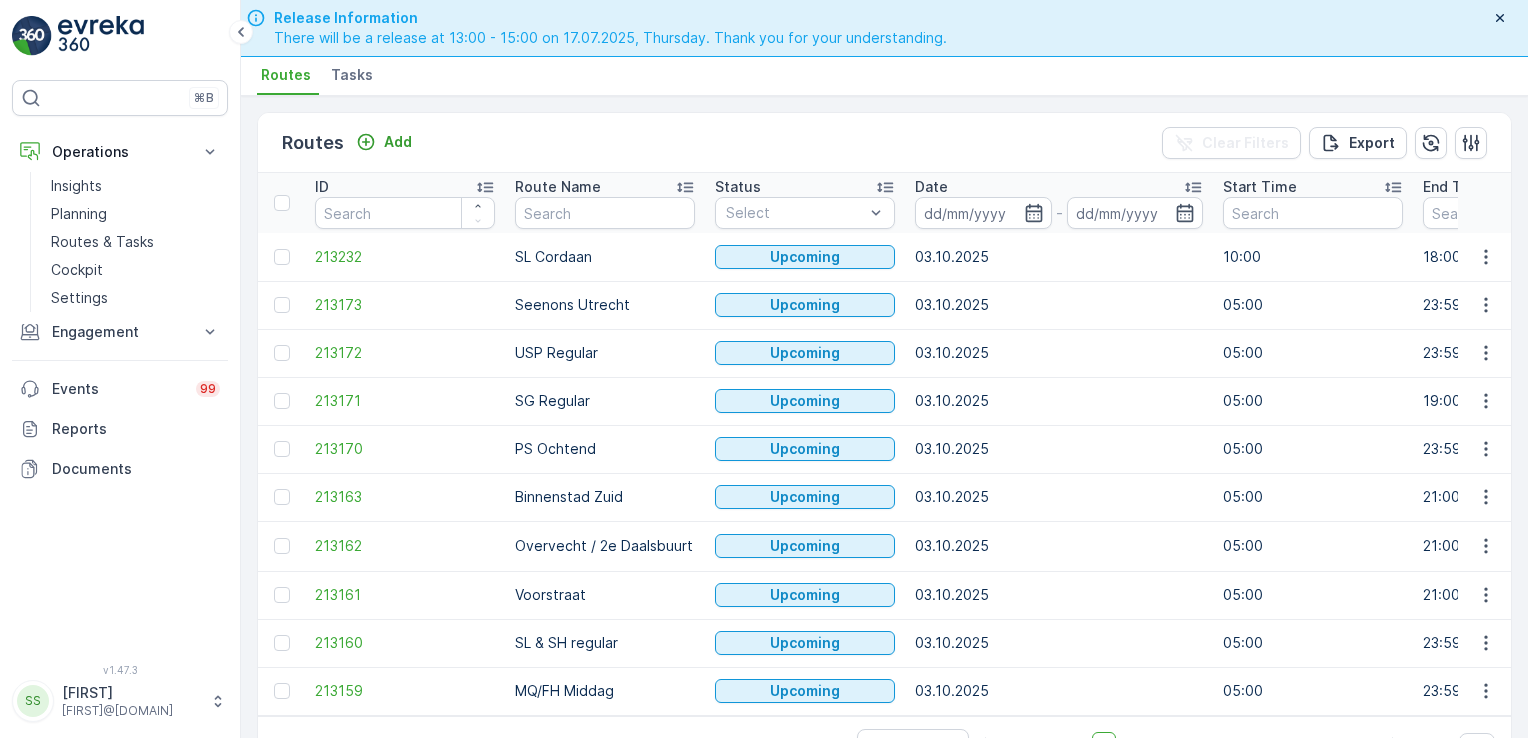scroll, scrollTop: 0, scrollLeft: 316, axis: horizontal 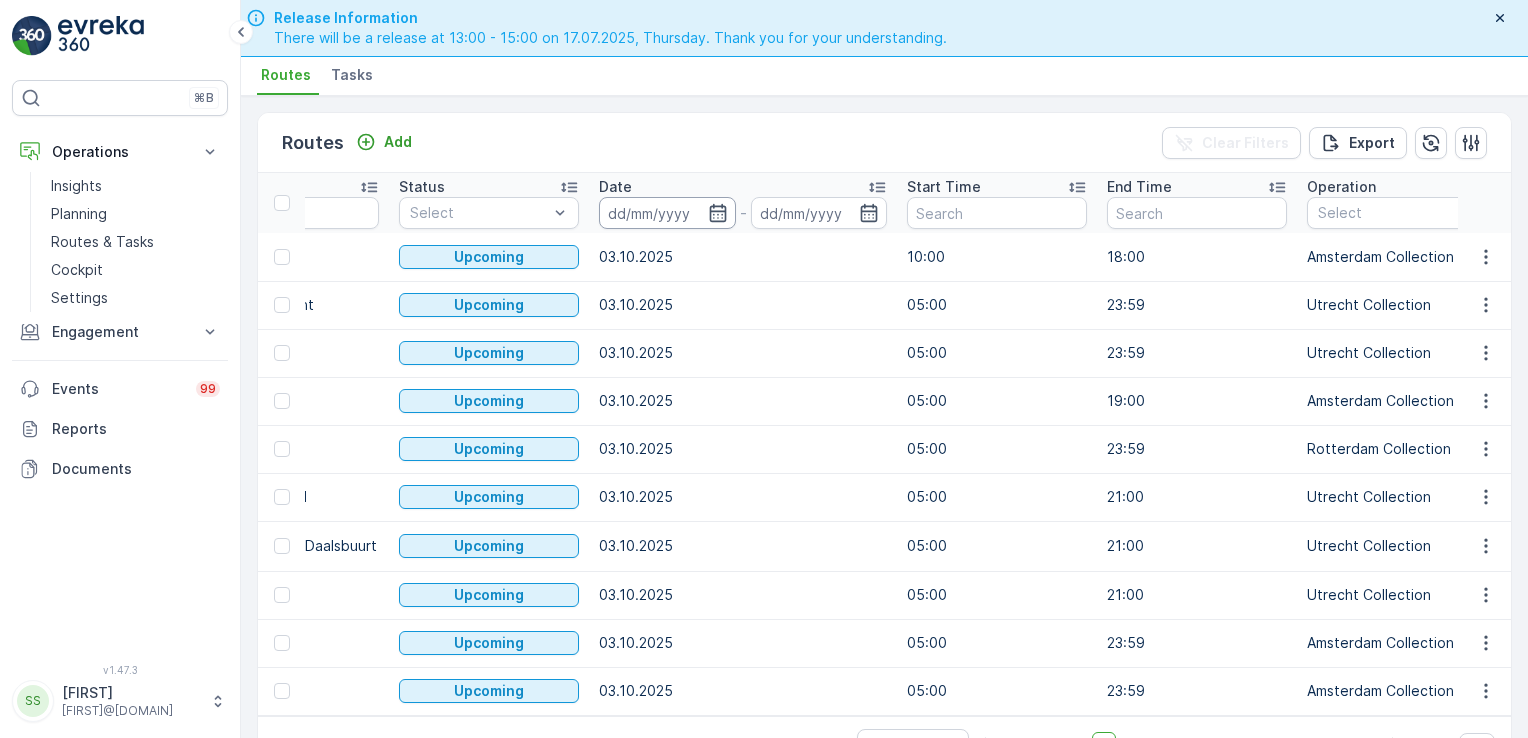click at bounding box center (667, 213) 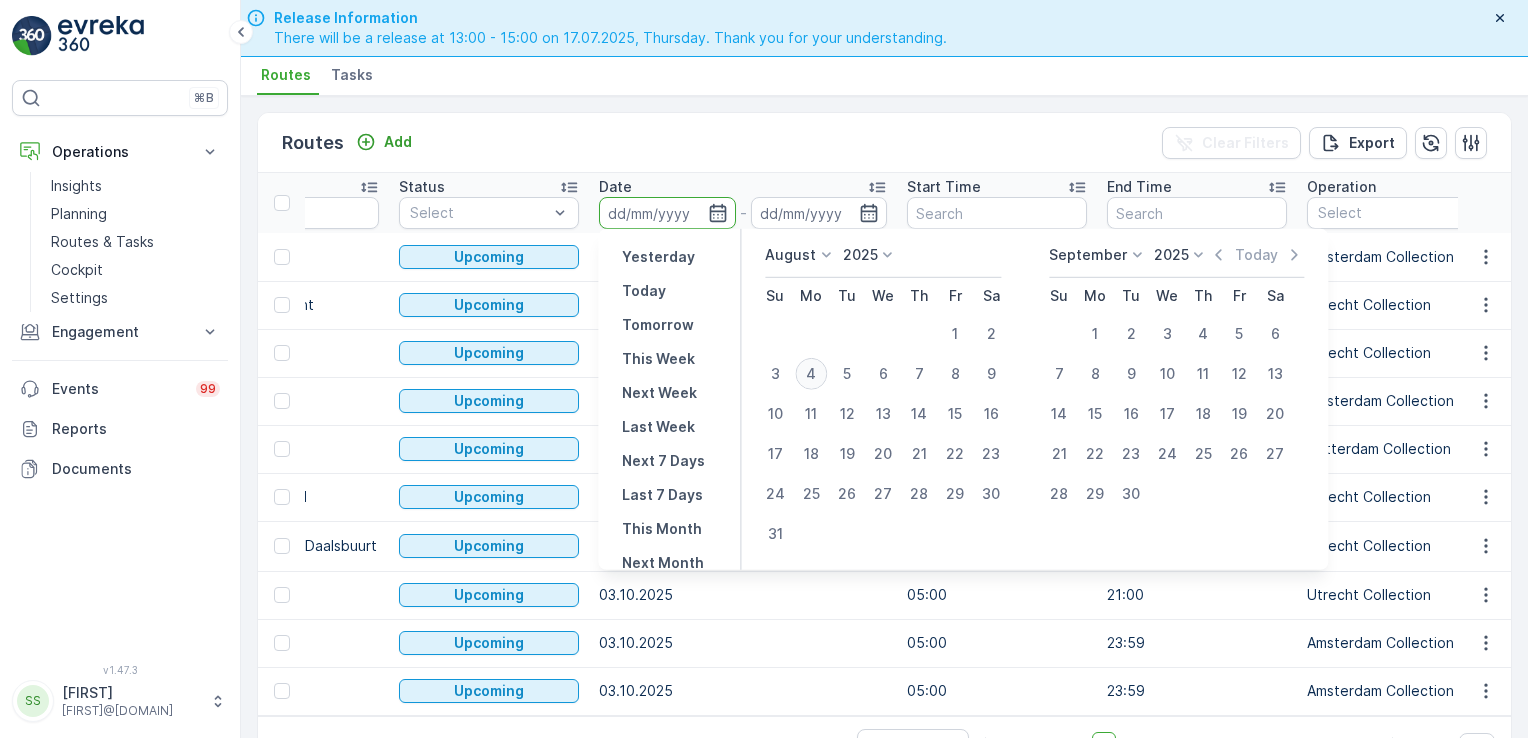 click on "4" at bounding box center [811, 374] 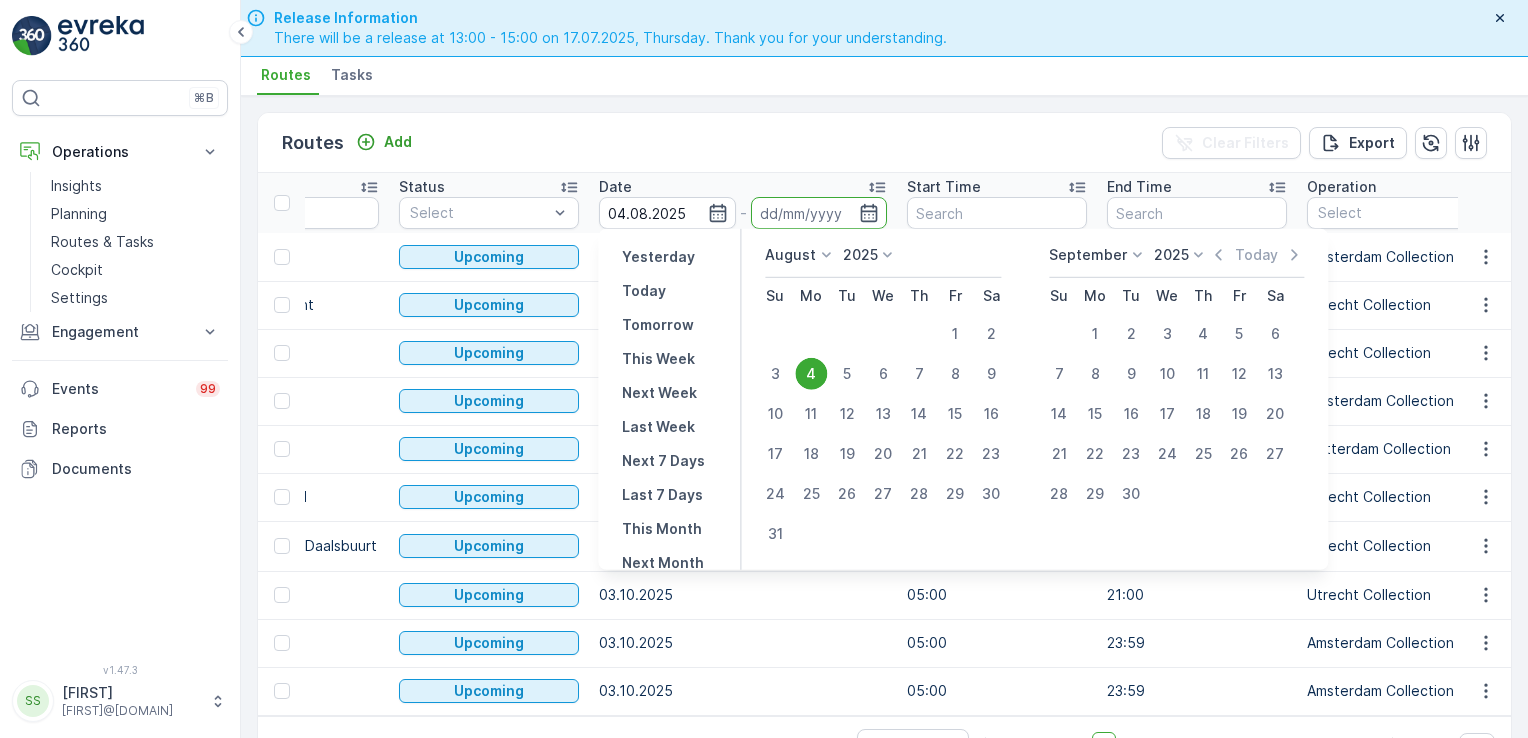 click on "4" at bounding box center (811, 374) 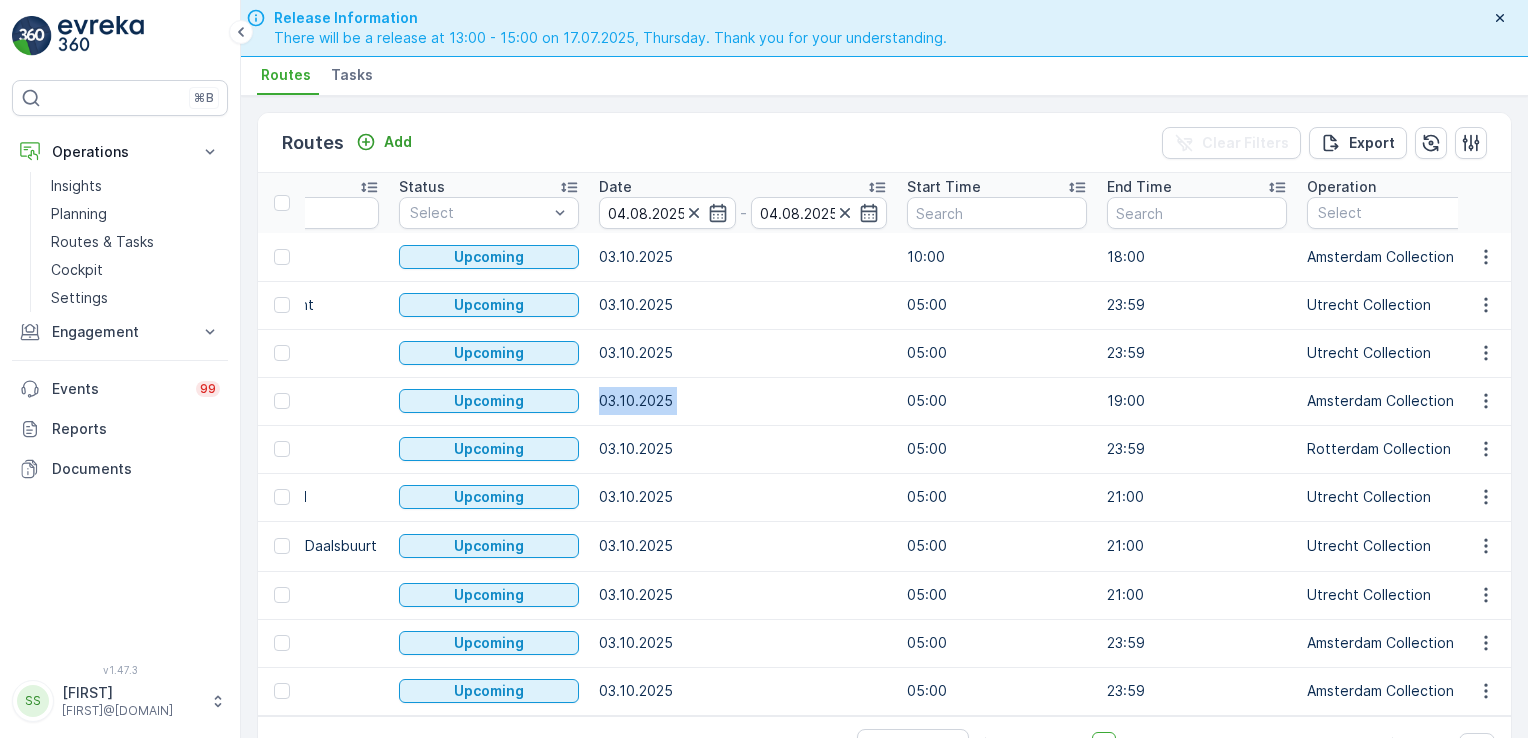 click on "03.10.2025" at bounding box center [743, 401] 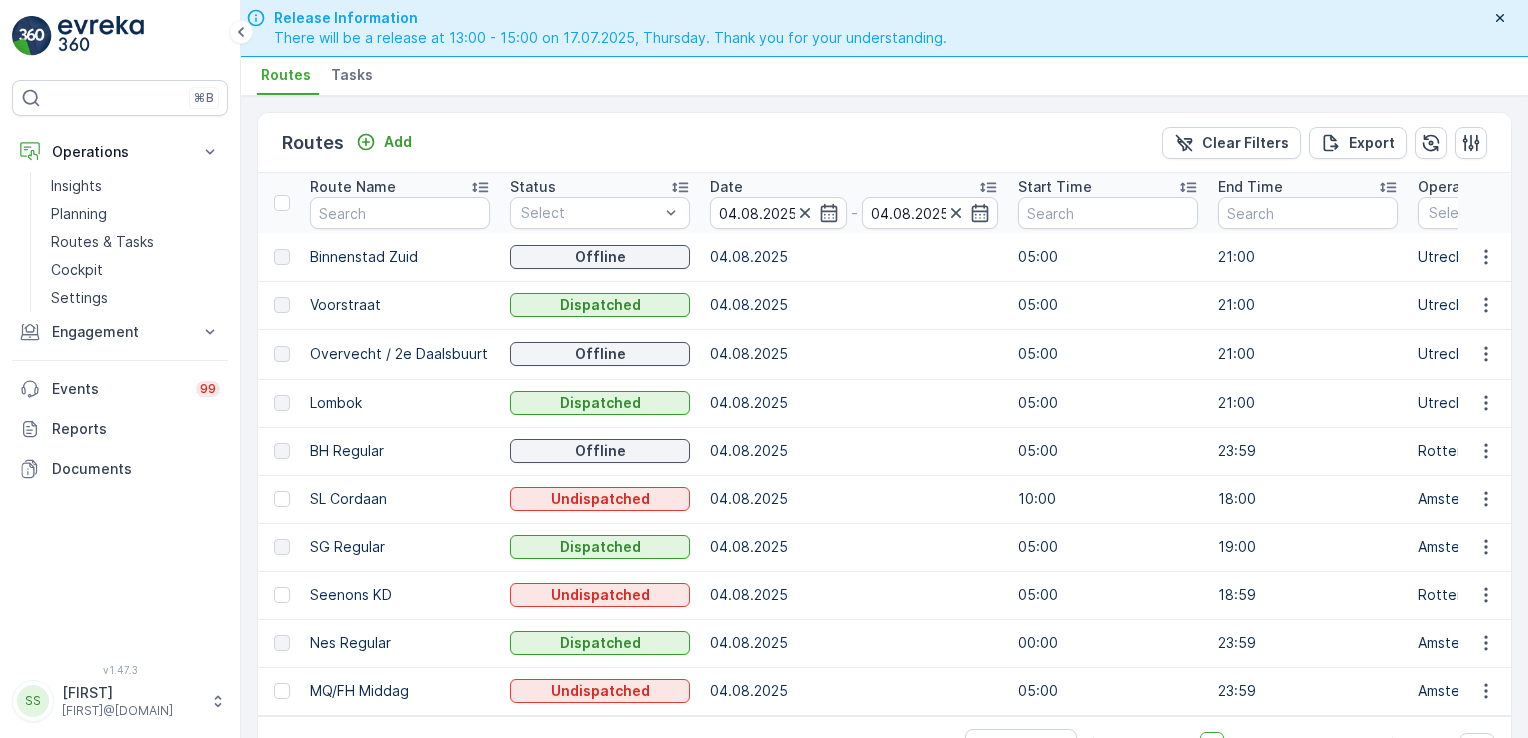 scroll, scrollTop: 0, scrollLeft: 177, axis: horizontal 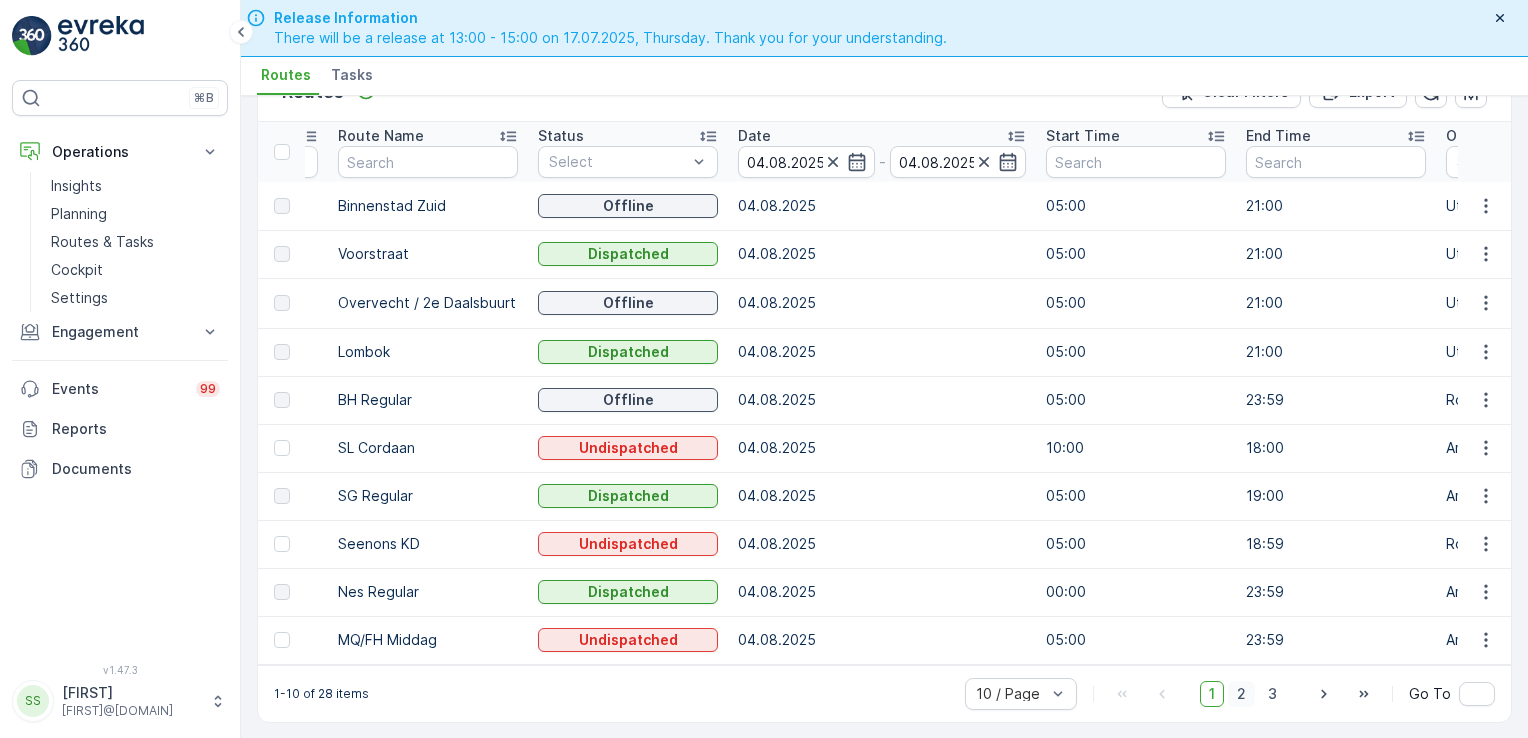 click on "2" at bounding box center (1241, 694) 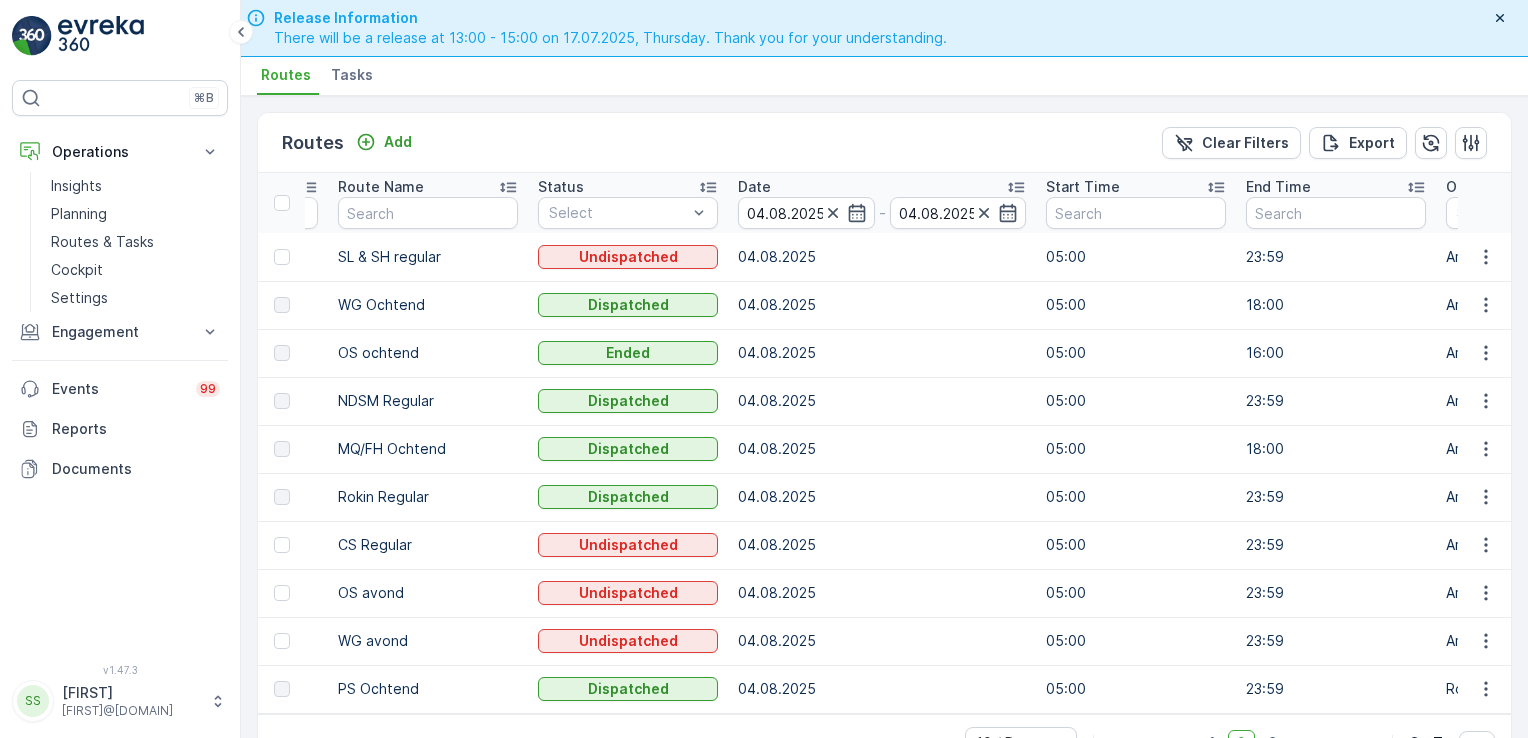 scroll, scrollTop: 56, scrollLeft: 0, axis: vertical 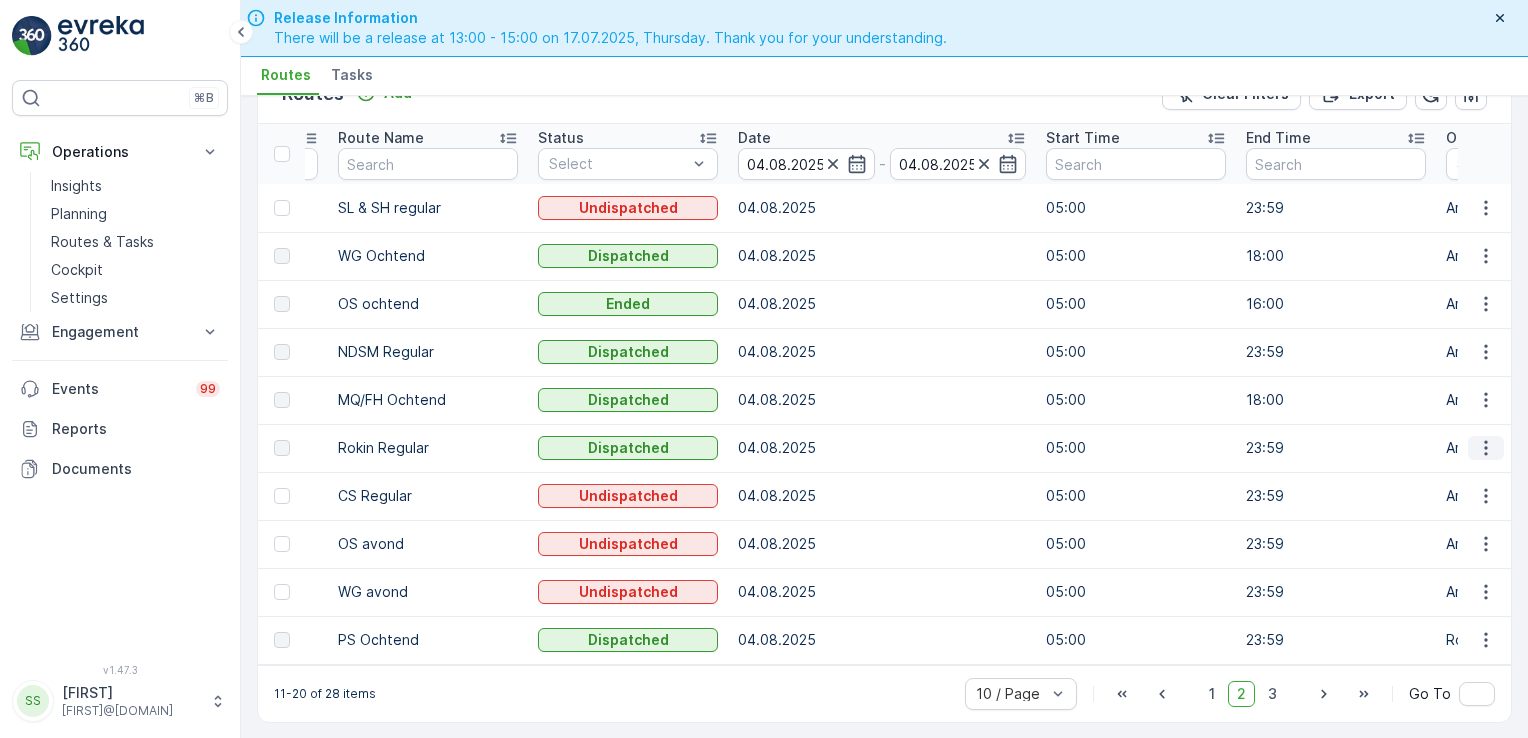 click 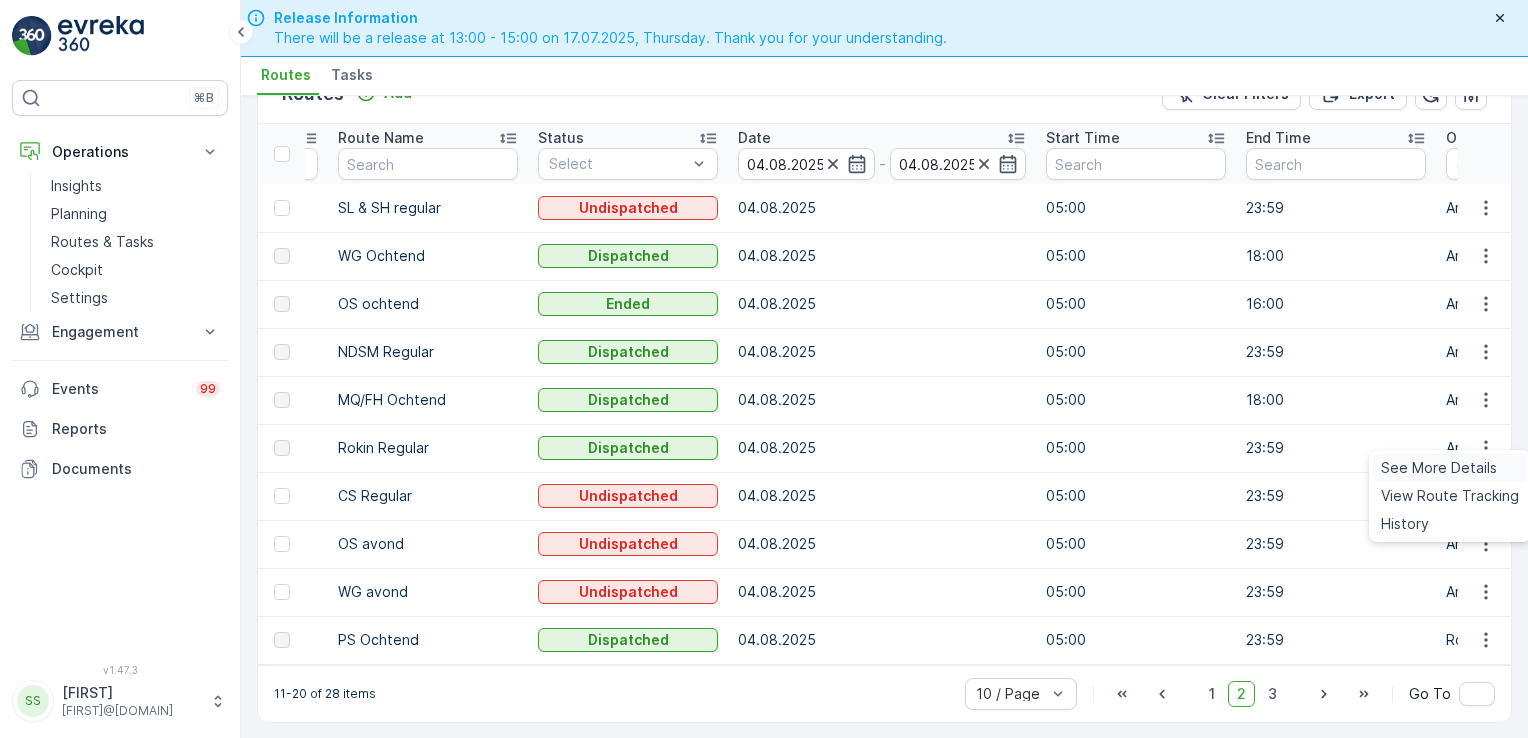 click on "See More Details" at bounding box center [1439, 468] 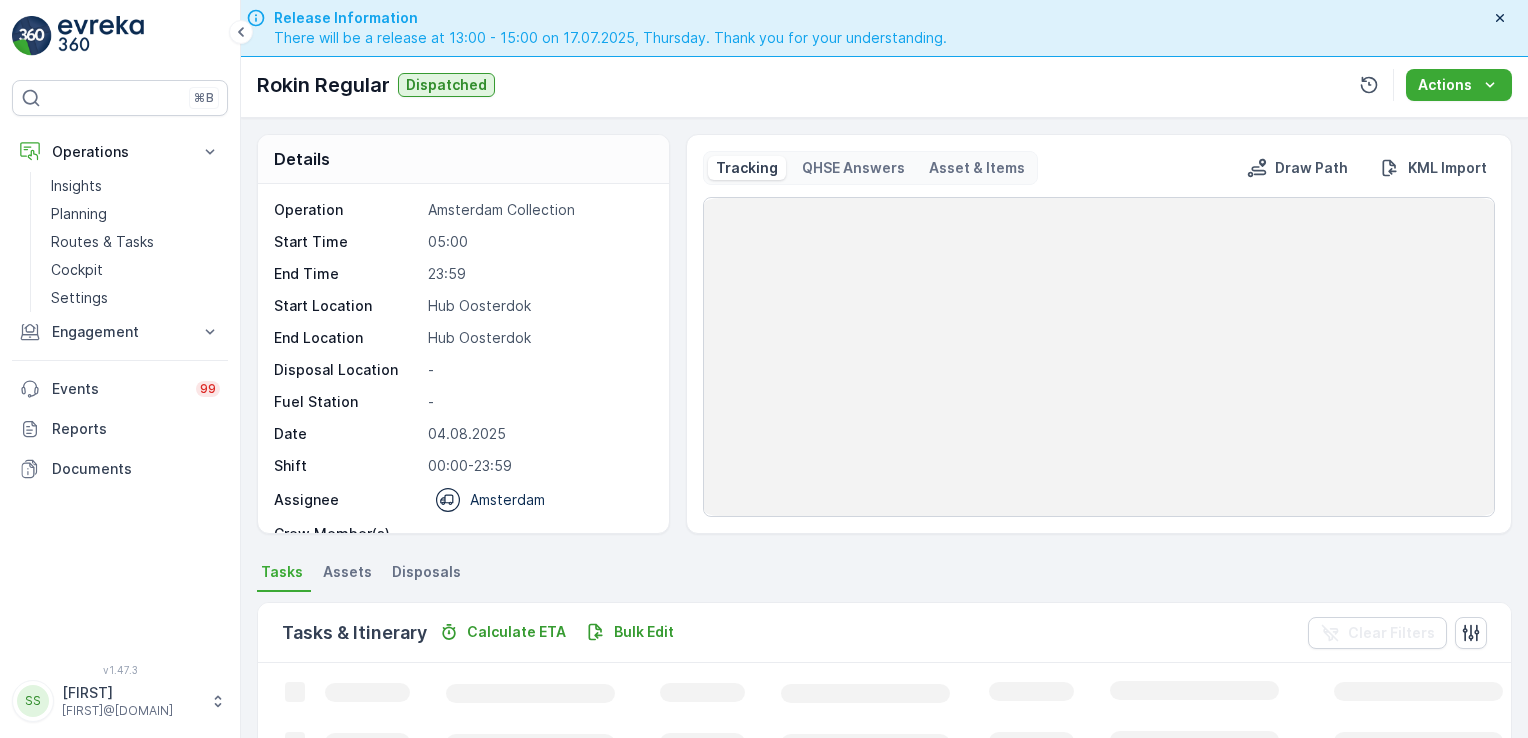 scroll, scrollTop: 62, scrollLeft: 0, axis: vertical 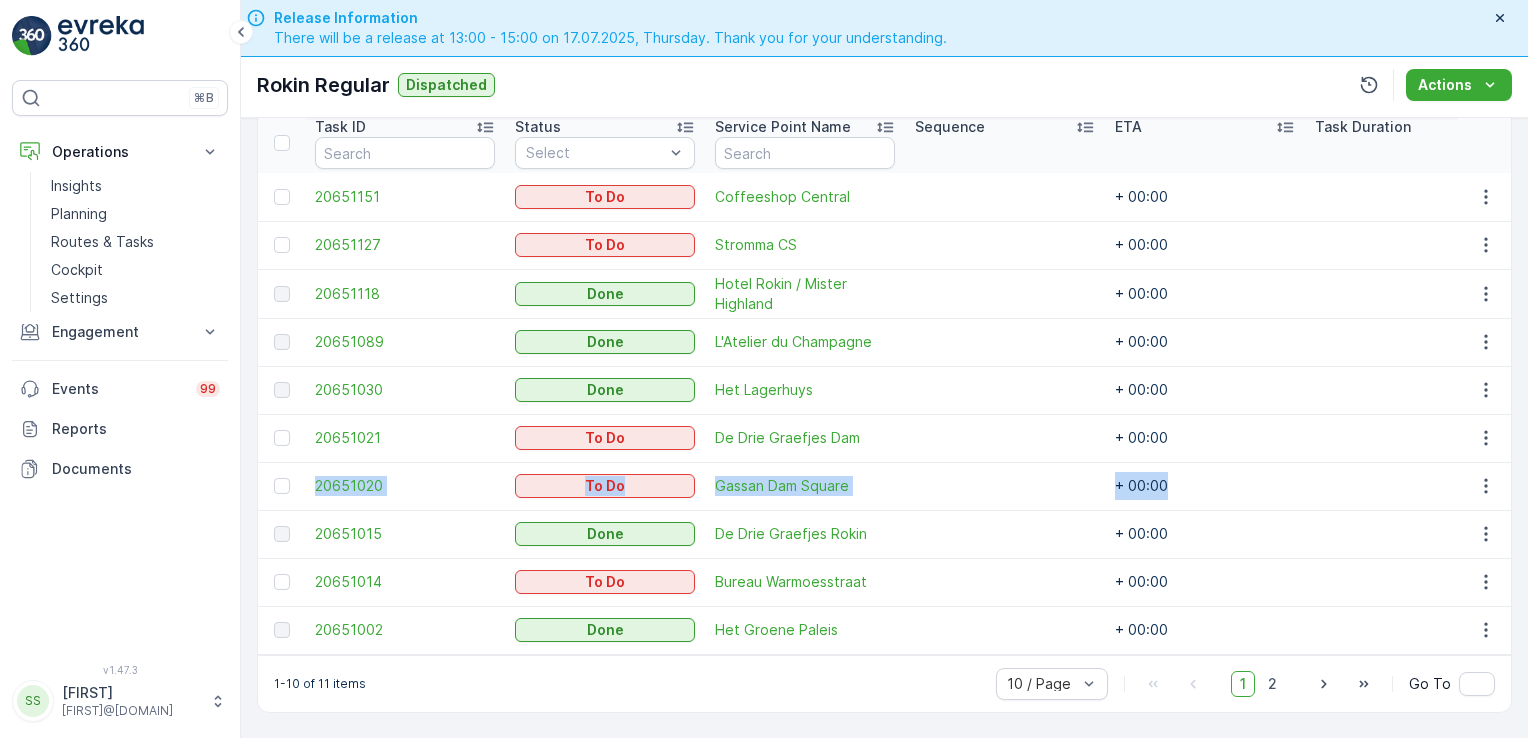 drag, startPoint x: 1521, startPoint y: 500, endPoint x: 1528, endPoint y: 421, distance: 79.30952 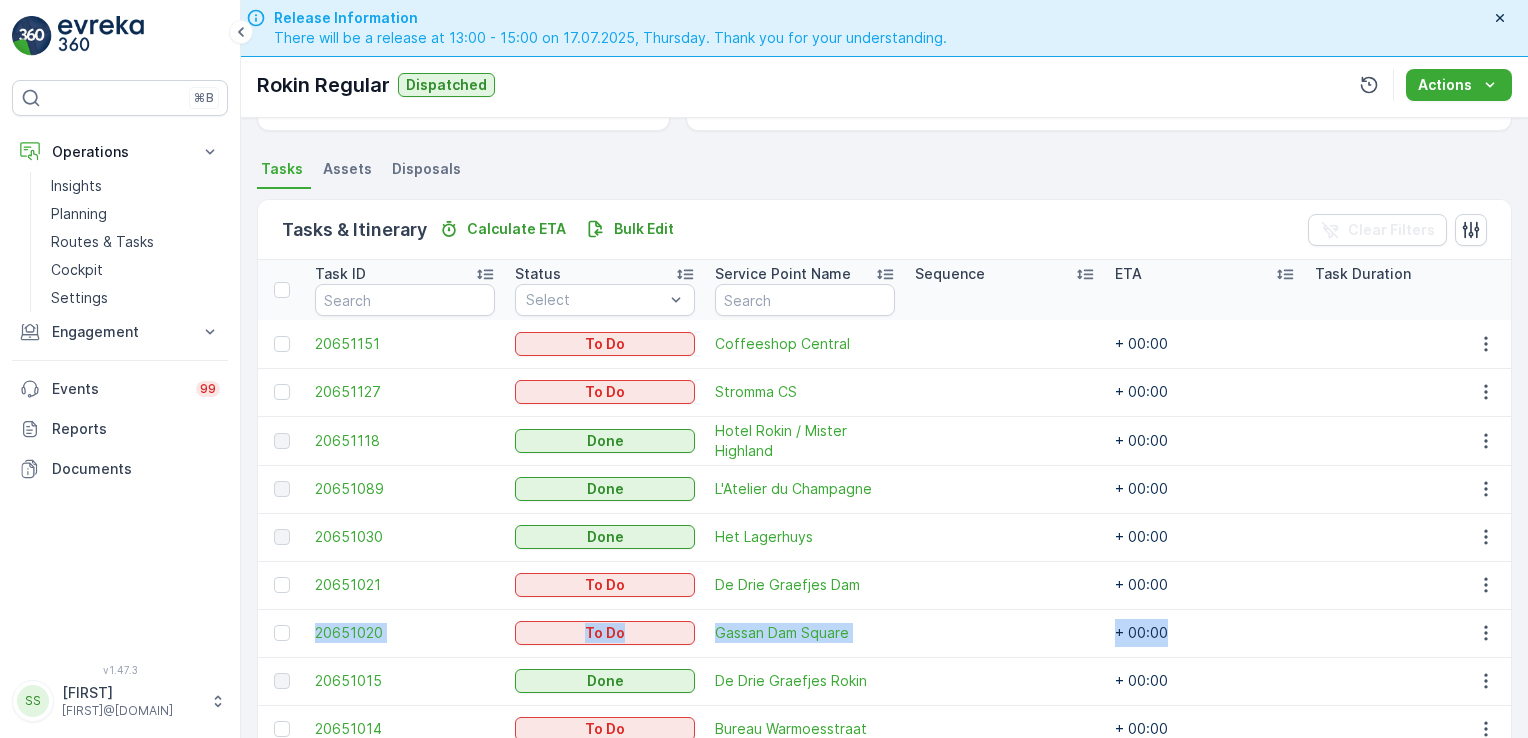 scroll, scrollTop: 556, scrollLeft: 0, axis: vertical 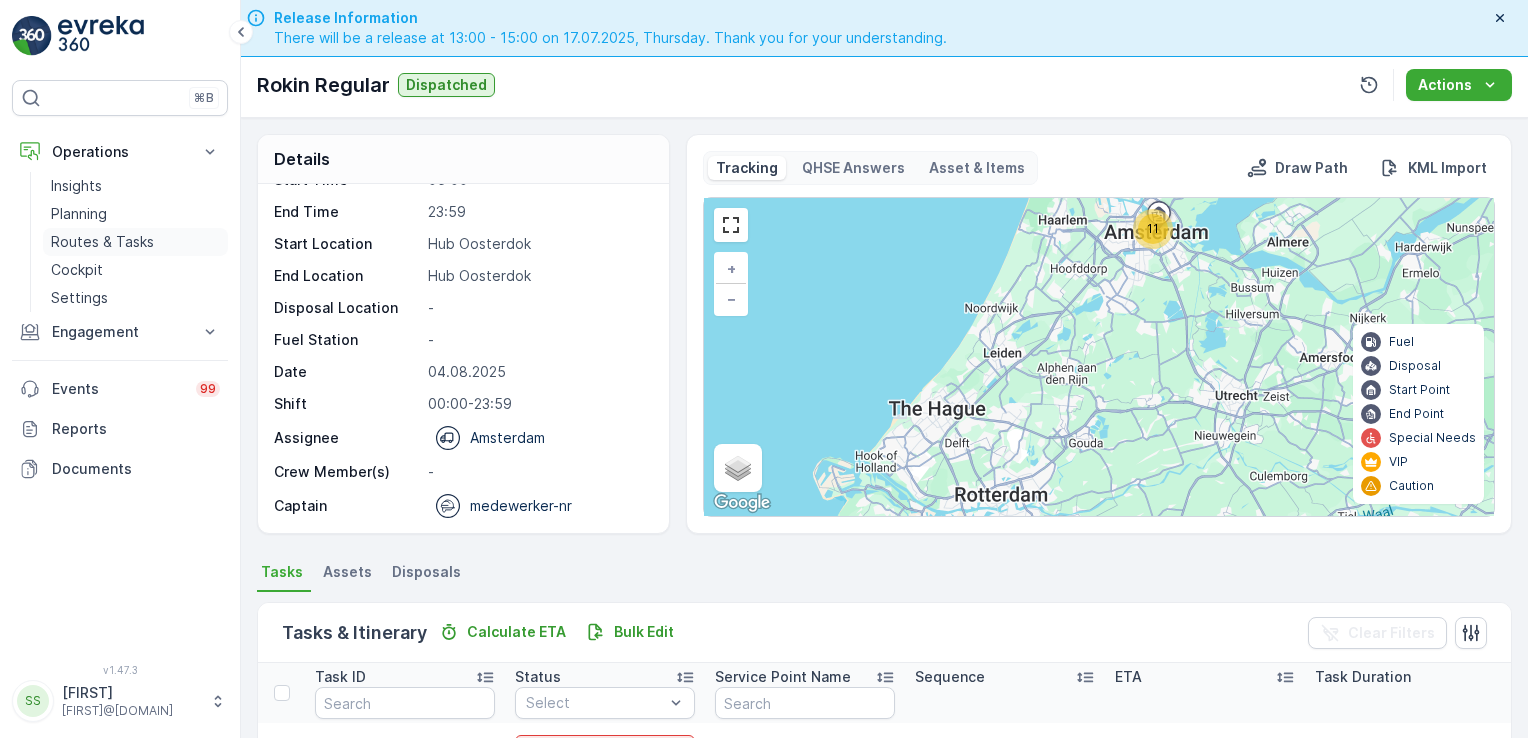 click on "Routes & Tasks" at bounding box center [102, 242] 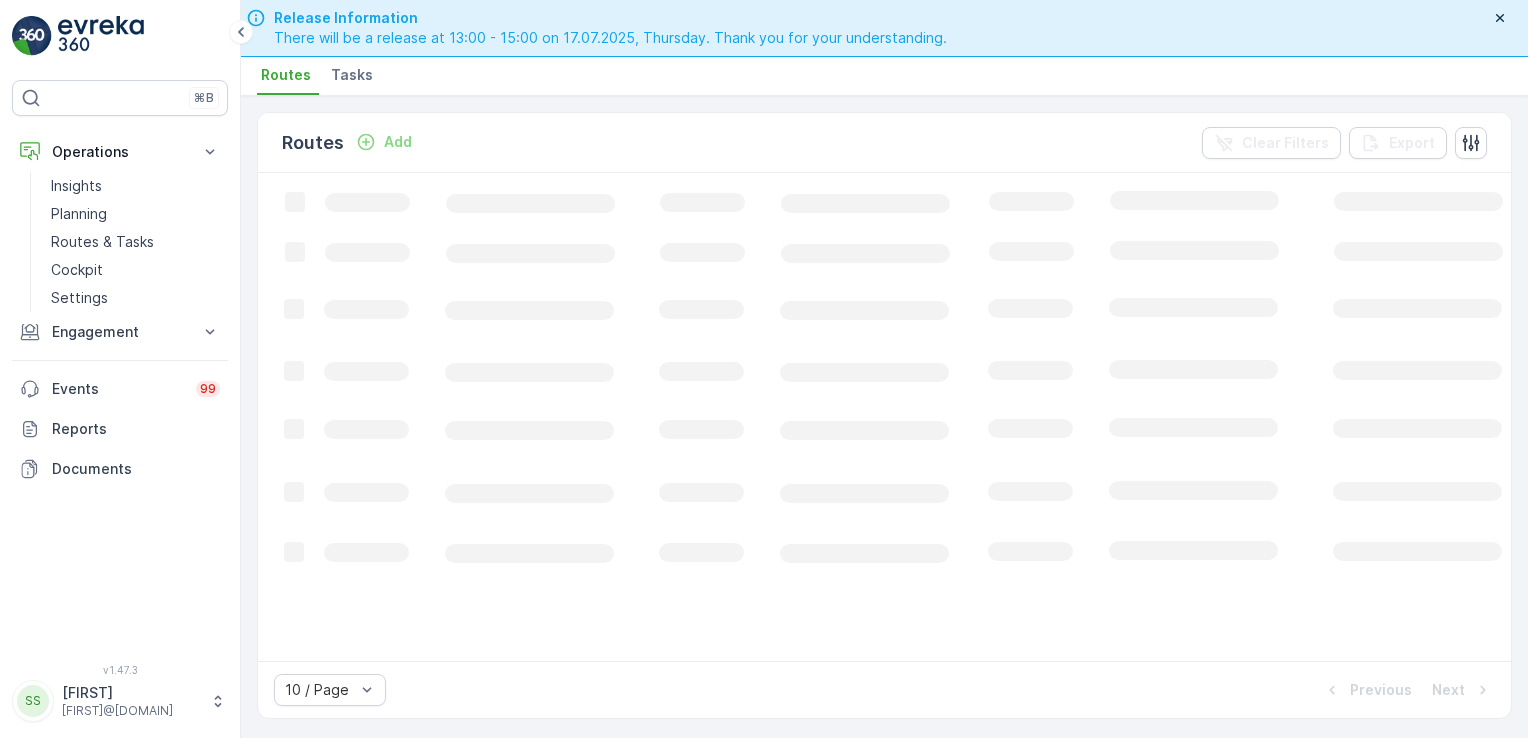 click on "Tasks" at bounding box center [352, 75] 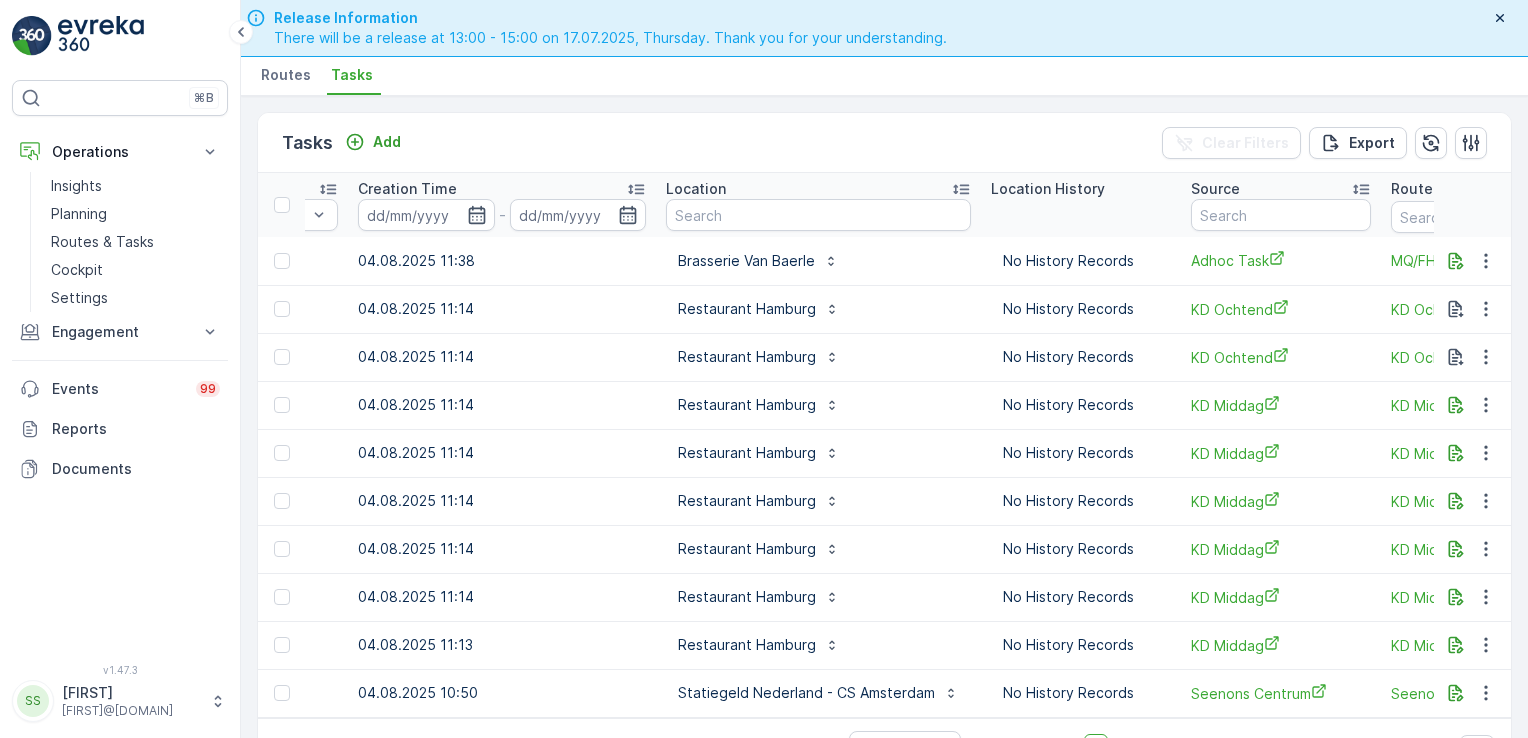 scroll, scrollTop: 0, scrollLeft: 1636, axis: horizontal 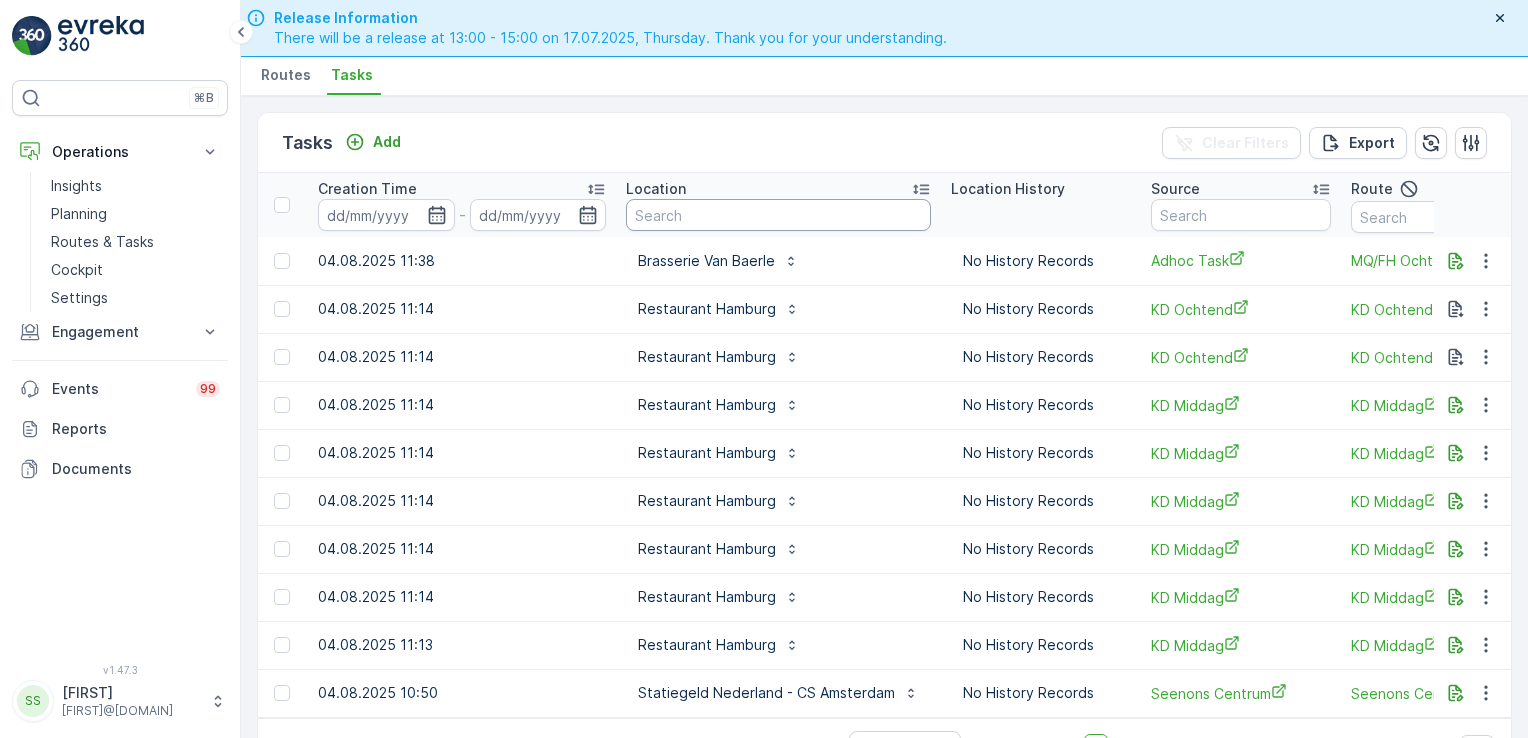 click at bounding box center [778, 215] 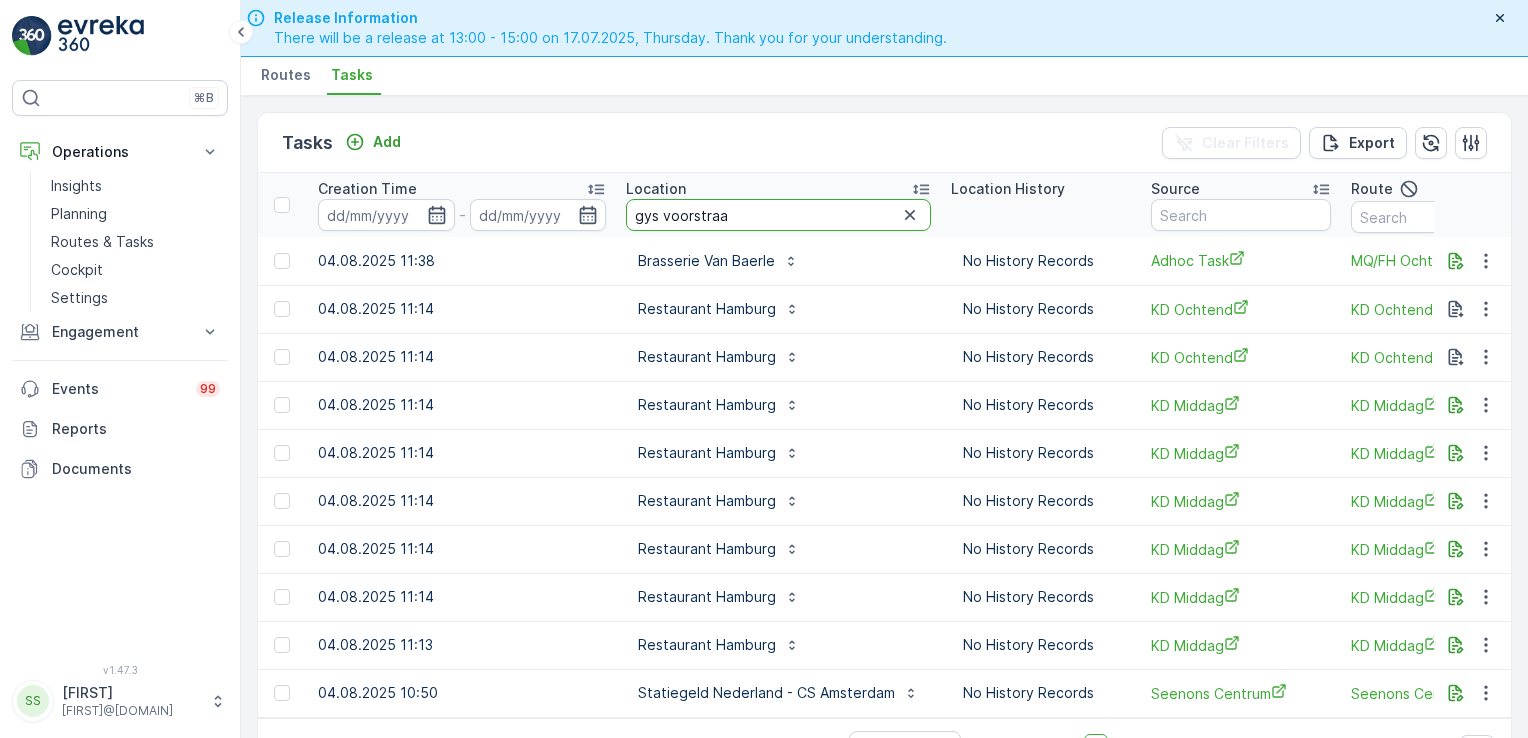 type on "gys voorstraat" 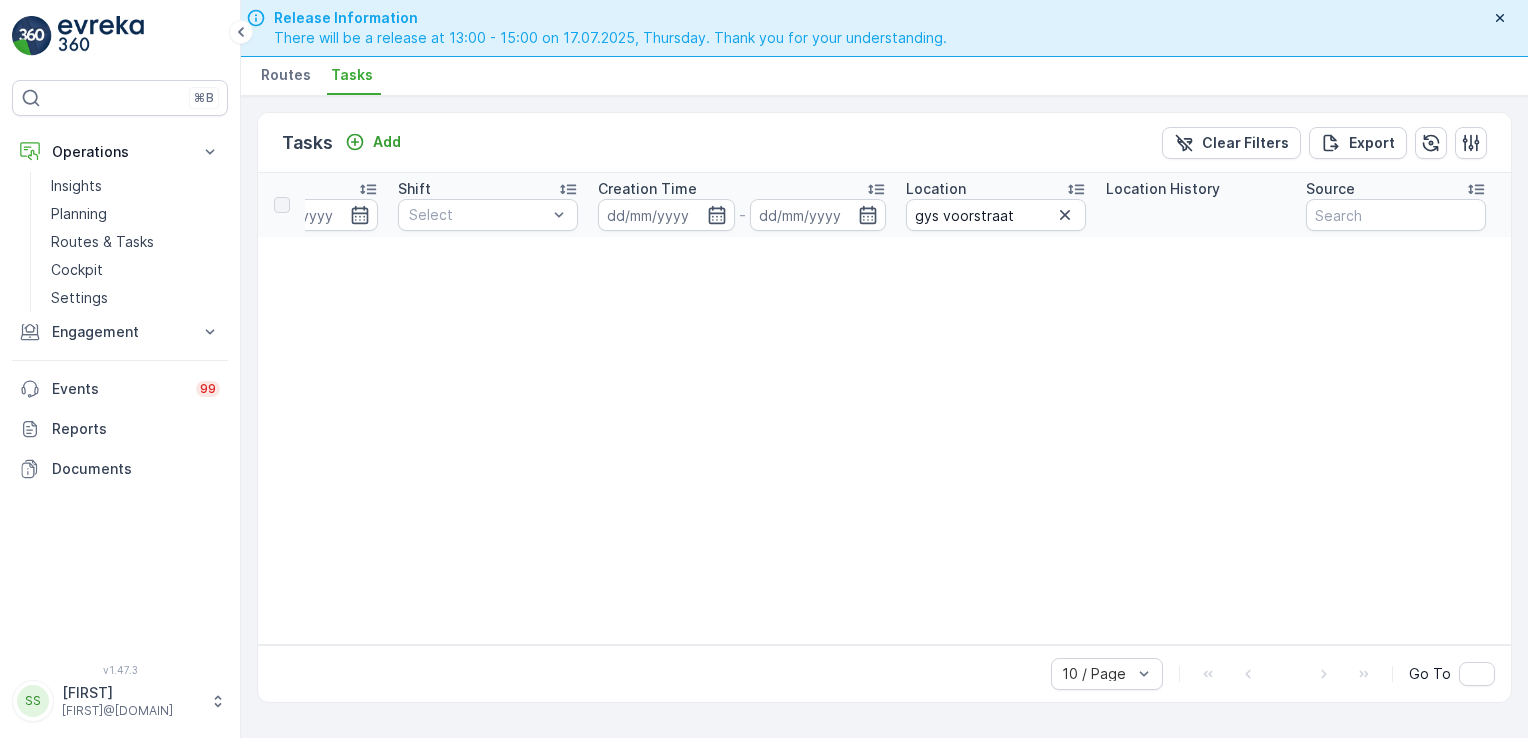 scroll, scrollTop: 0, scrollLeft: 1326, axis: horizontal 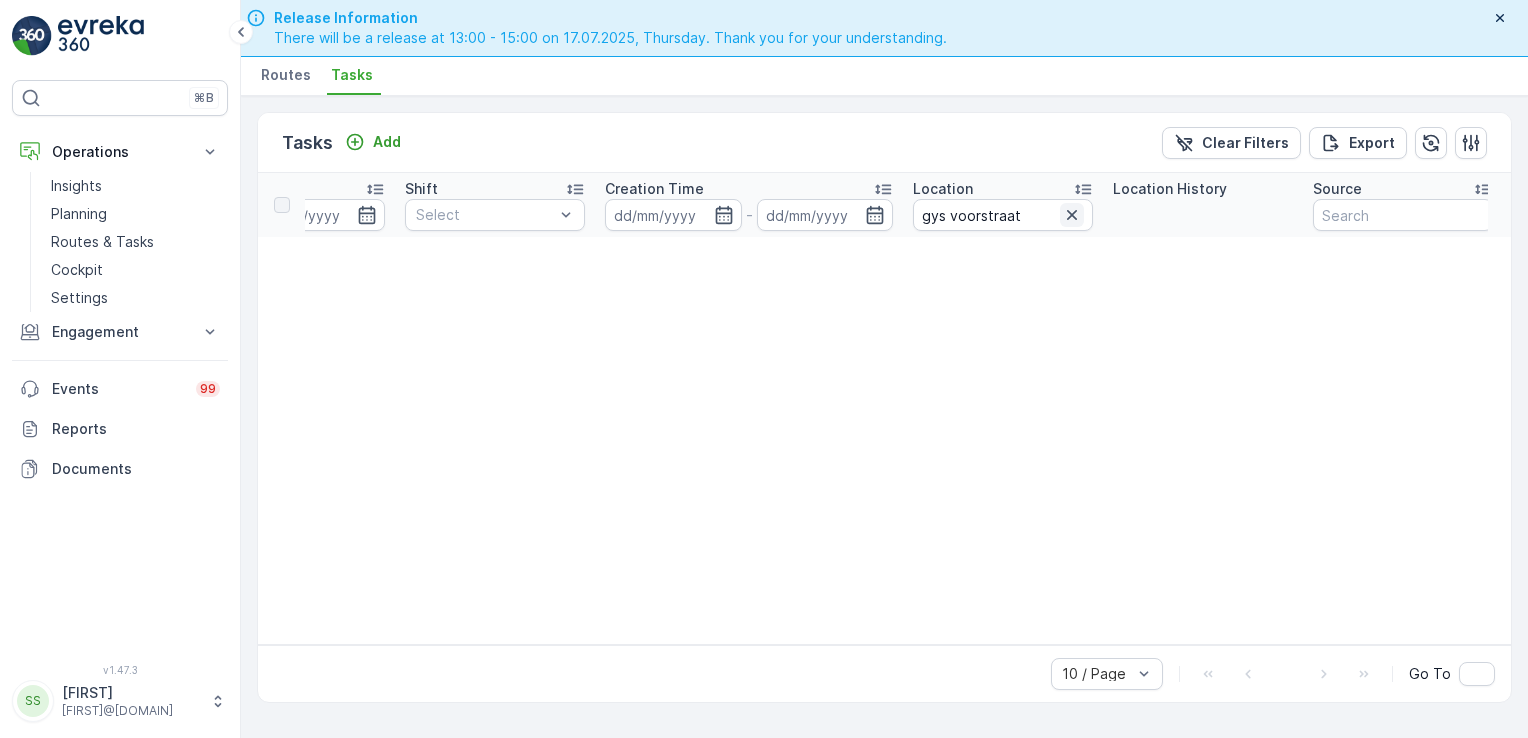 click 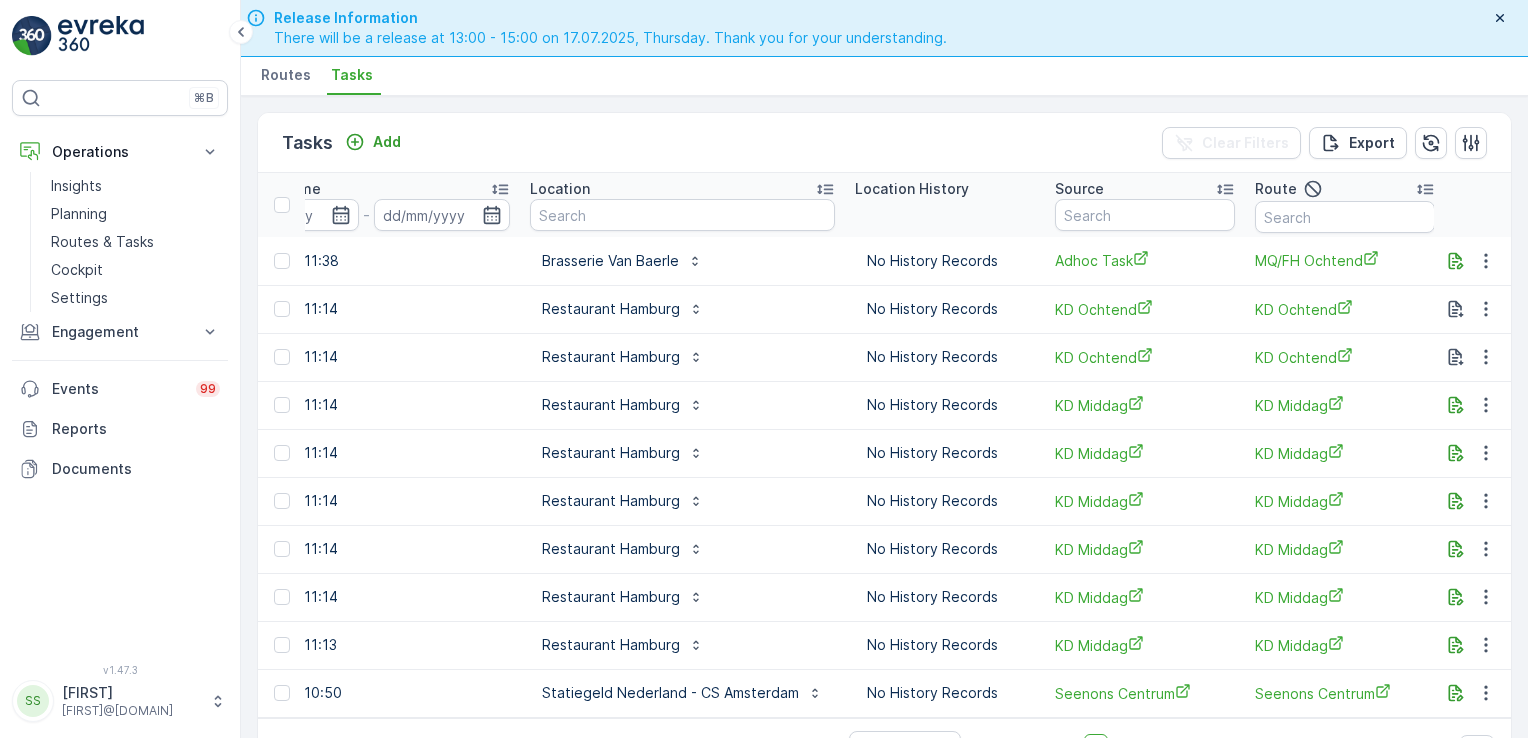 scroll, scrollTop: 0, scrollLeft: 1940, axis: horizontal 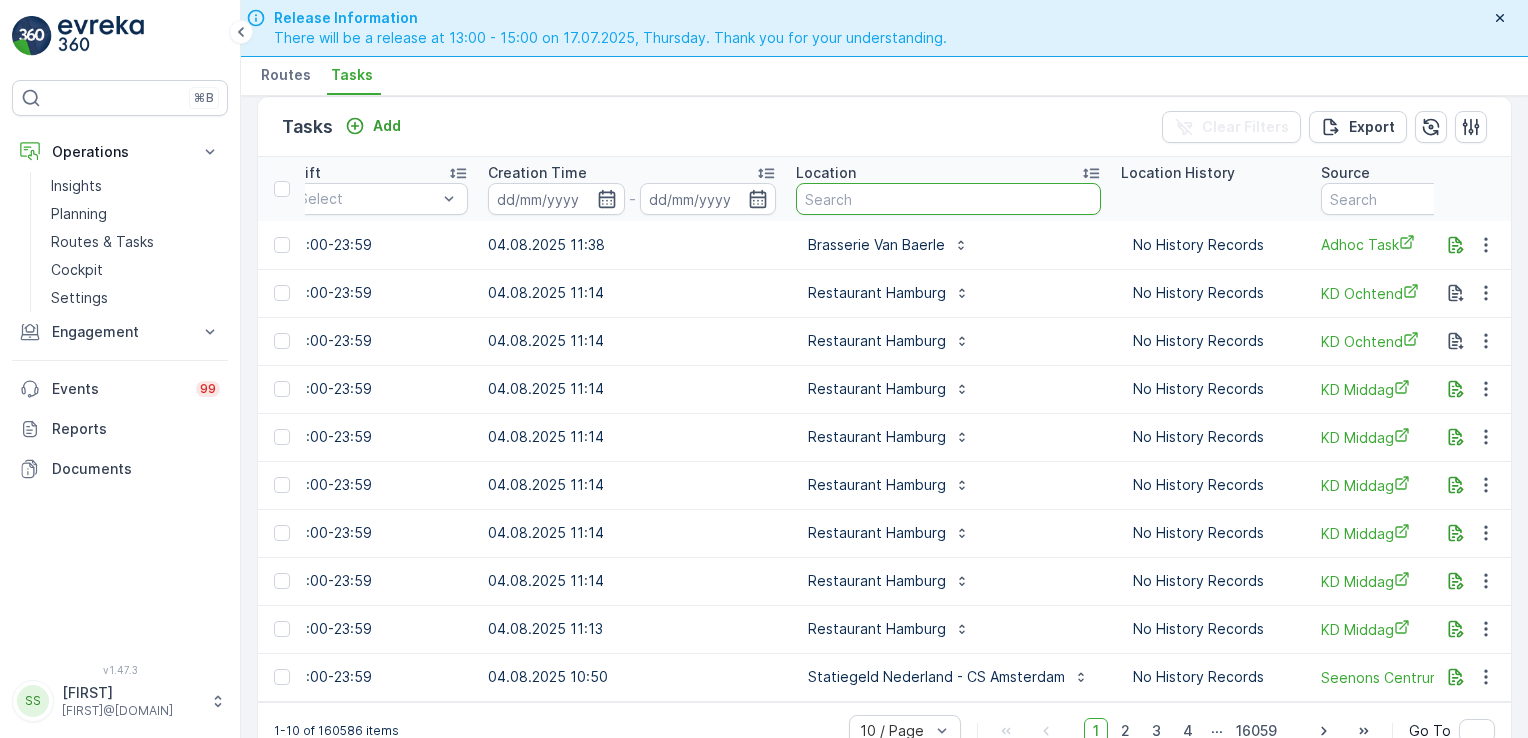 click at bounding box center (948, 199) 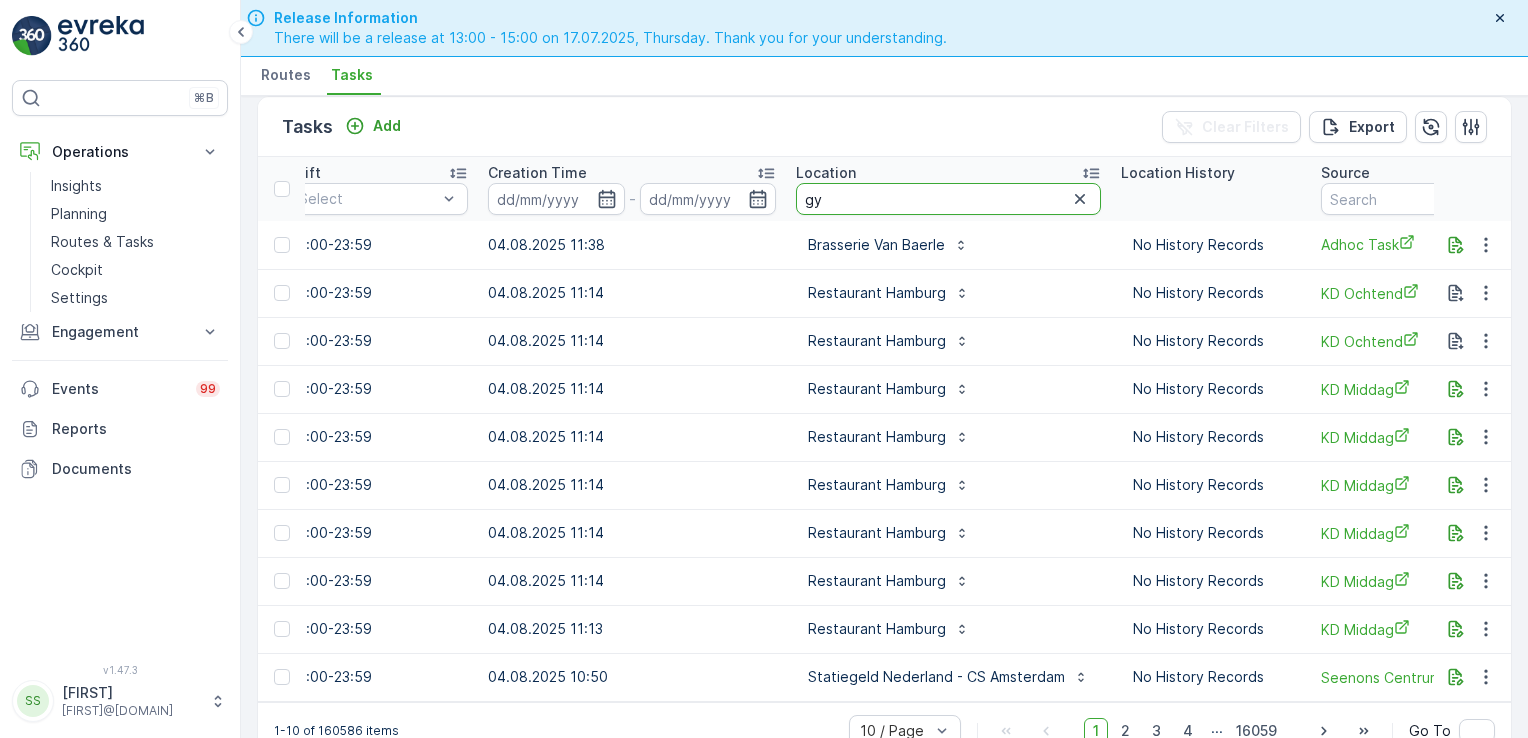 type on "gys" 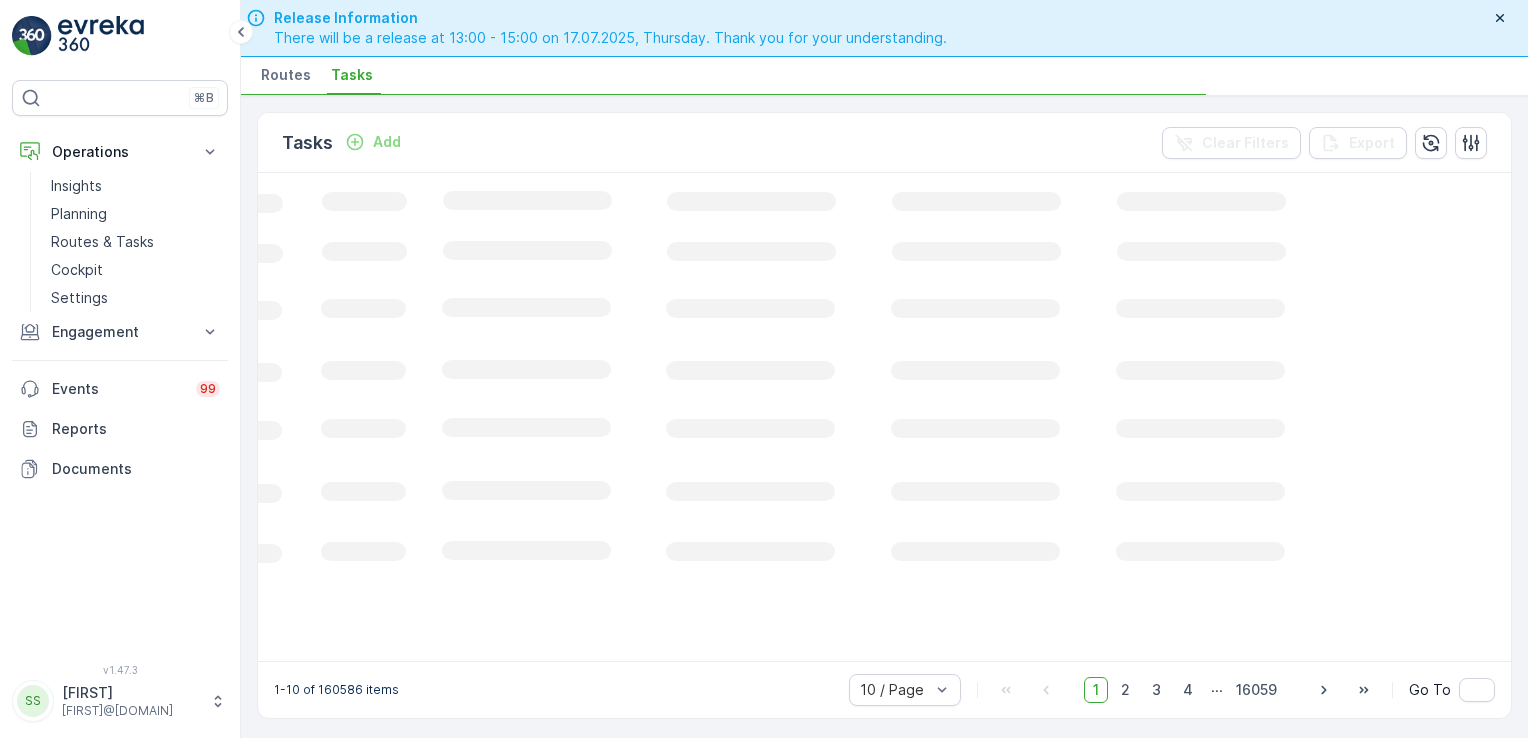 scroll, scrollTop: 0, scrollLeft: 666, axis: horizontal 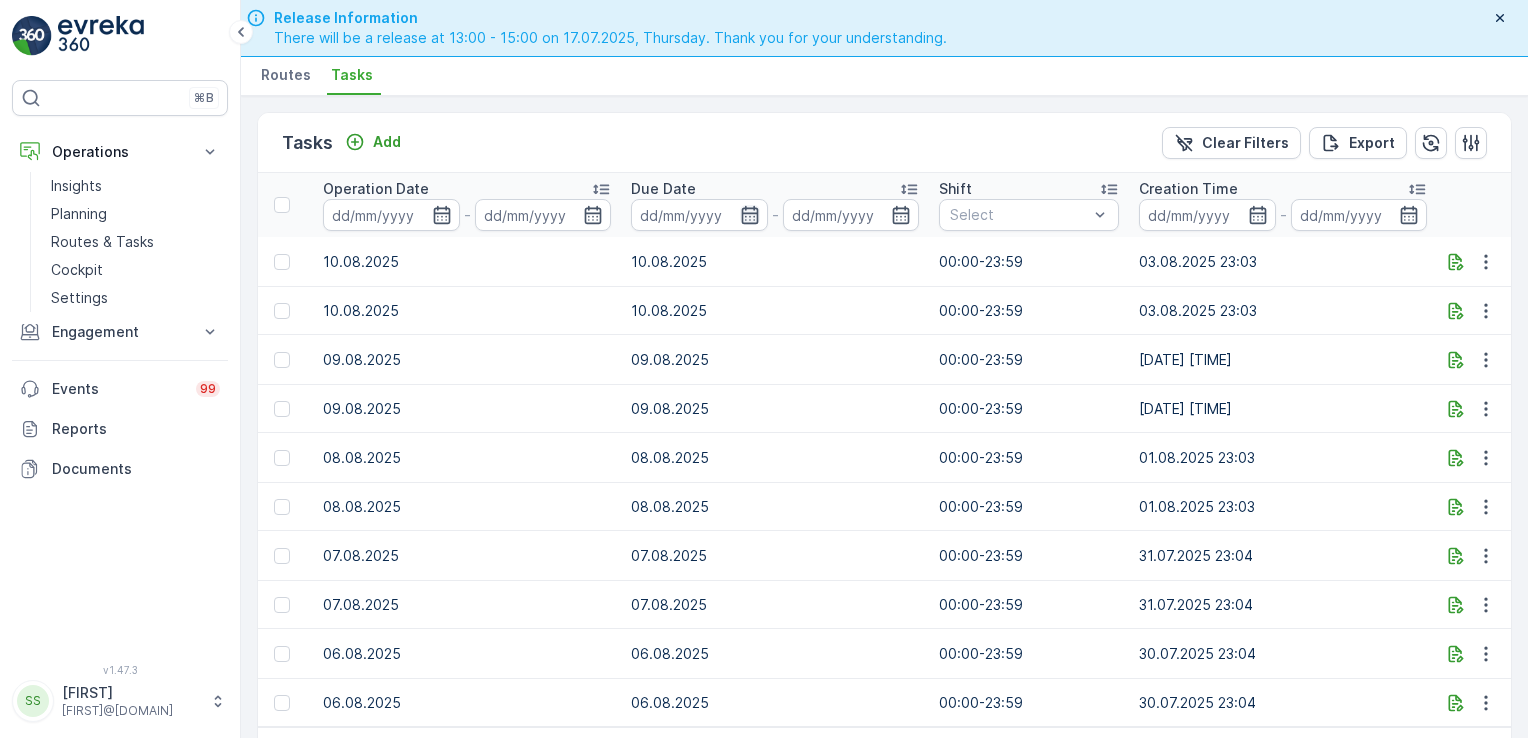 click 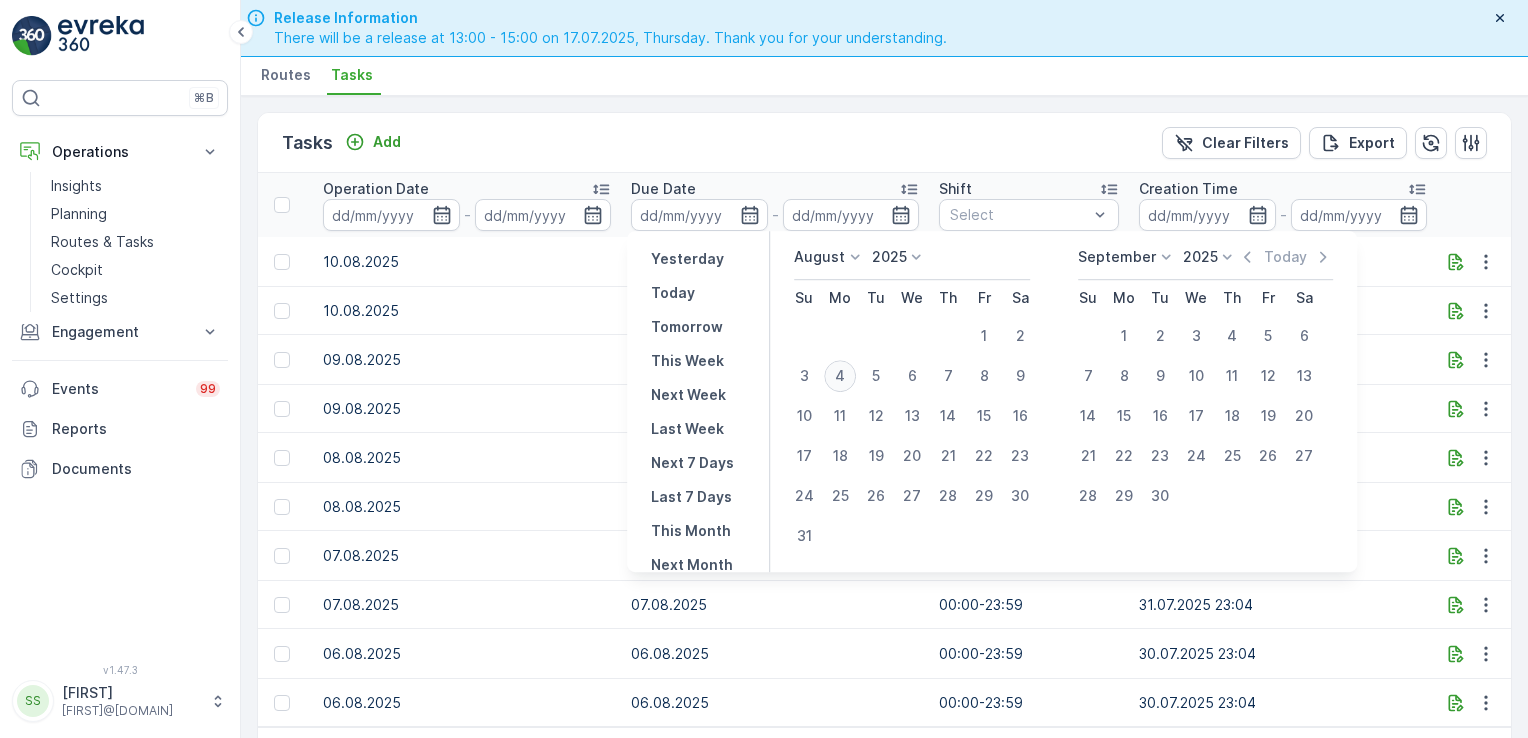 click on "4" at bounding box center (840, 376) 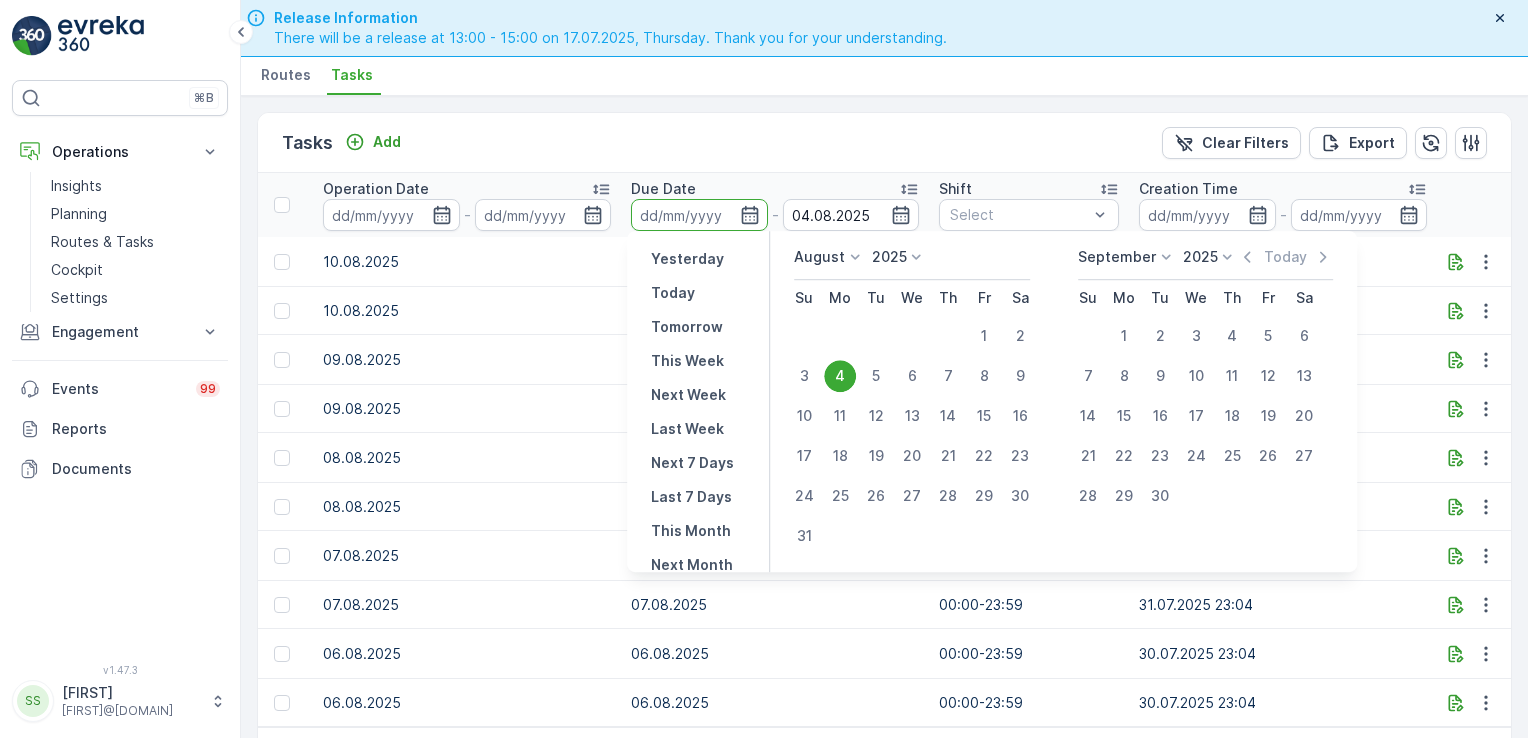 click on "4" at bounding box center (840, 376) 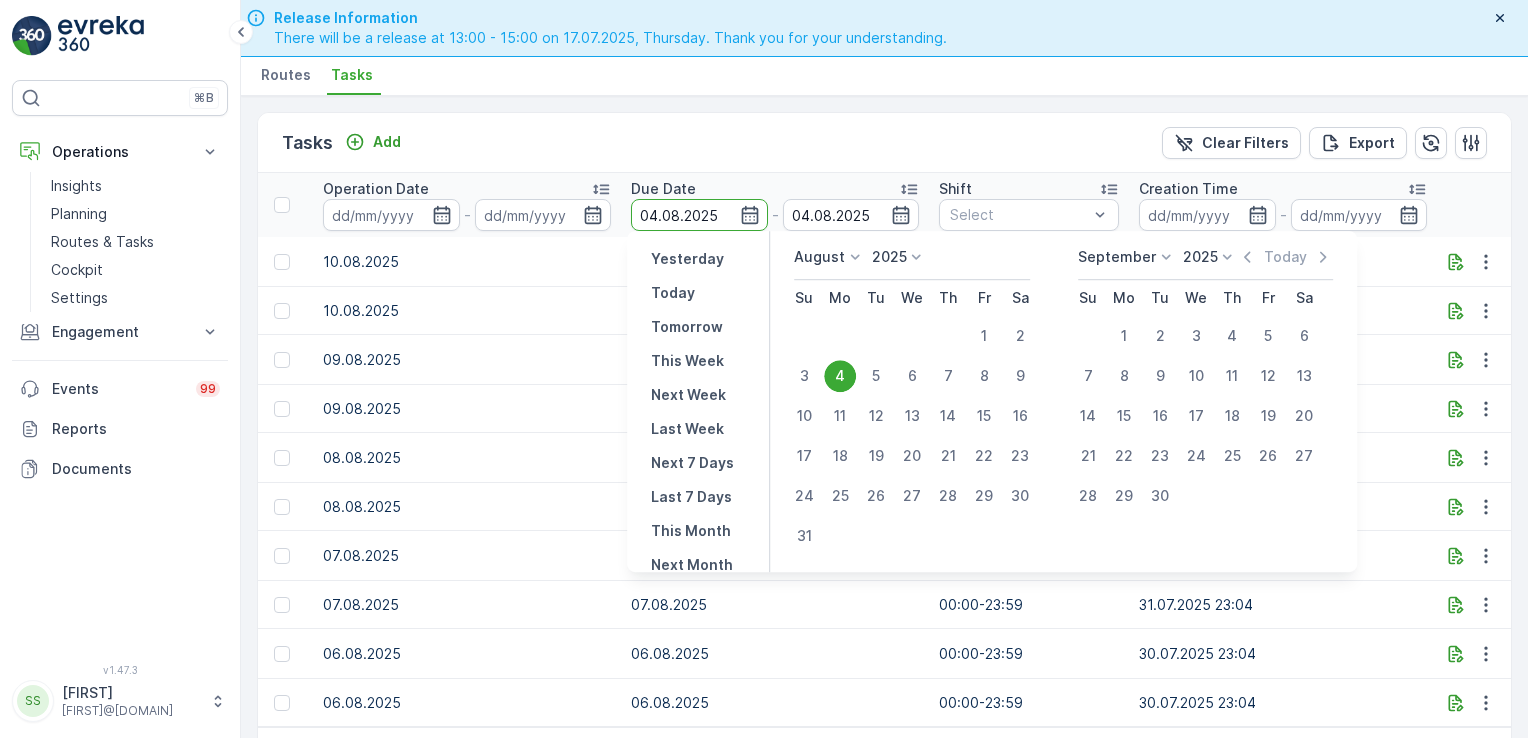 click on "4" at bounding box center (840, 376) 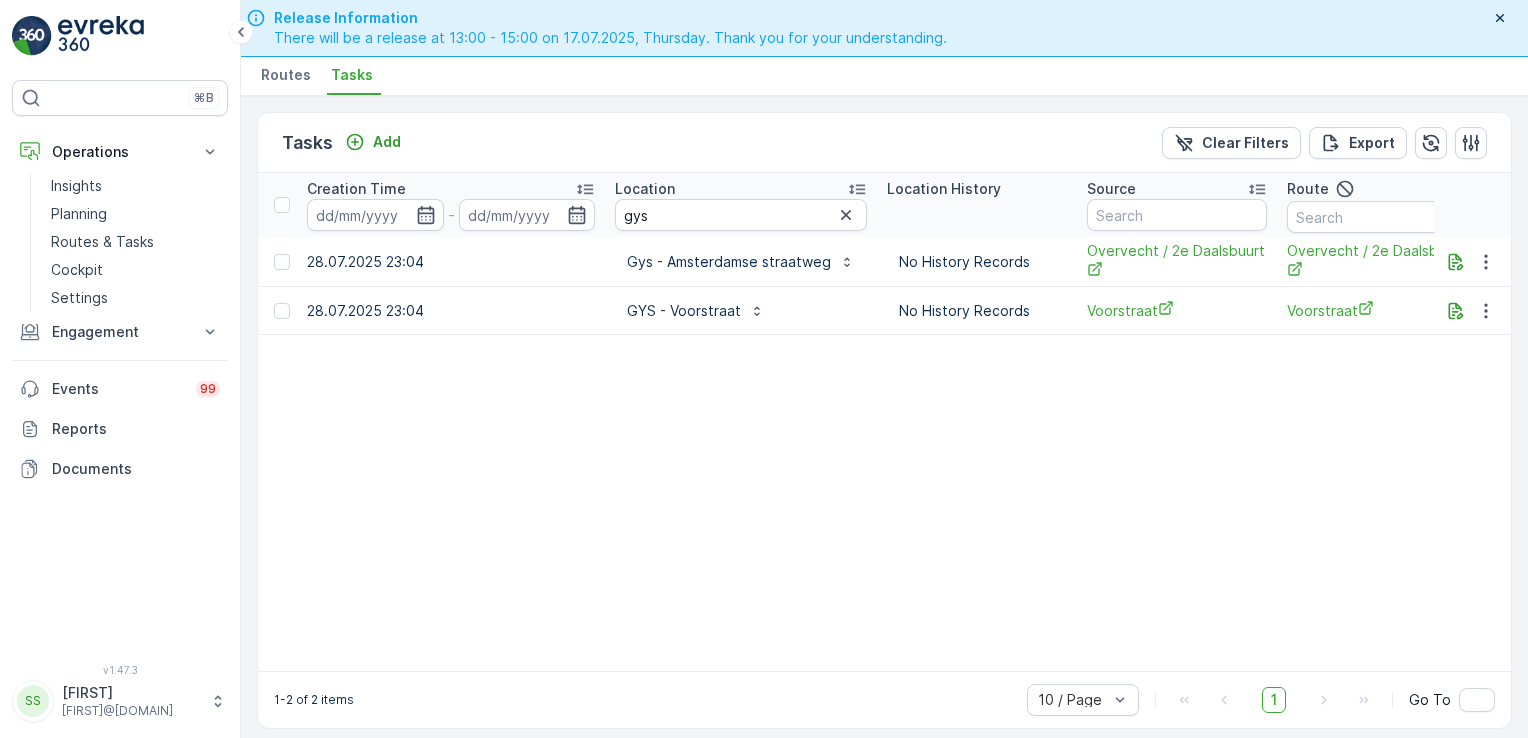 scroll, scrollTop: 0, scrollLeft: 1652, axis: horizontal 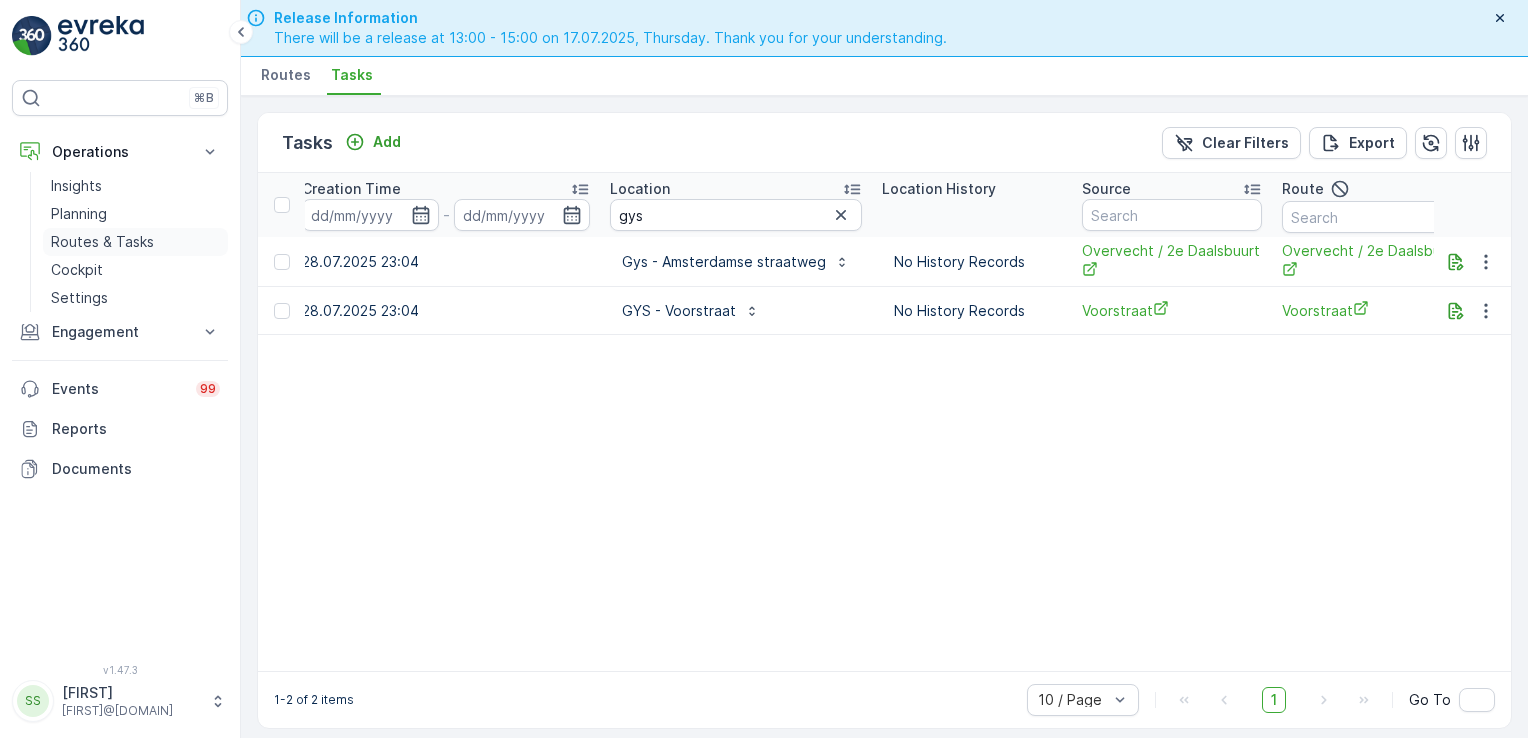 click on "Routes & Tasks" at bounding box center (102, 242) 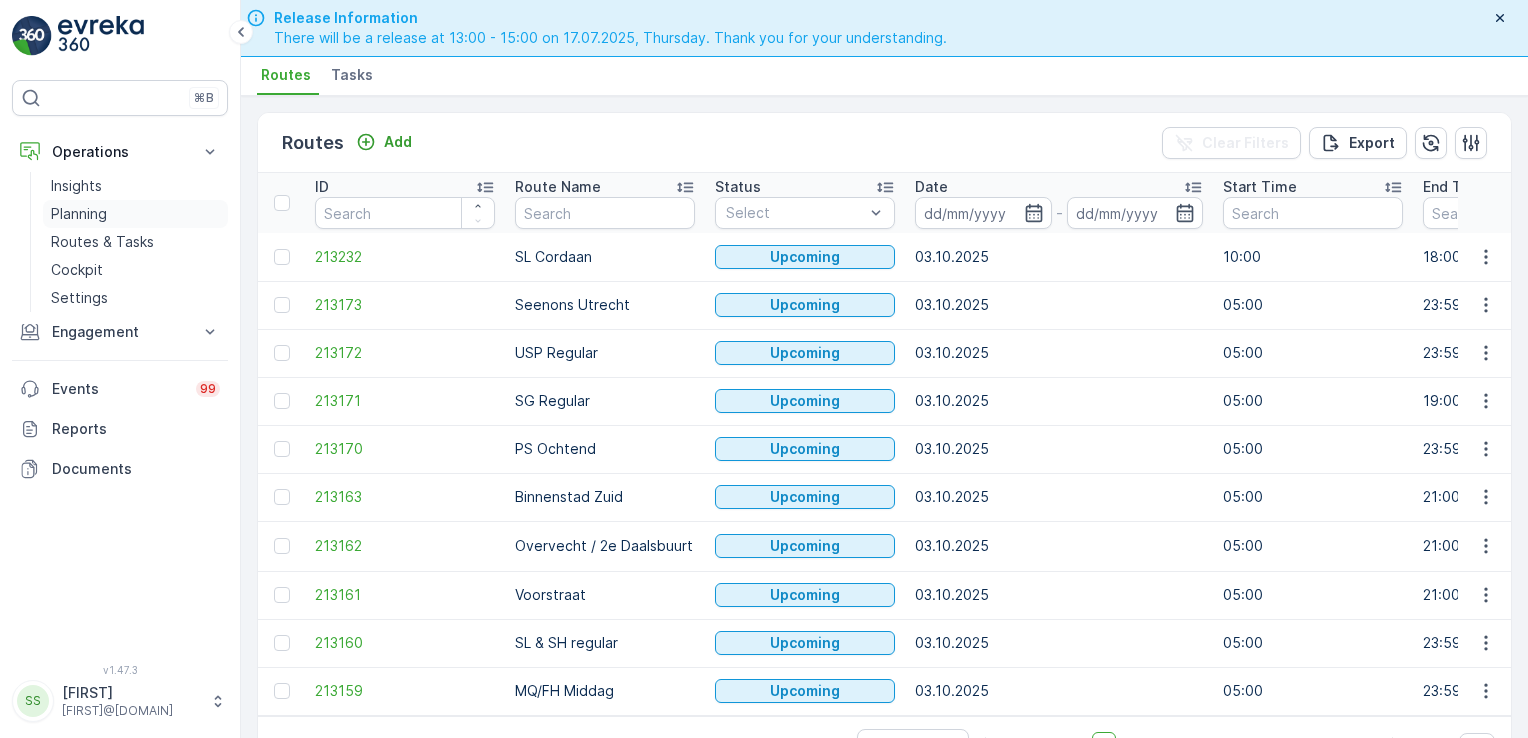 click on "Planning" at bounding box center (79, 214) 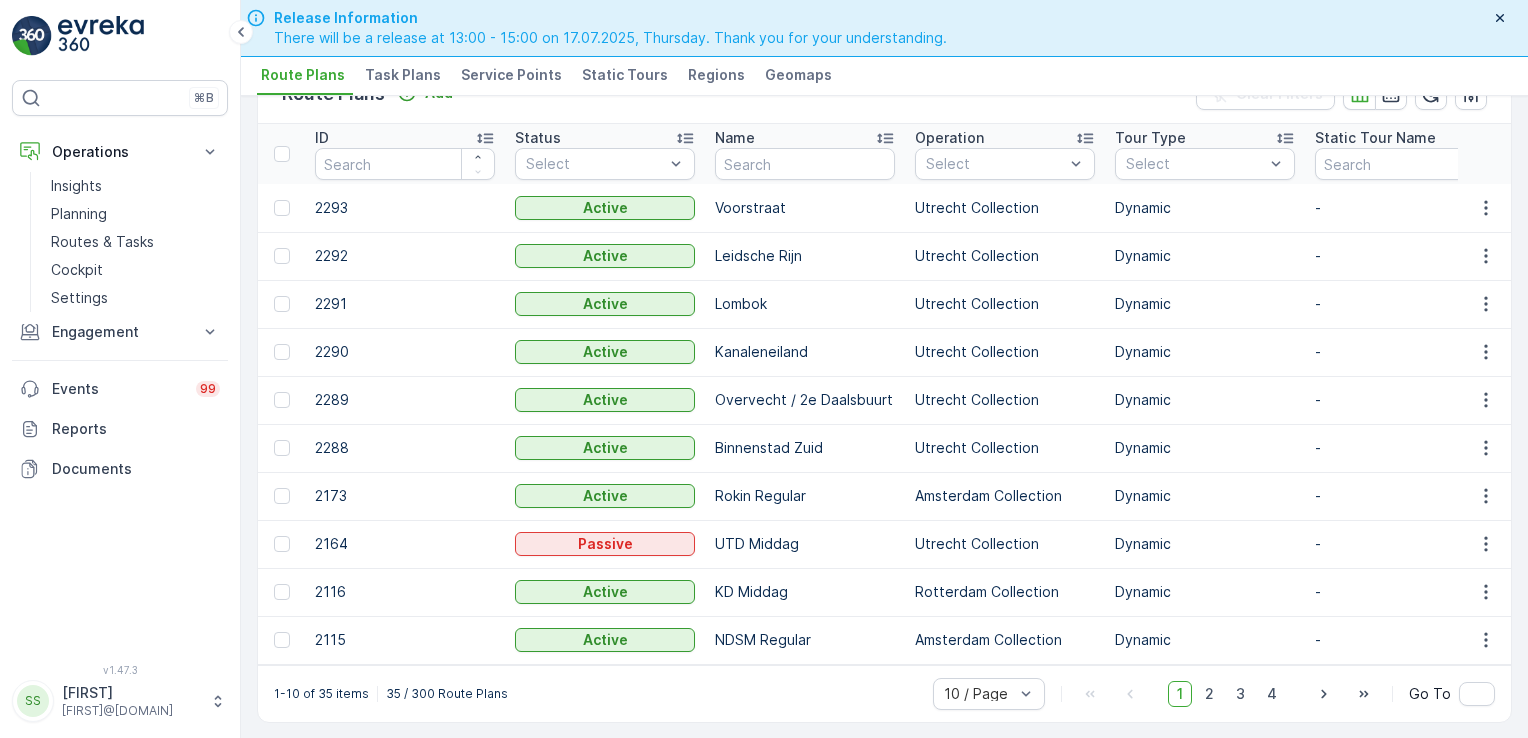 scroll, scrollTop: 0, scrollLeft: 0, axis: both 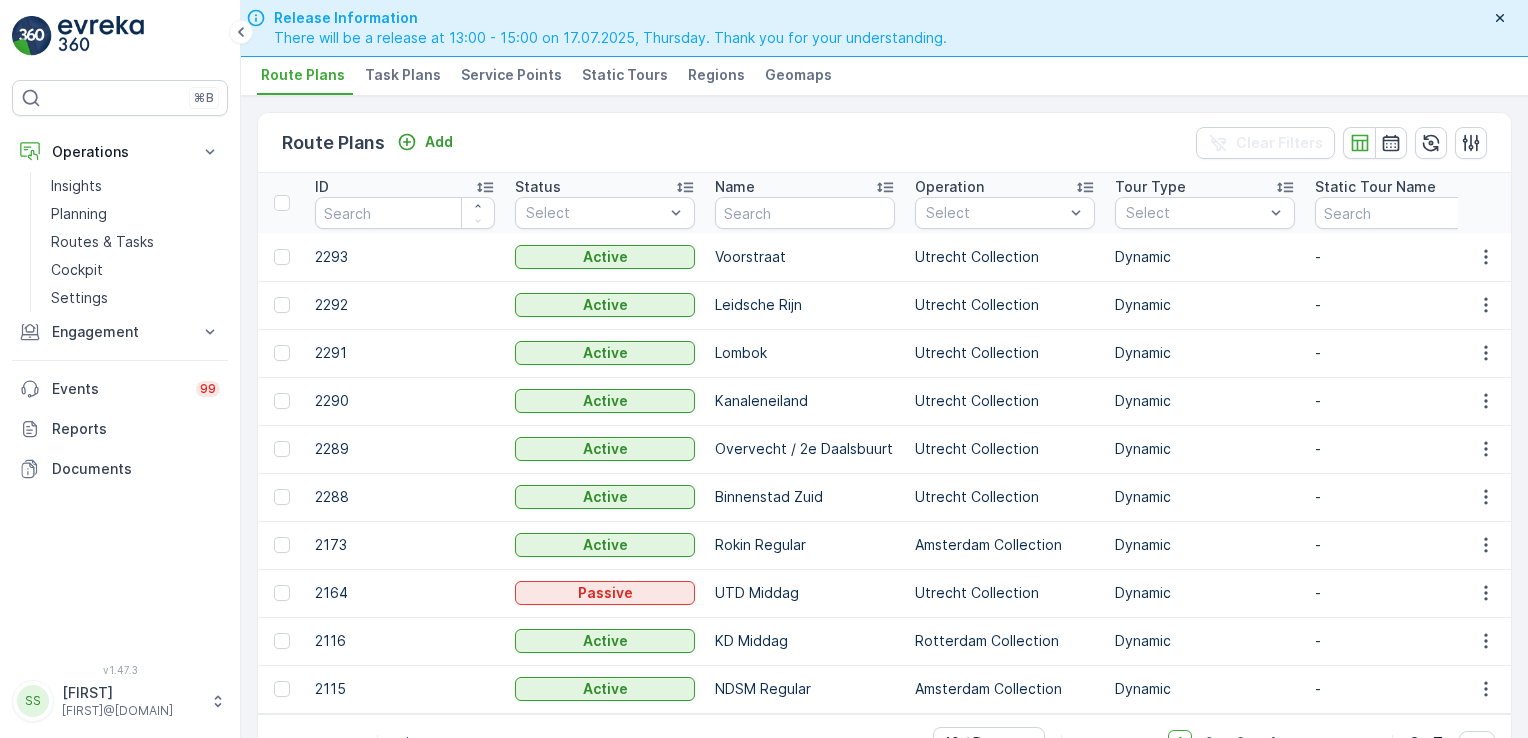 click on "Task Plans" at bounding box center (403, 75) 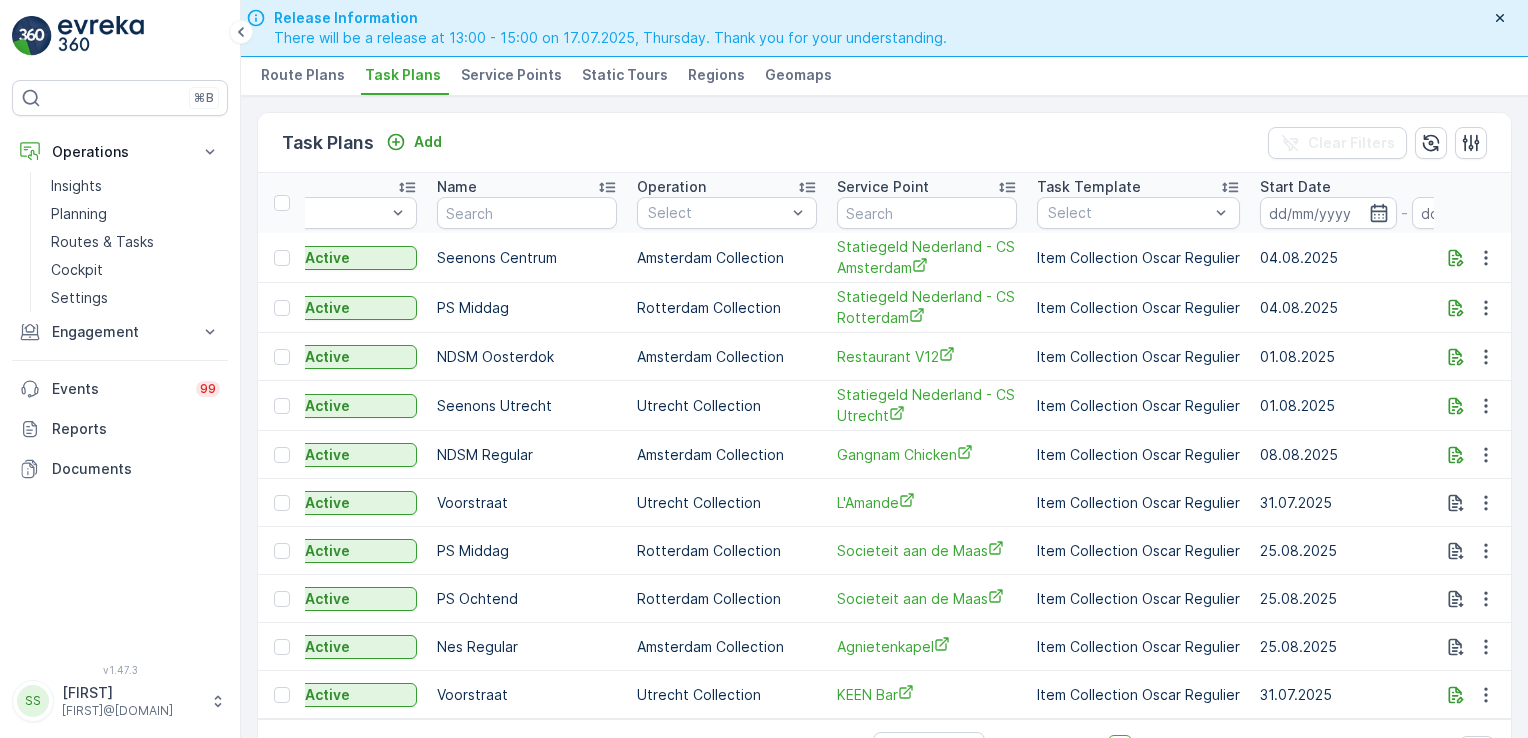 scroll, scrollTop: 0, scrollLeft: 280, axis: horizontal 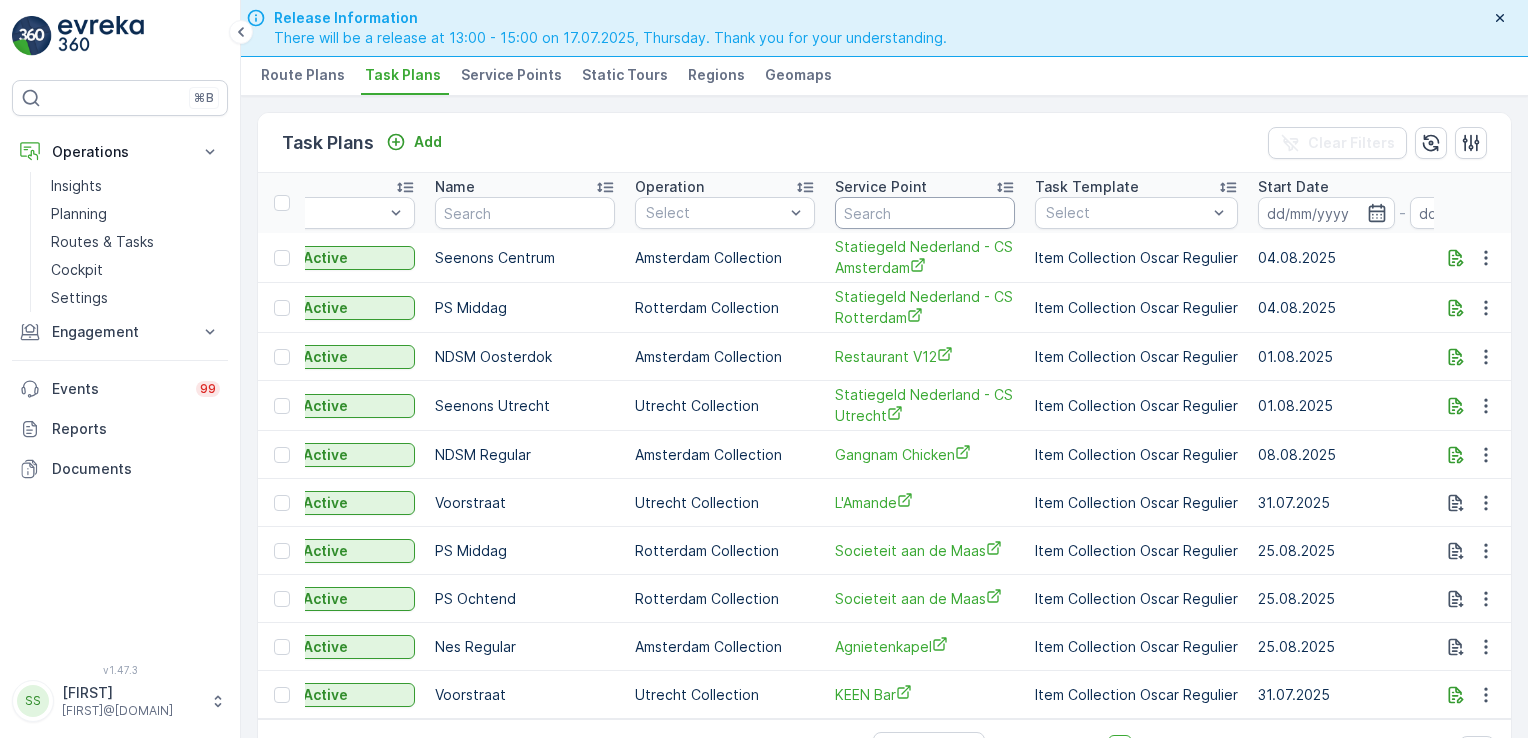 click at bounding box center (925, 213) 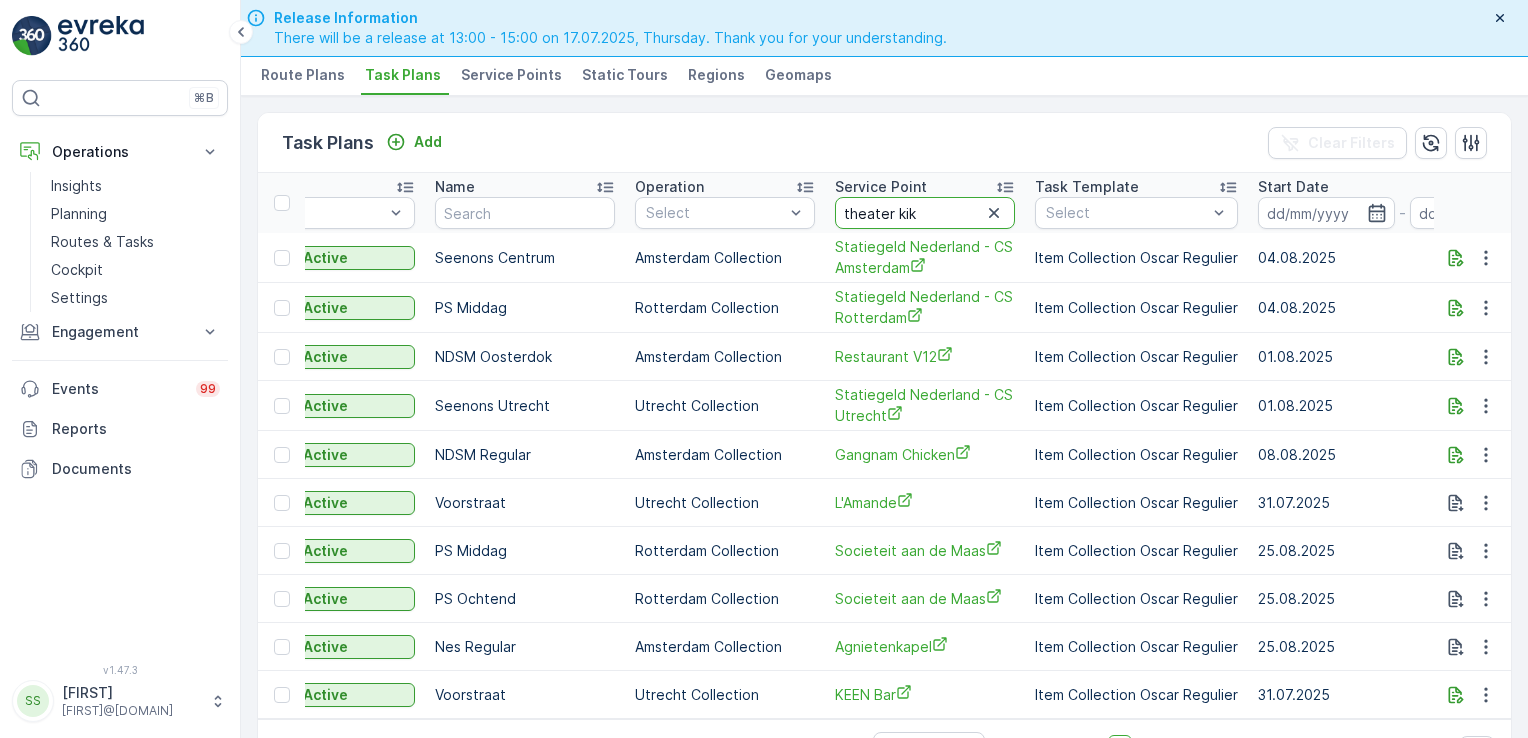 type on "theater kik" 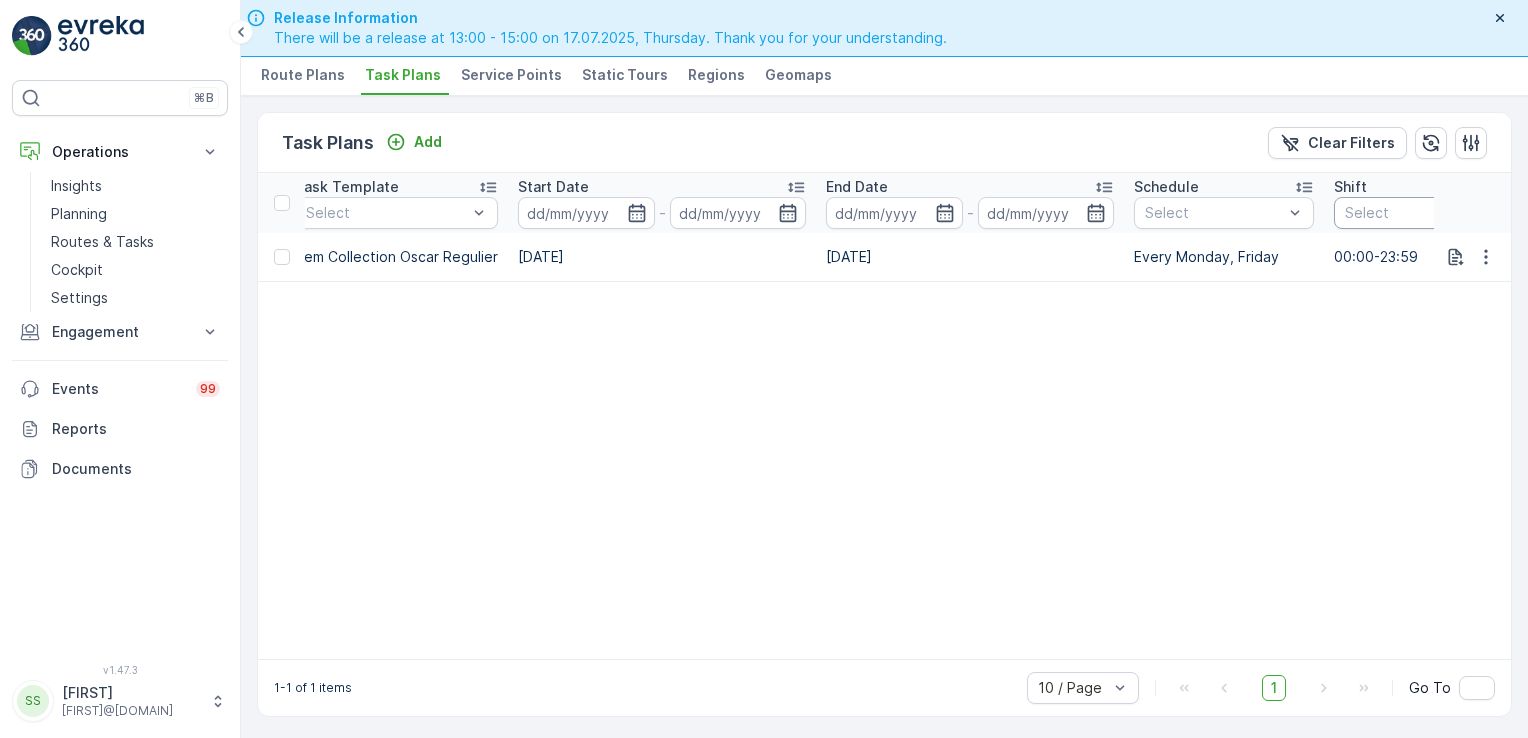scroll, scrollTop: 0, scrollLeft: 1028, axis: horizontal 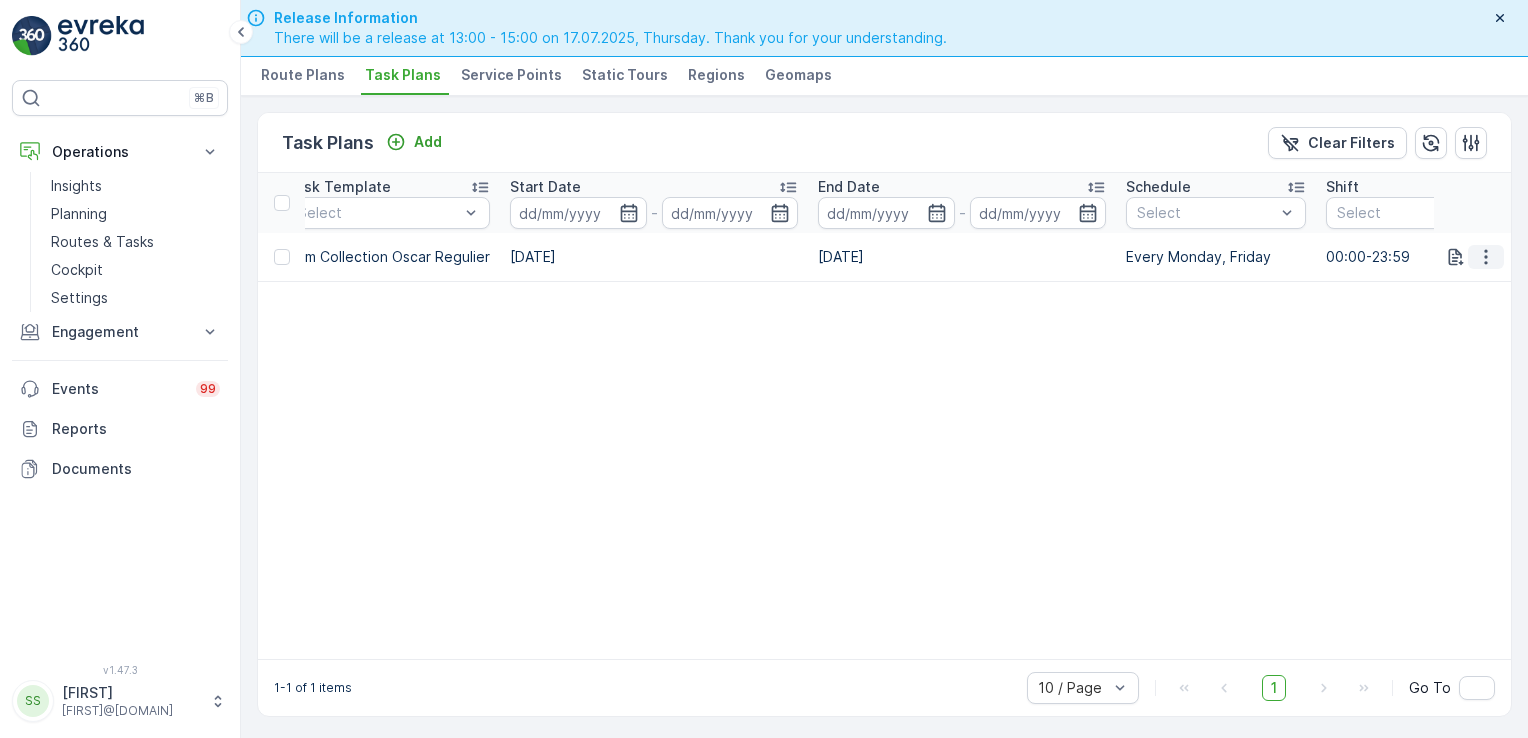 click at bounding box center [1486, 257] 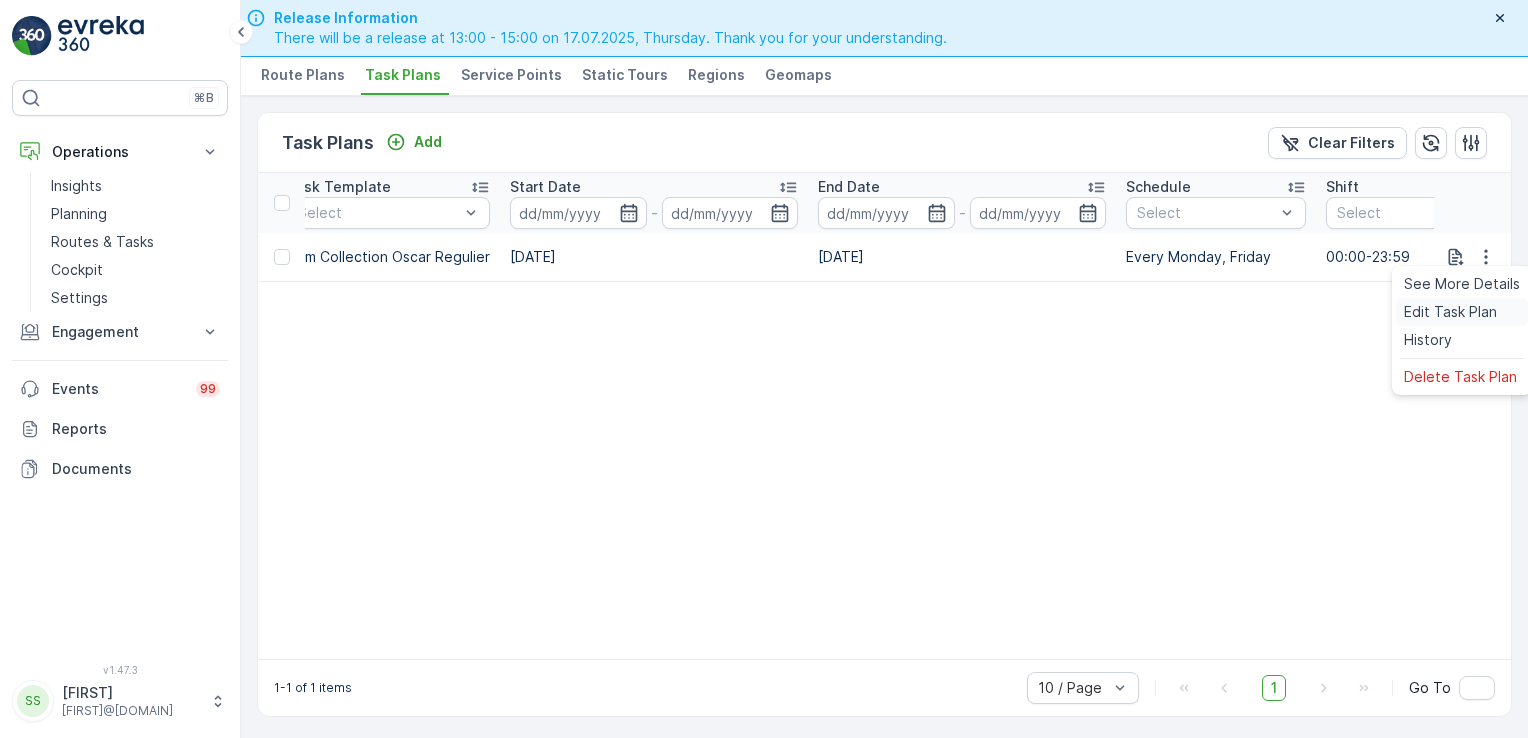 click on "Edit Task Plan" at bounding box center (1450, 312) 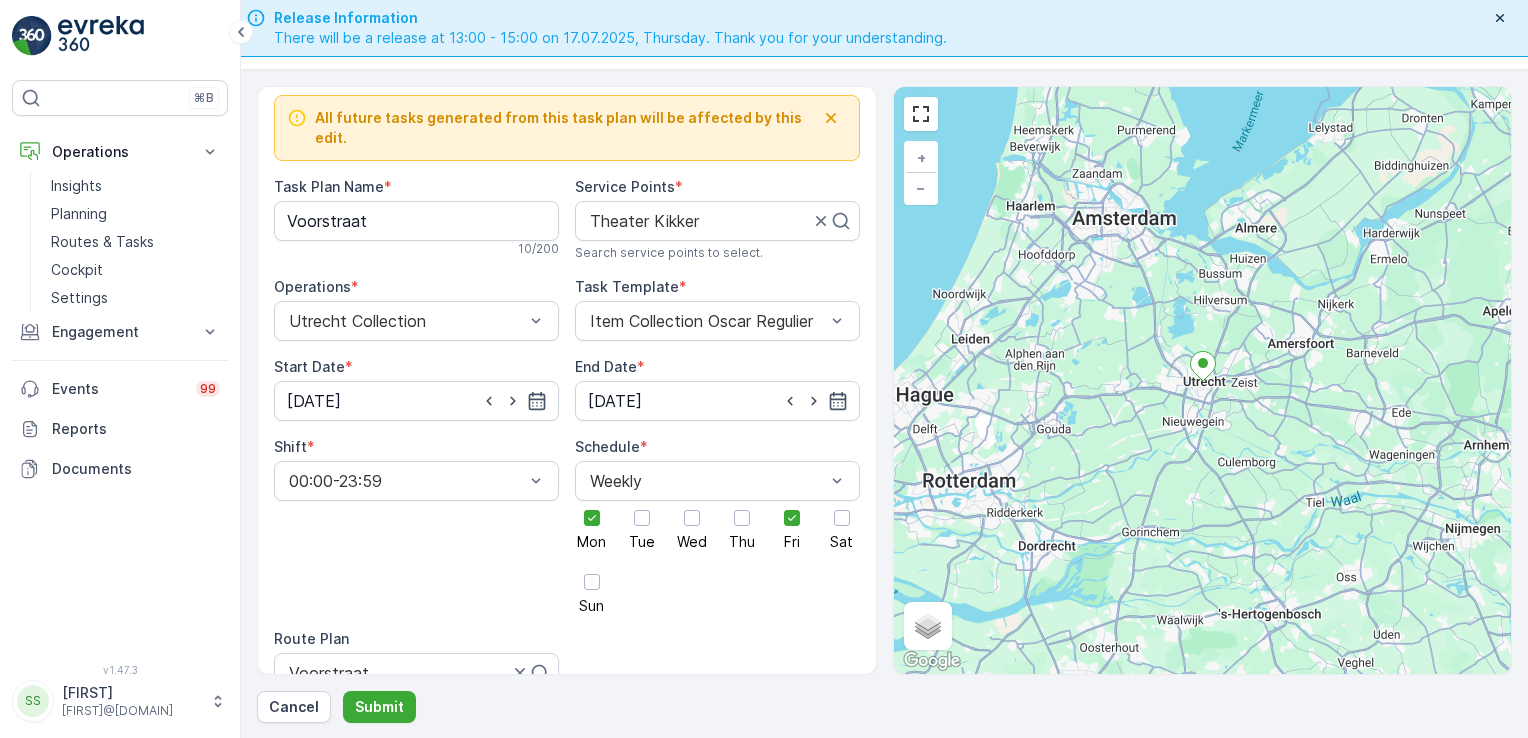 scroll, scrollTop: 0, scrollLeft: 0, axis: both 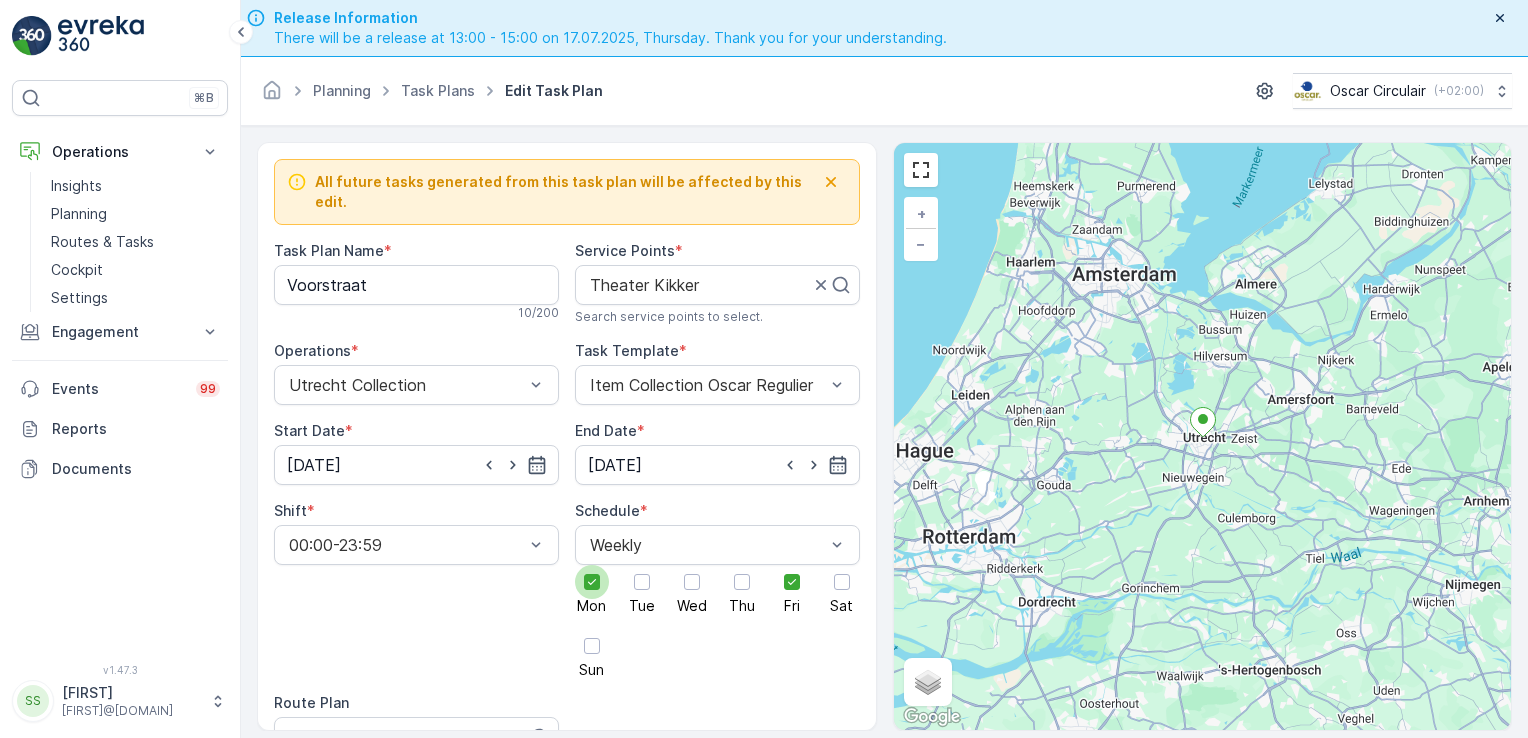 click 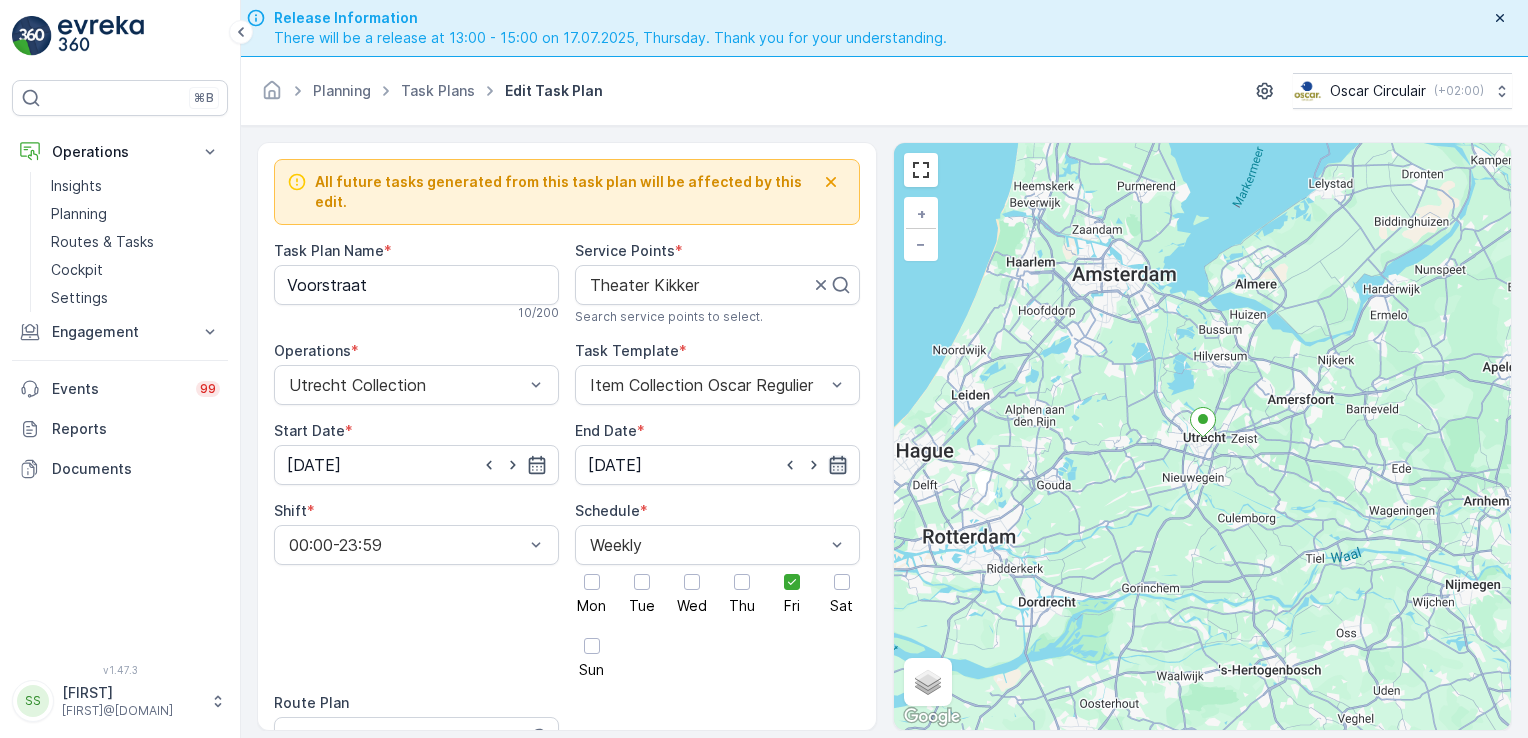 click 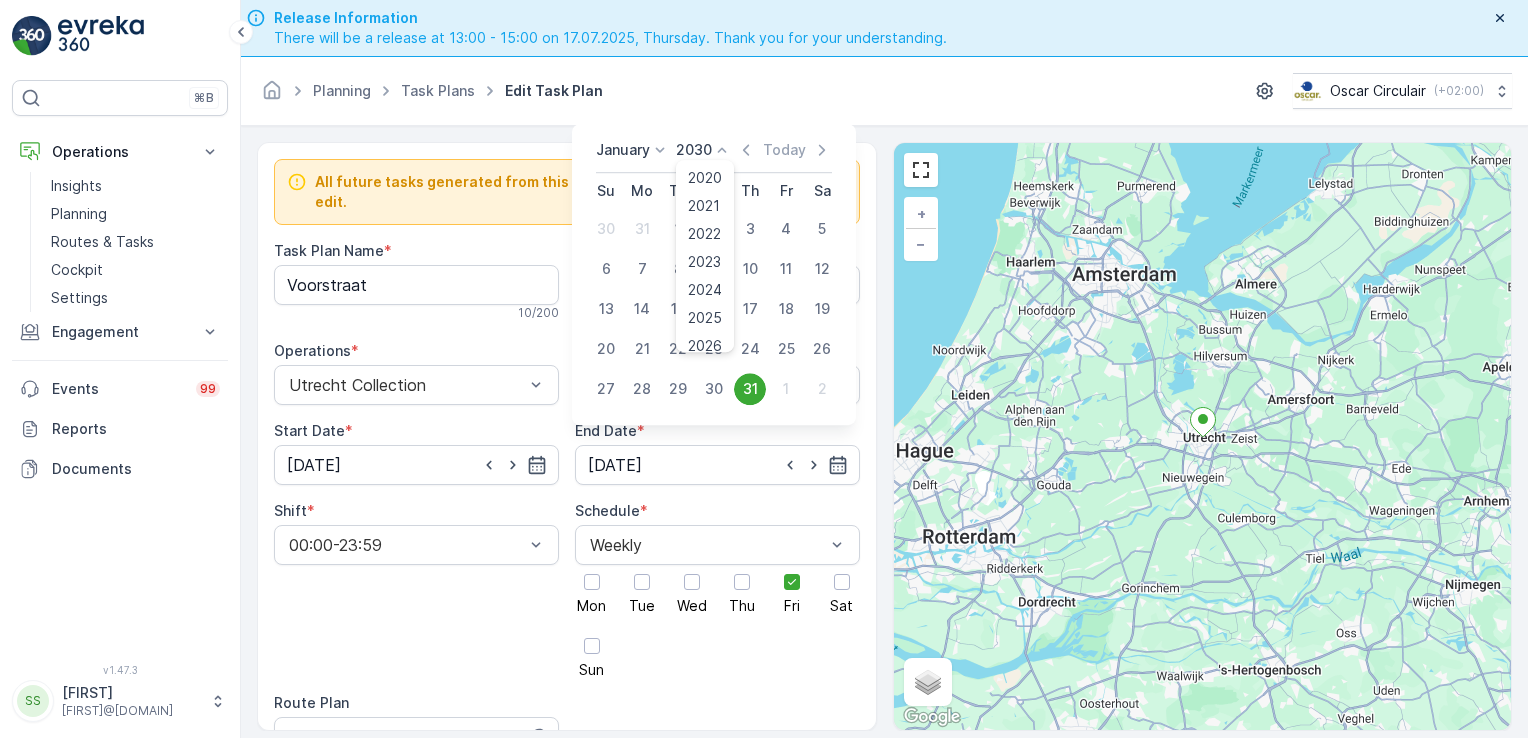 click 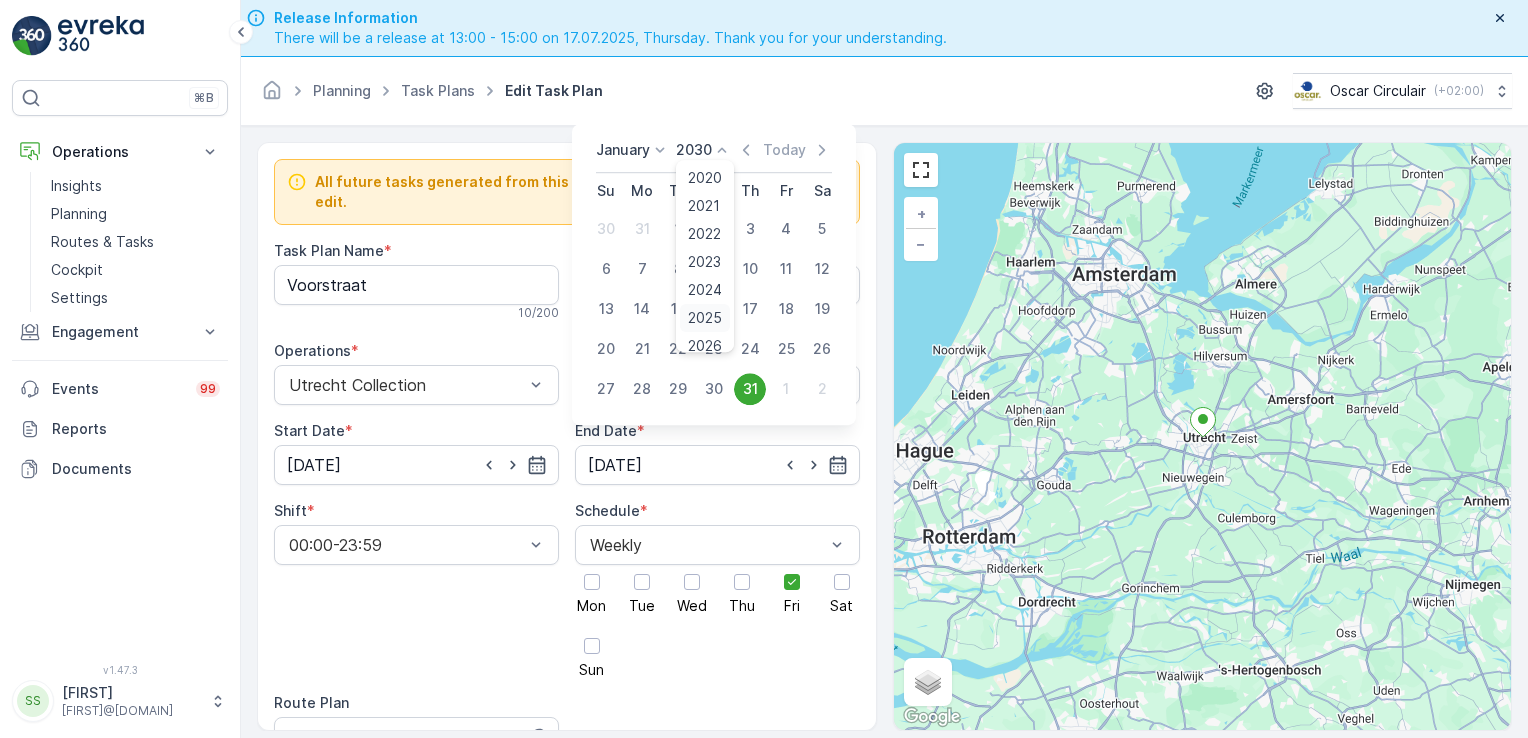click on "2025" at bounding box center [705, 318] 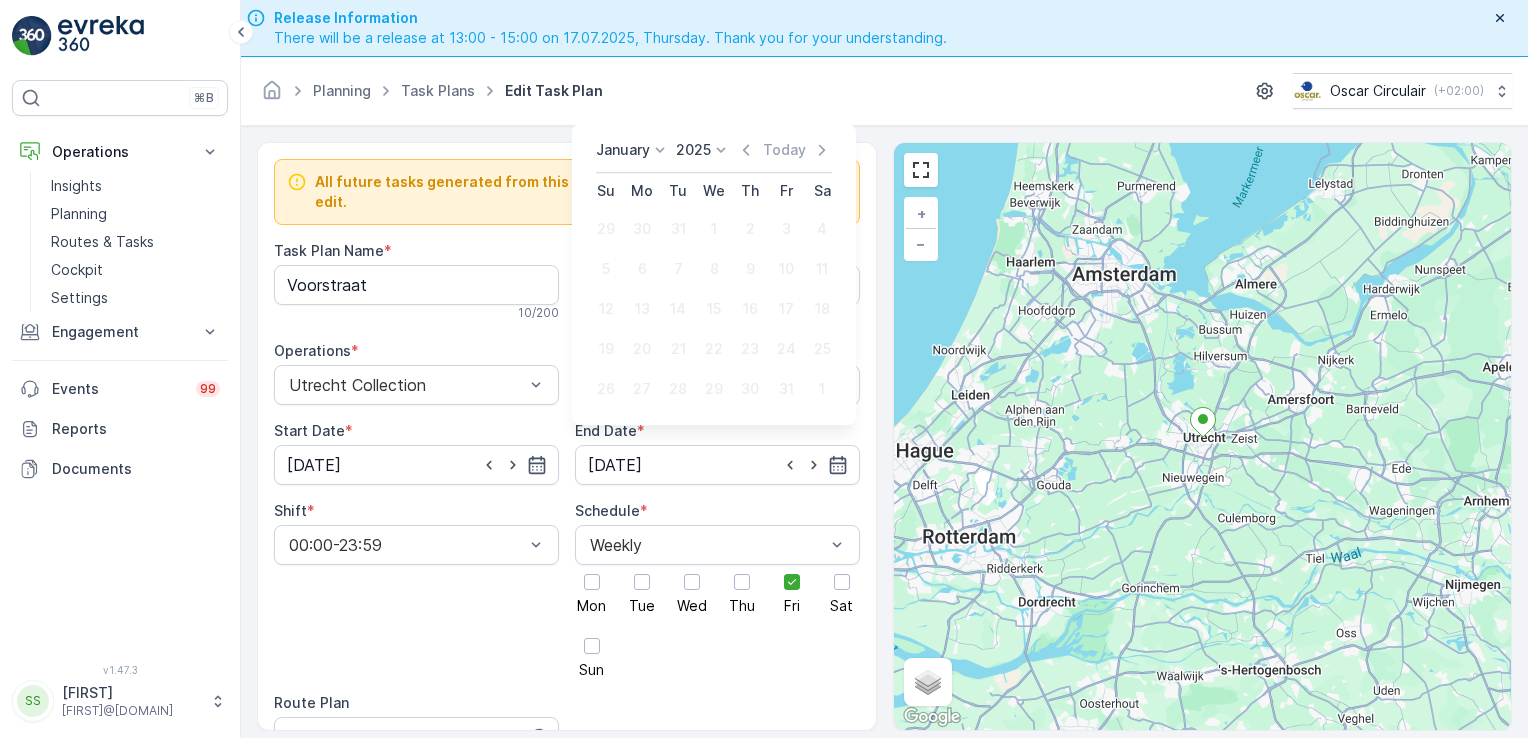 click on "January" at bounding box center (623, 150) 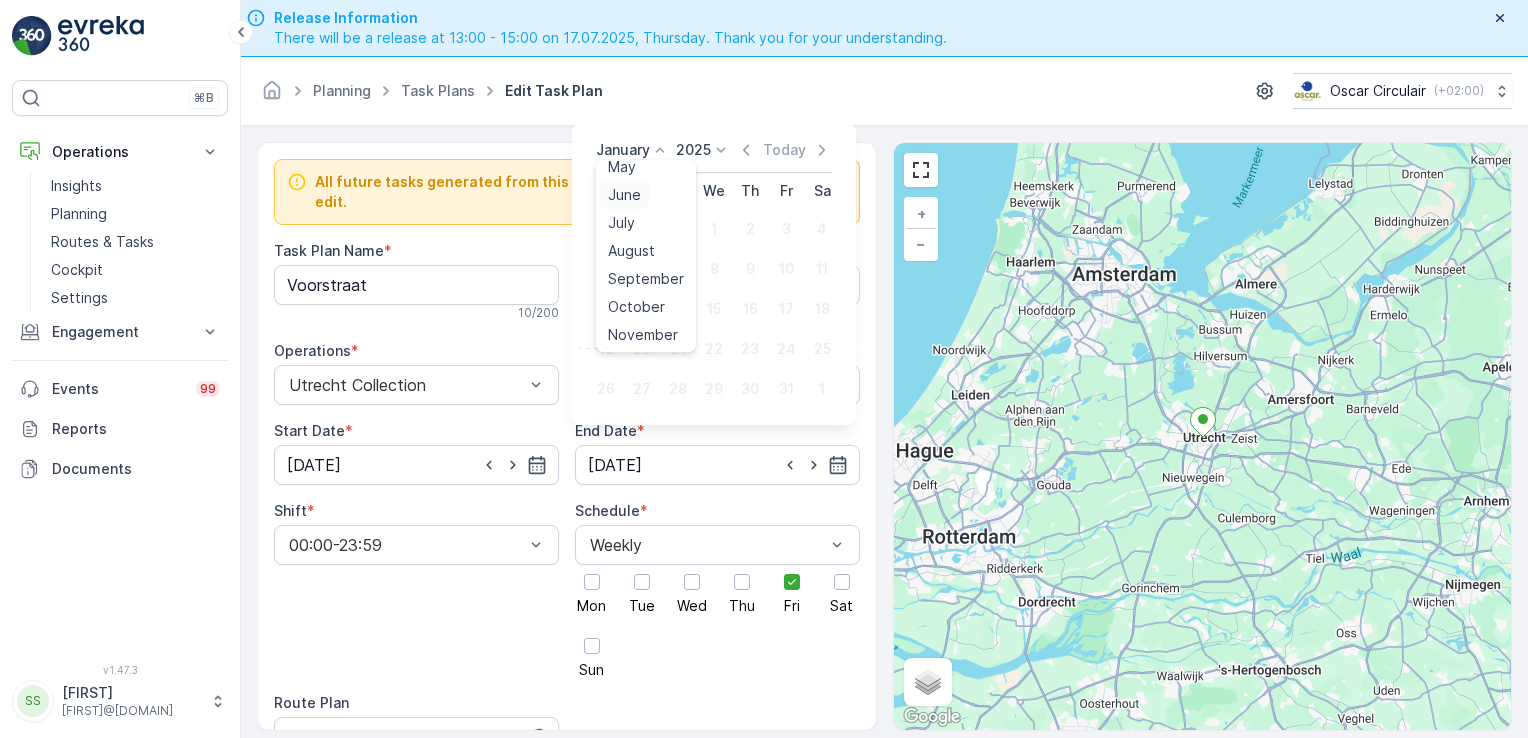 scroll, scrollTop: 124, scrollLeft: 0, axis: vertical 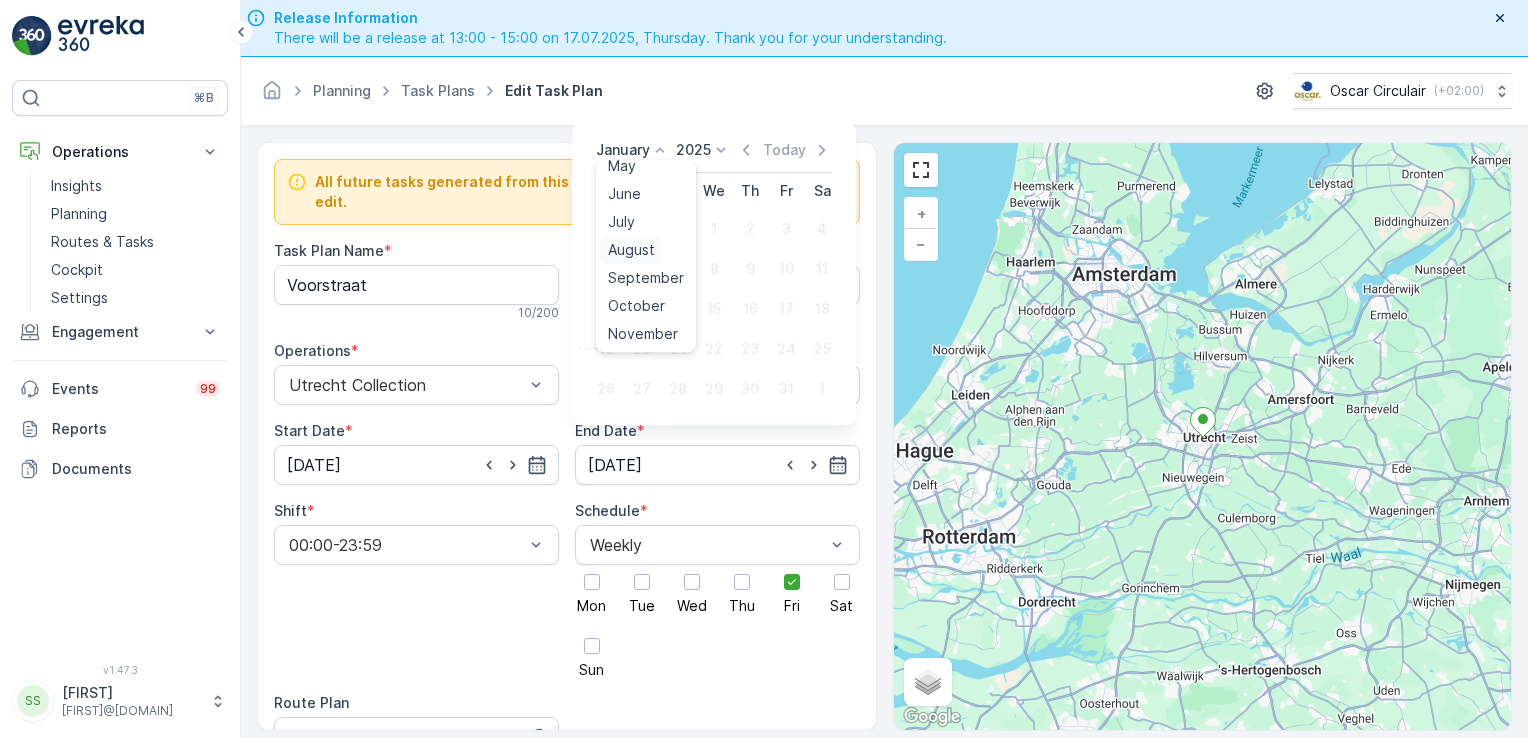 click on "August" at bounding box center [631, 250] 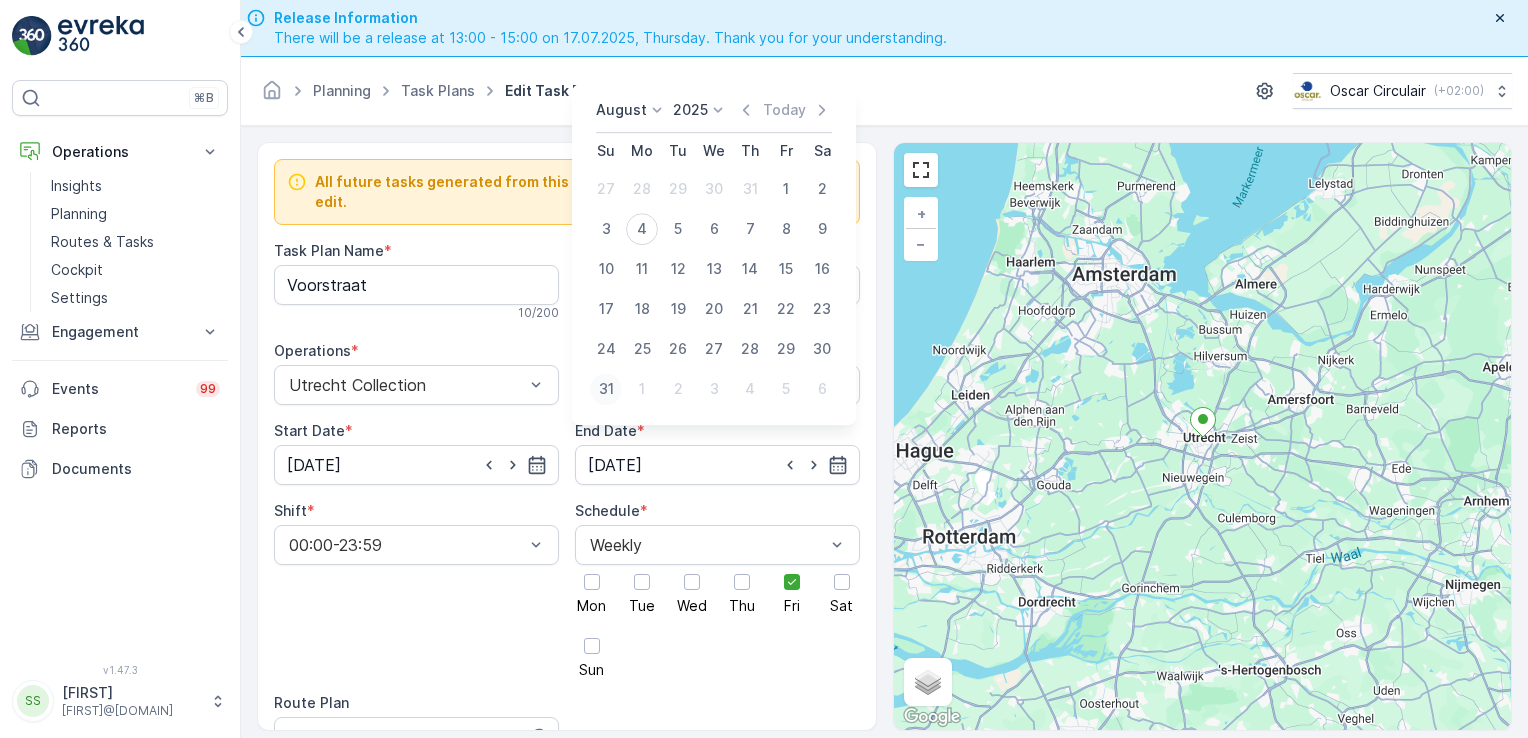 click on "31" at bounding box center [606, 389] 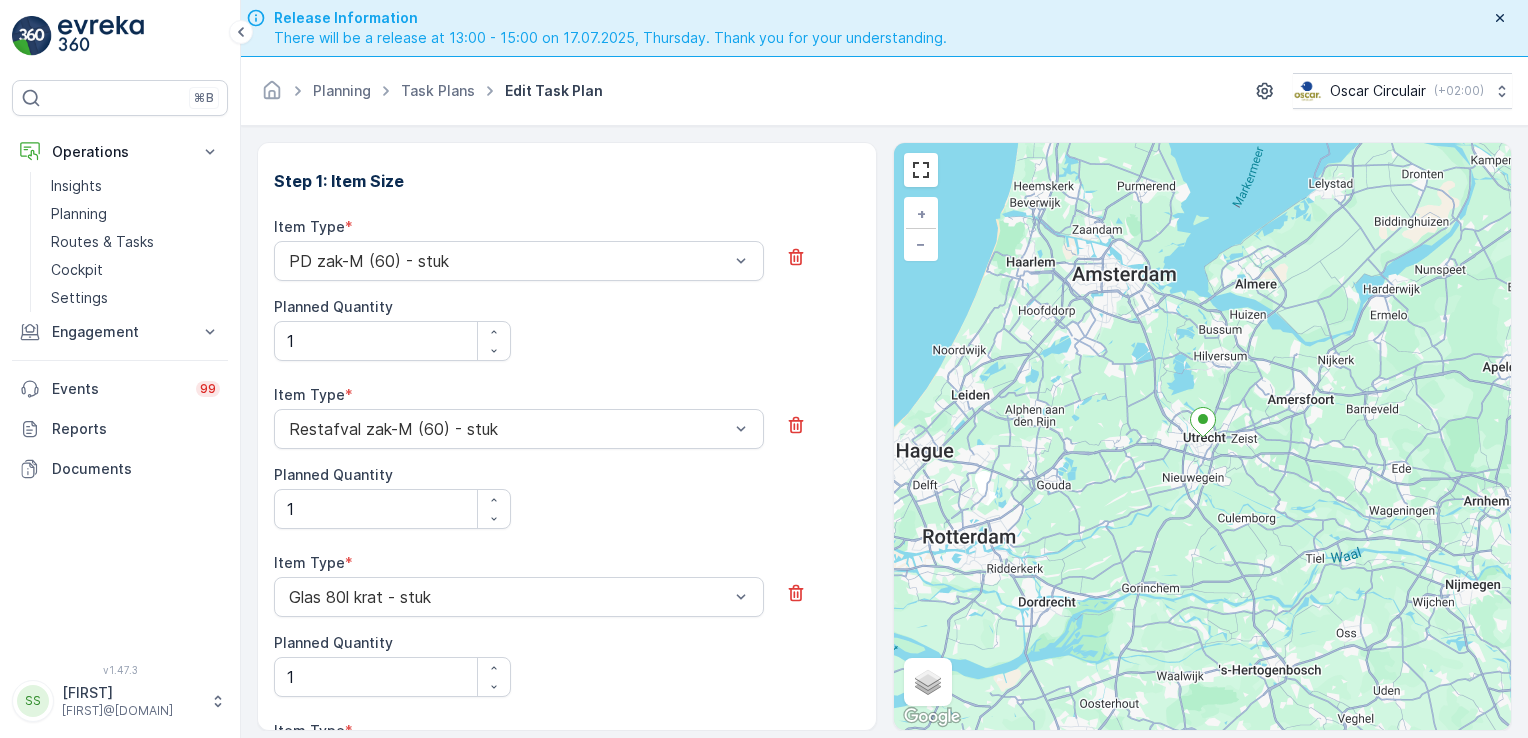 scroll, scrollTop: 1800, scrollLeft: 0, axis: vertical 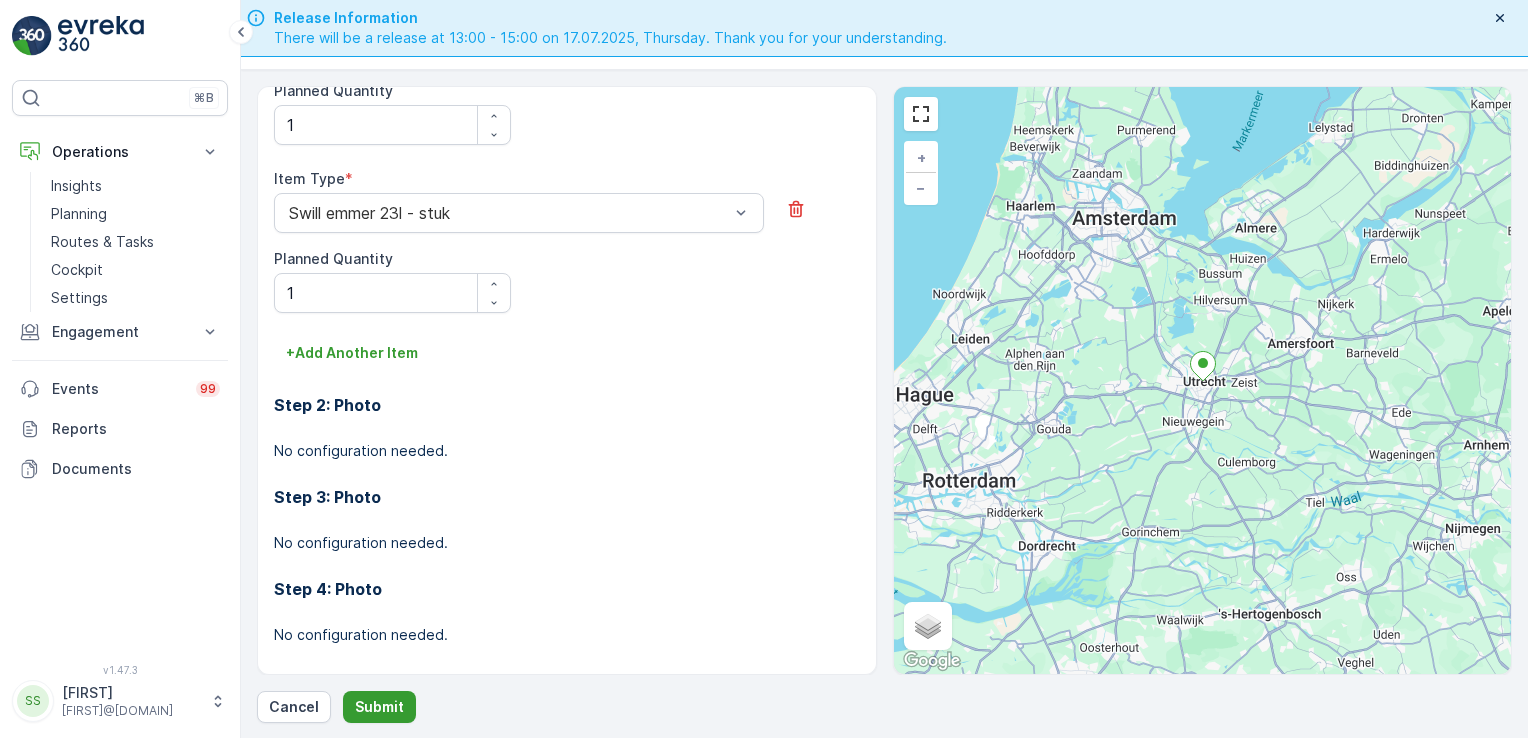 click on "Submit" at bounding box center [379, 707] 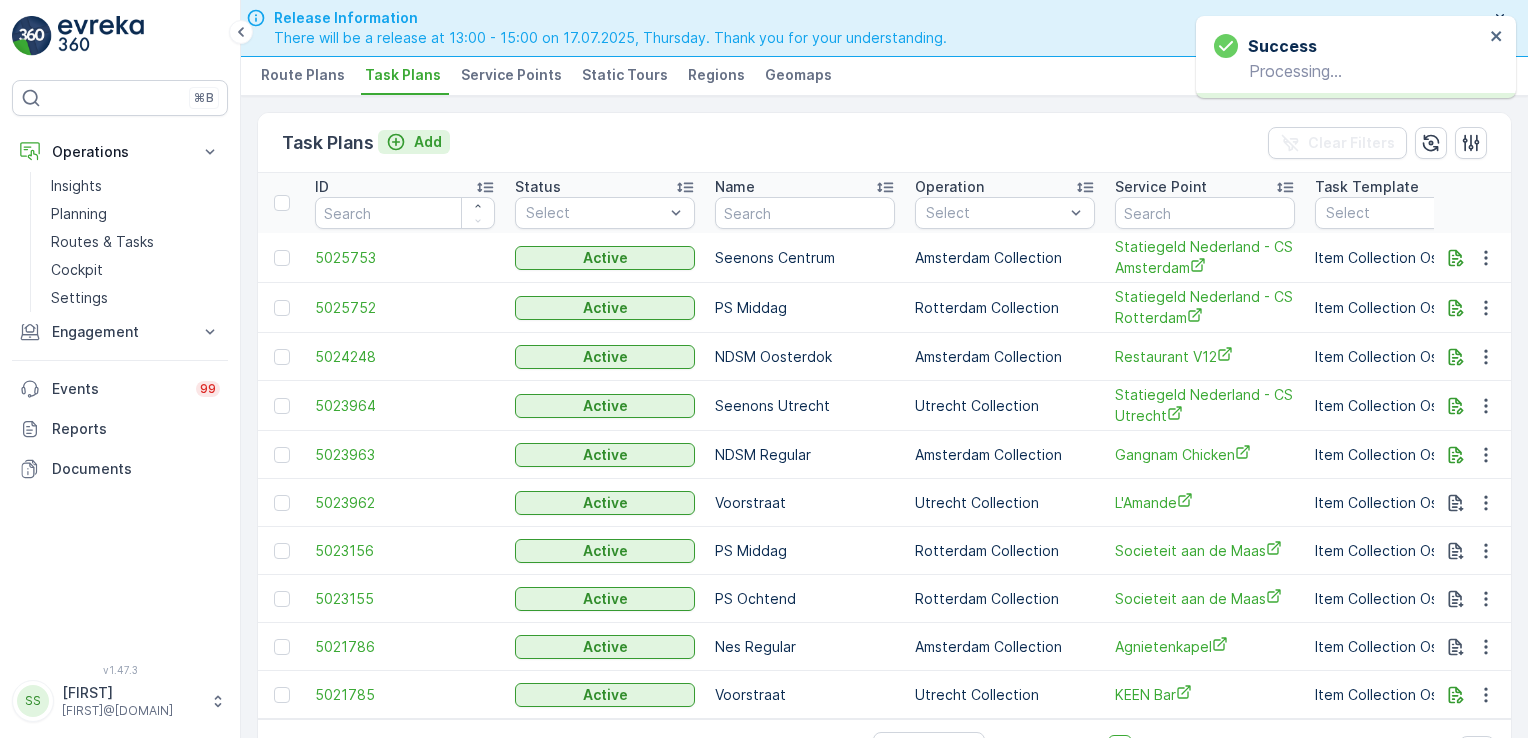 click on "Add" at bounding box center [428, 142] 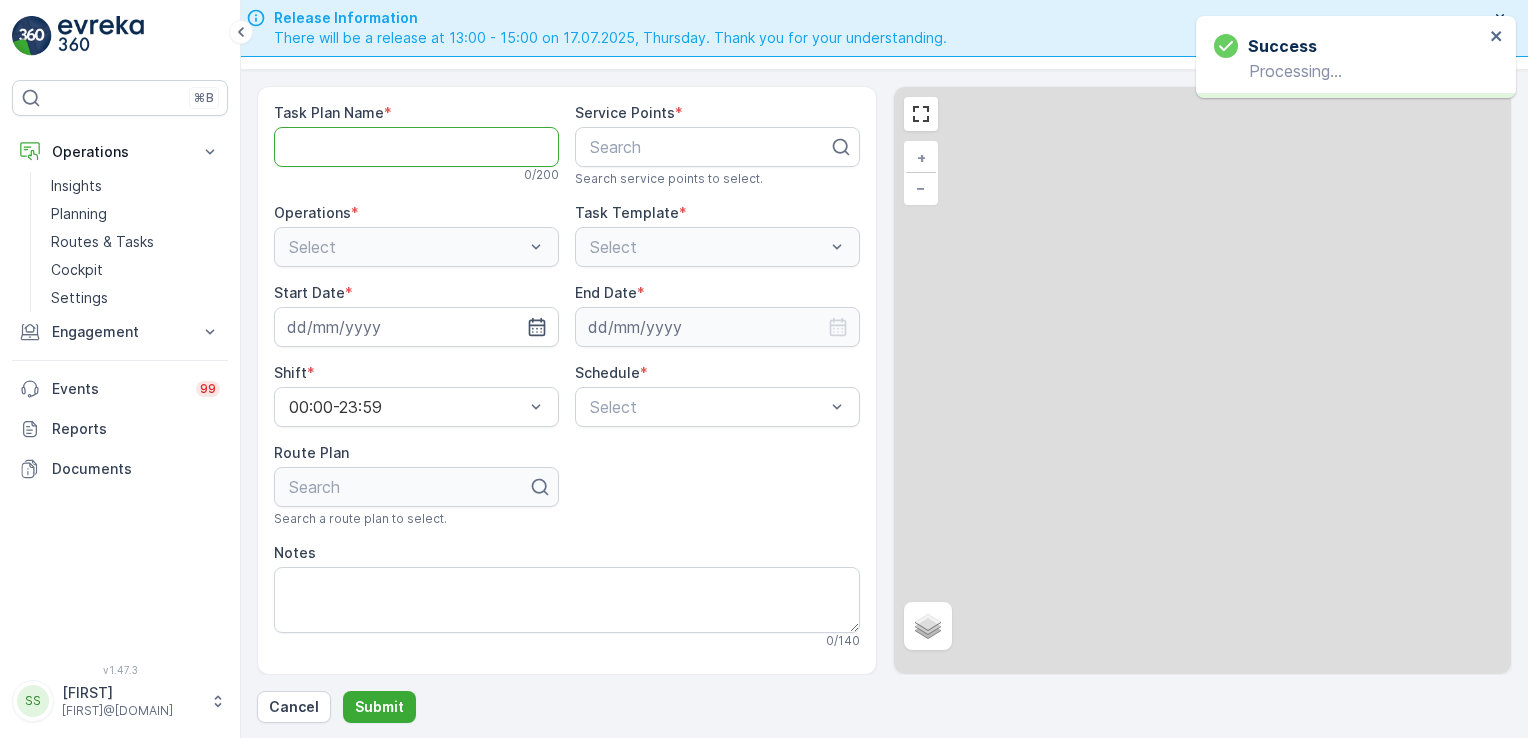 click on "Task Plan Name" at bounding box center (416, 147) 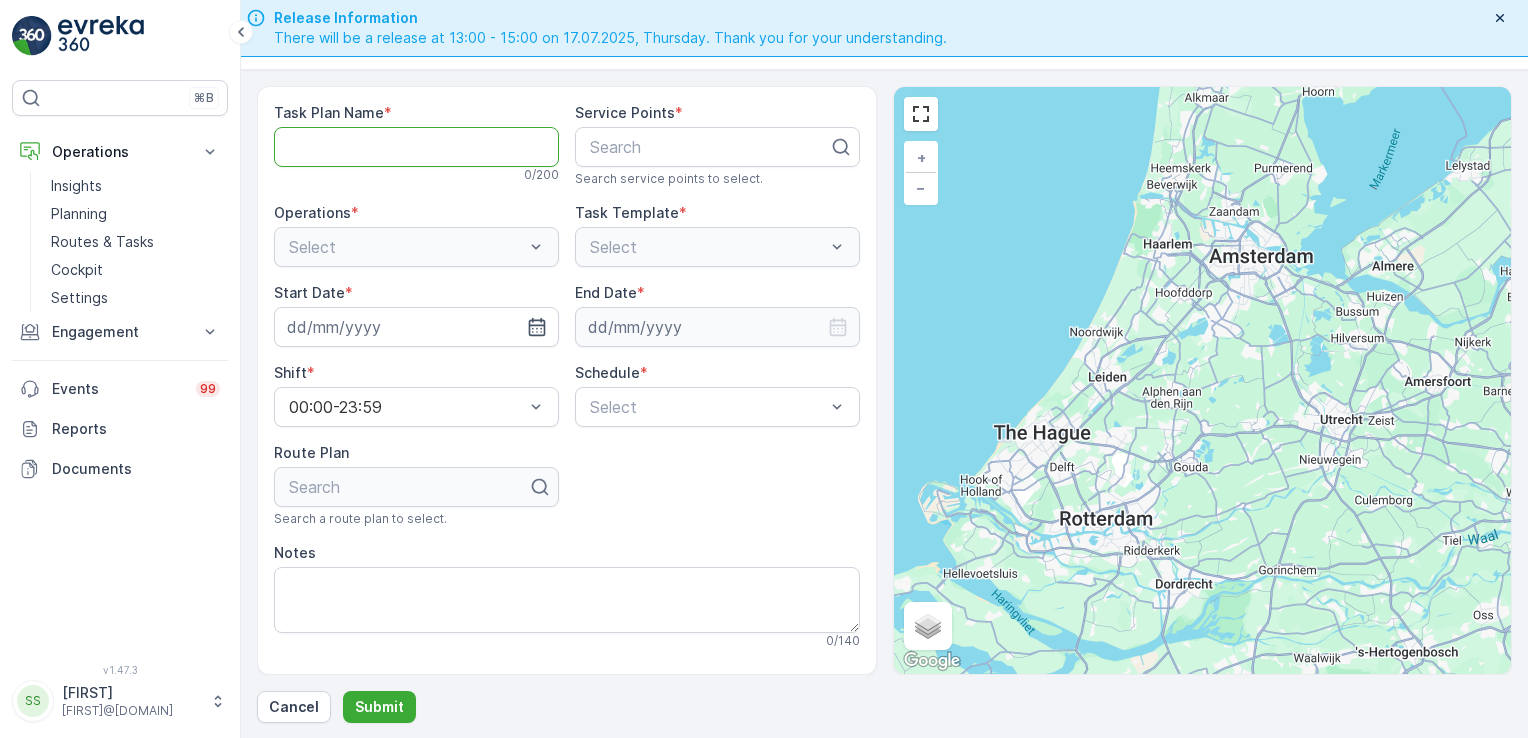 type on "t" 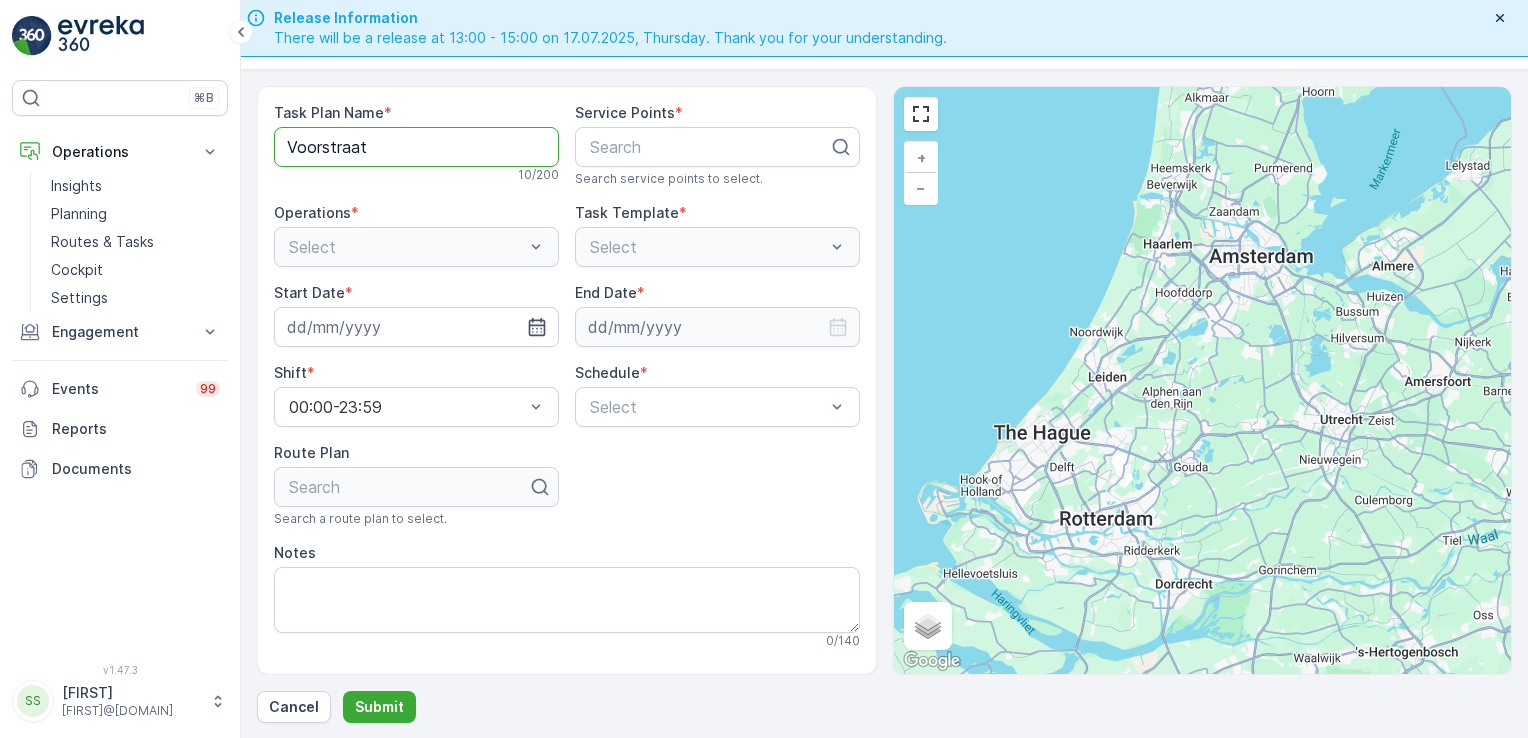 type on "Voorstraat" 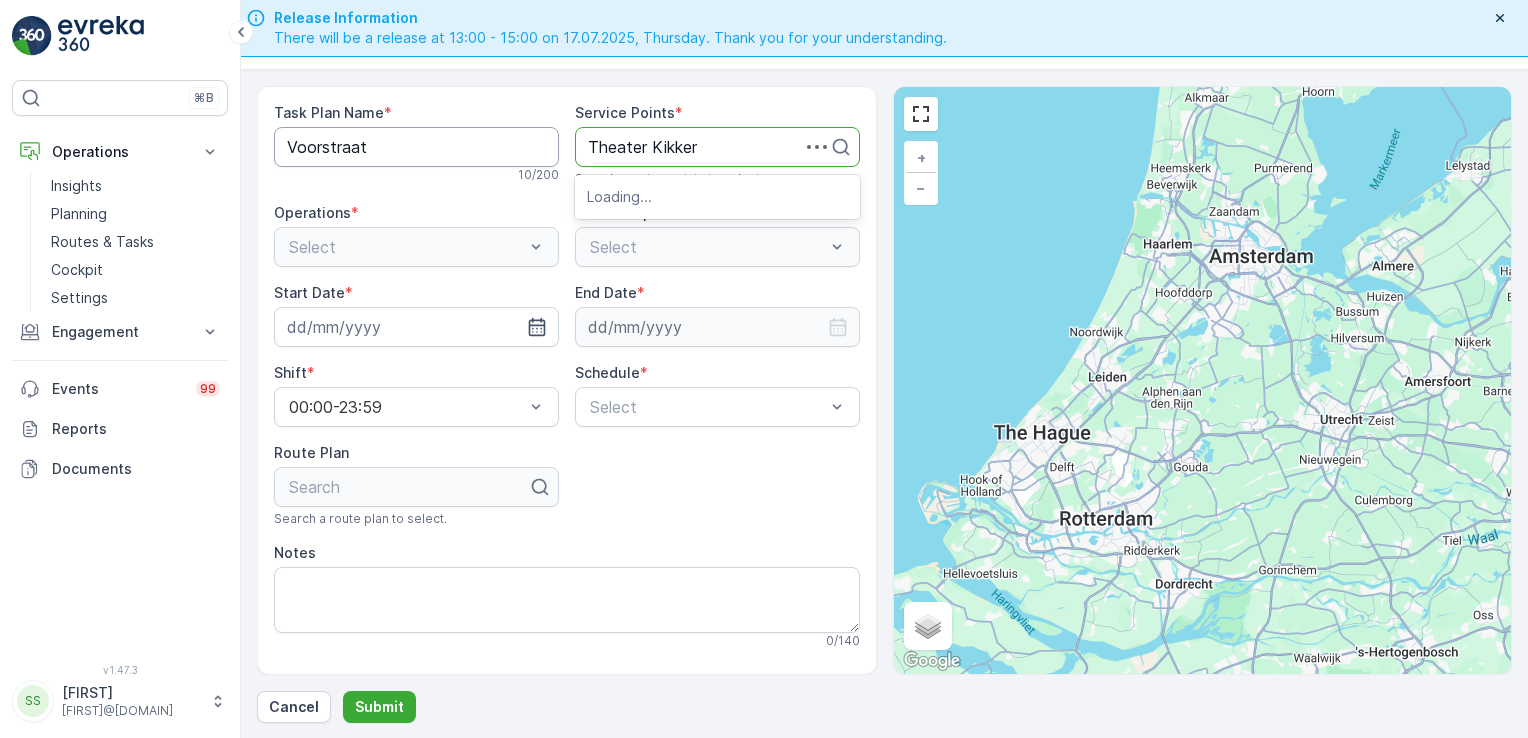 type on "Theater Kikker" 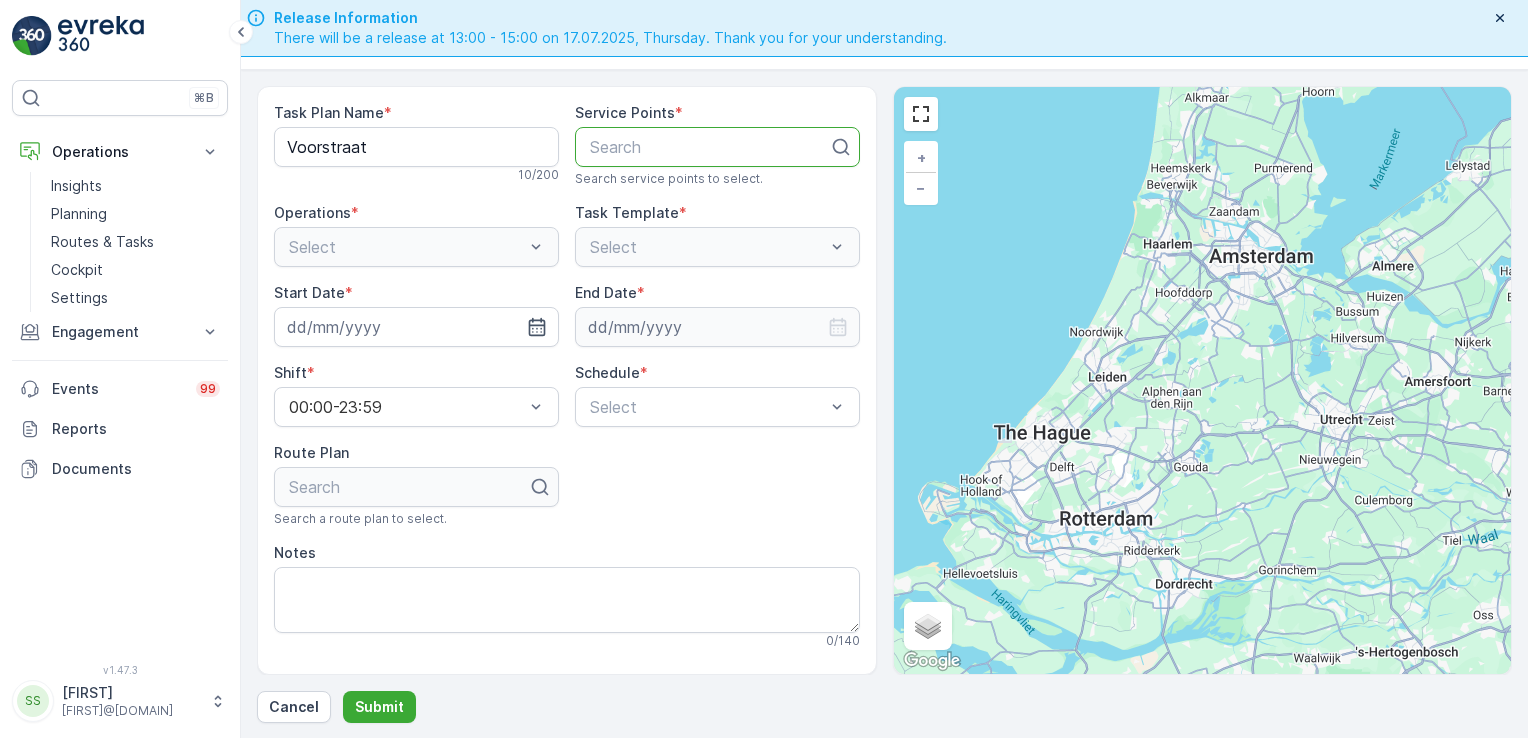 click on "Search" at bounding box center [709, 147] 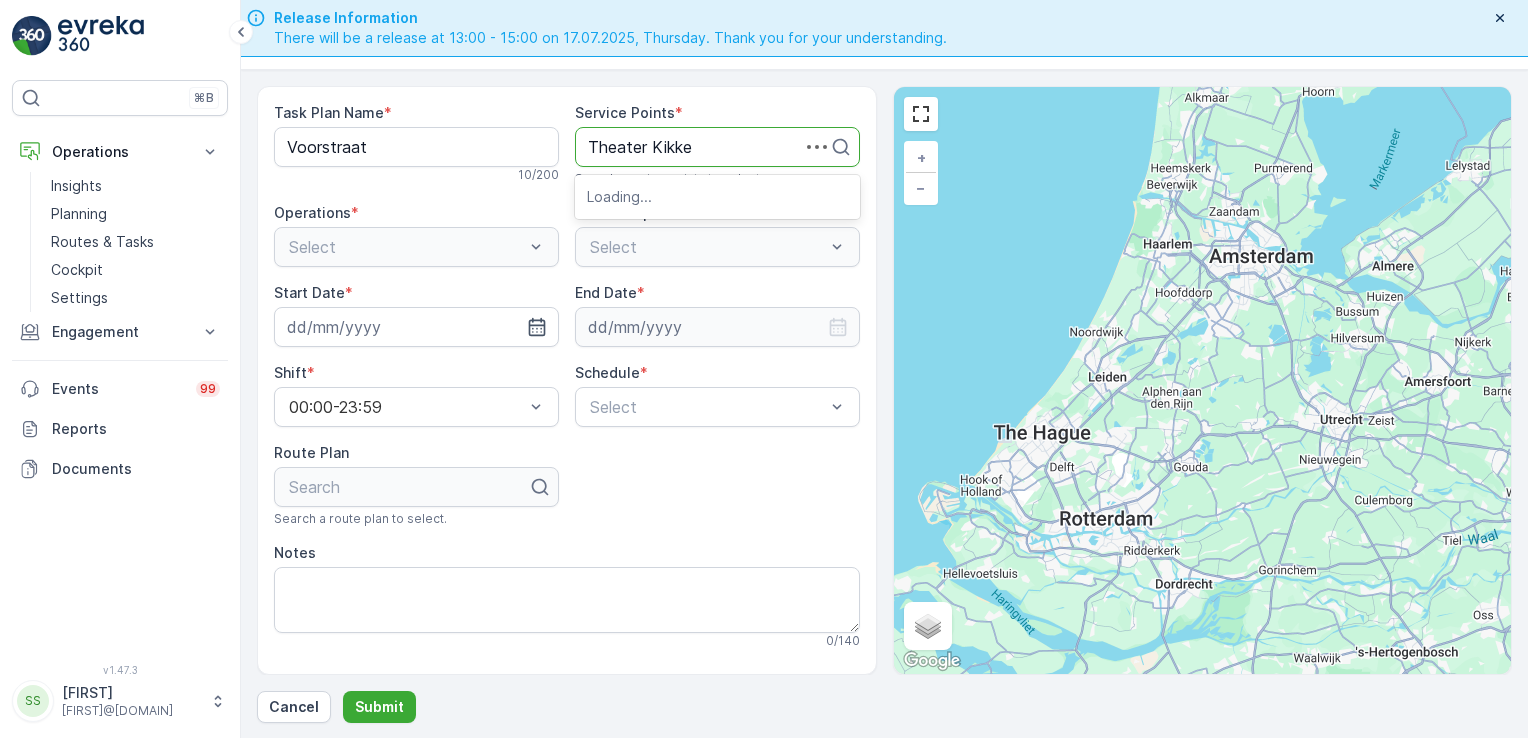 type on "Theater Kikker" 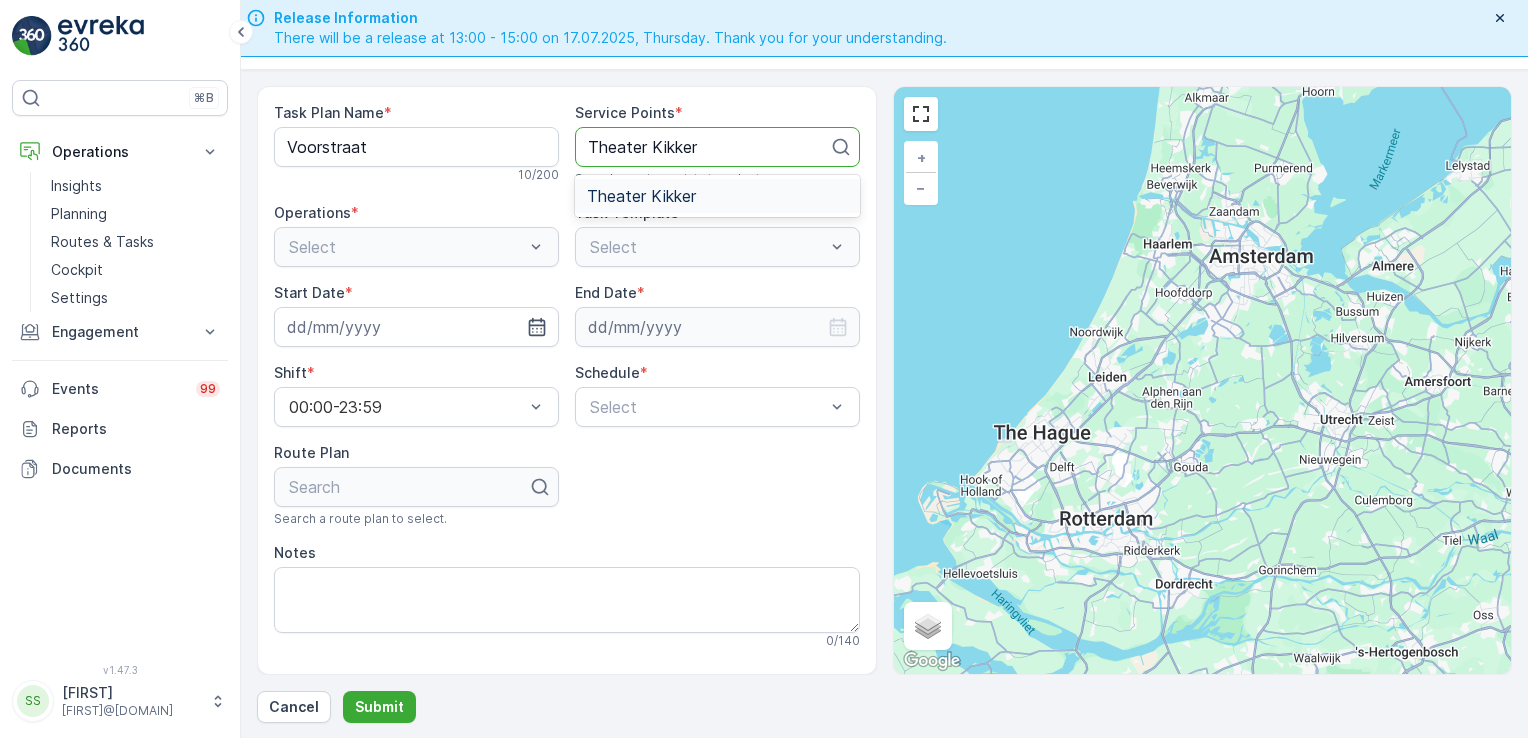 click on "Theater Kikker" at bounding box center (641, 196) 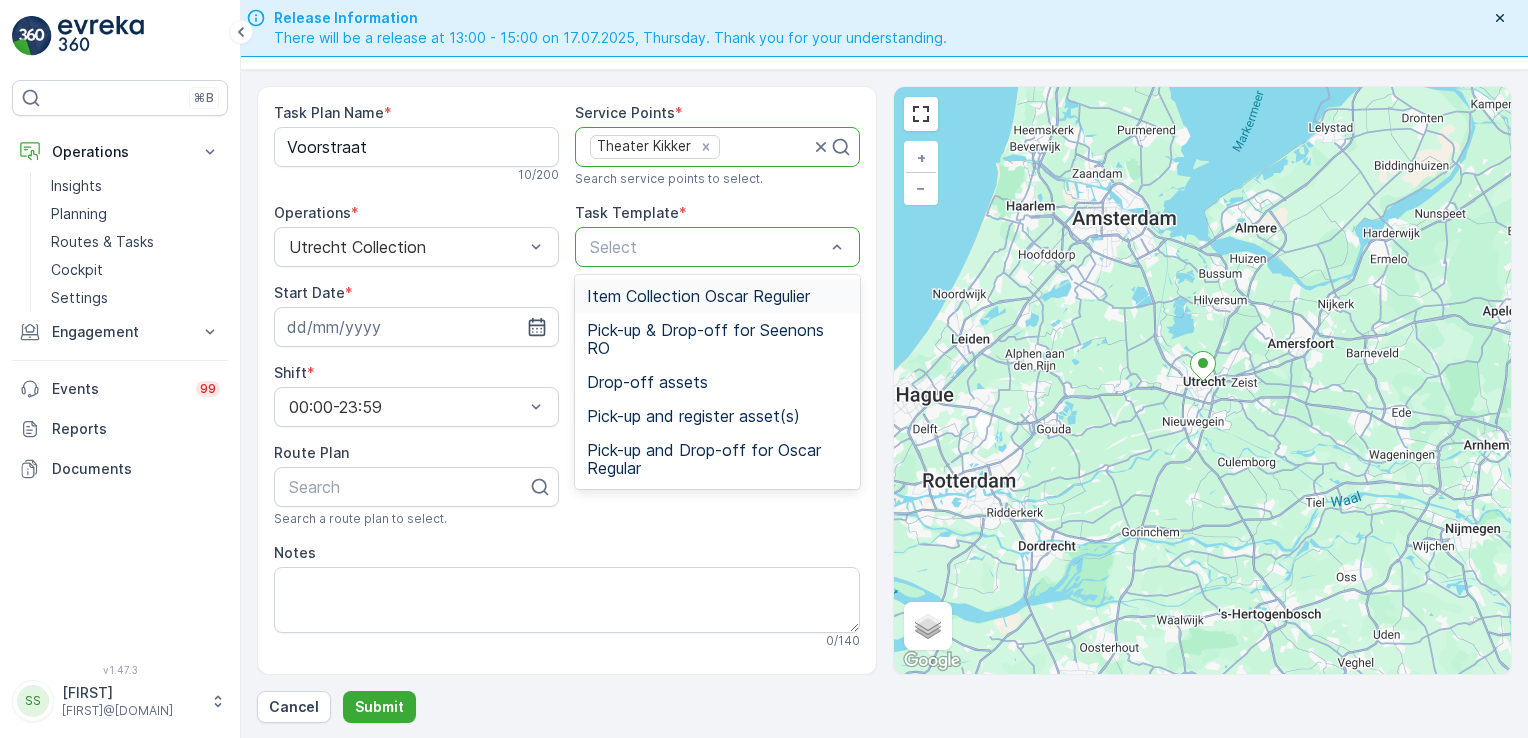 click at bounding box center [707, 247] 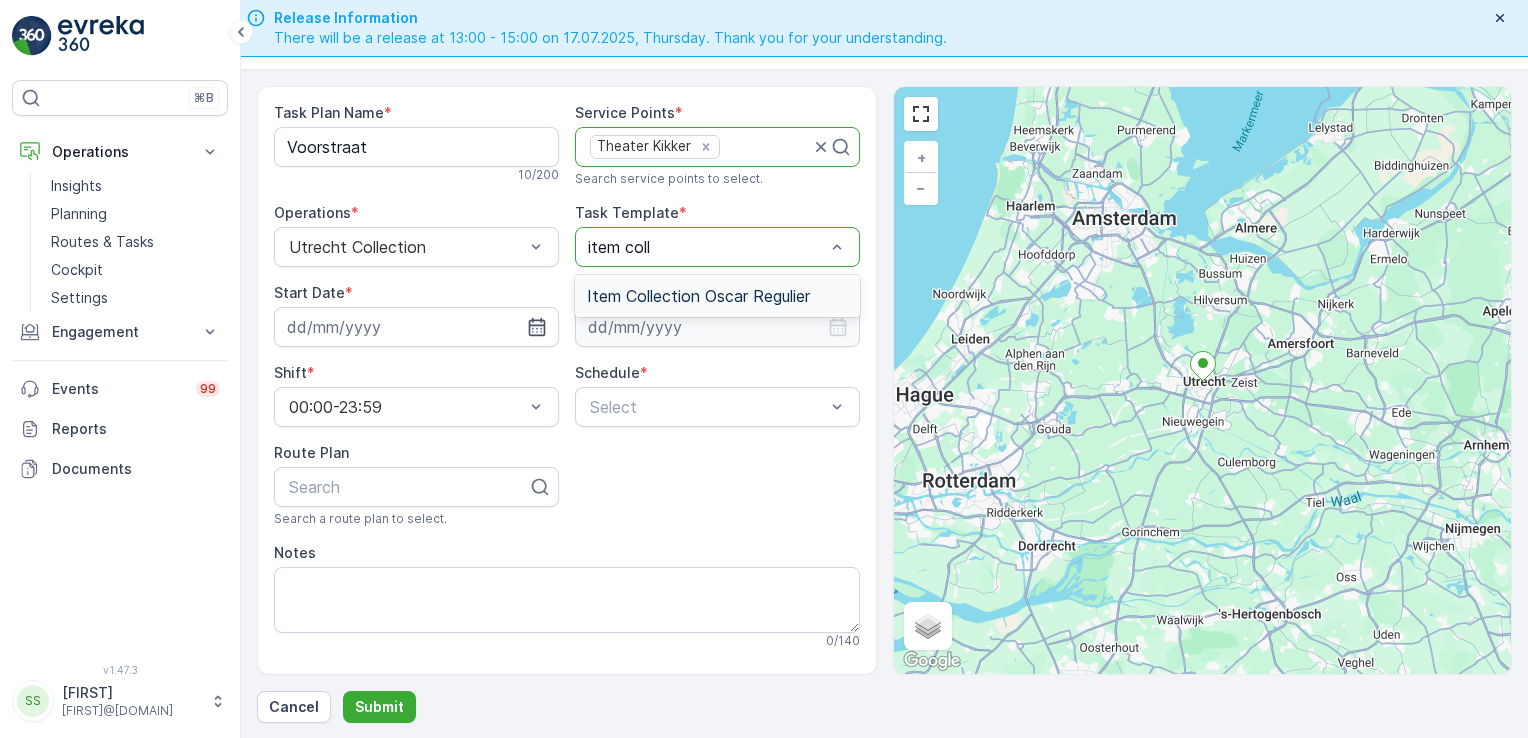 type on "item colle" 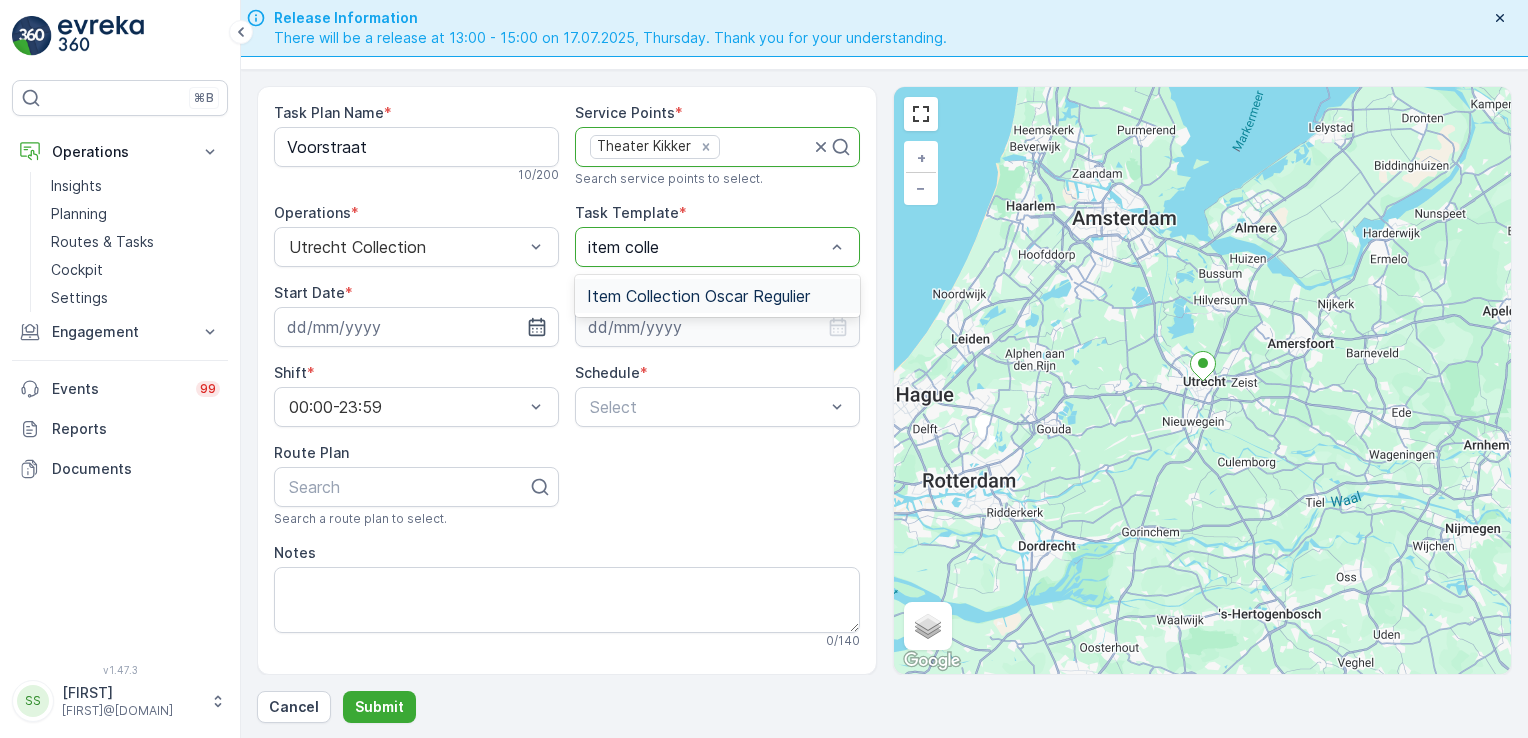 click on "Item Collection Oscar Regulier" at bounding box center [698, 296] 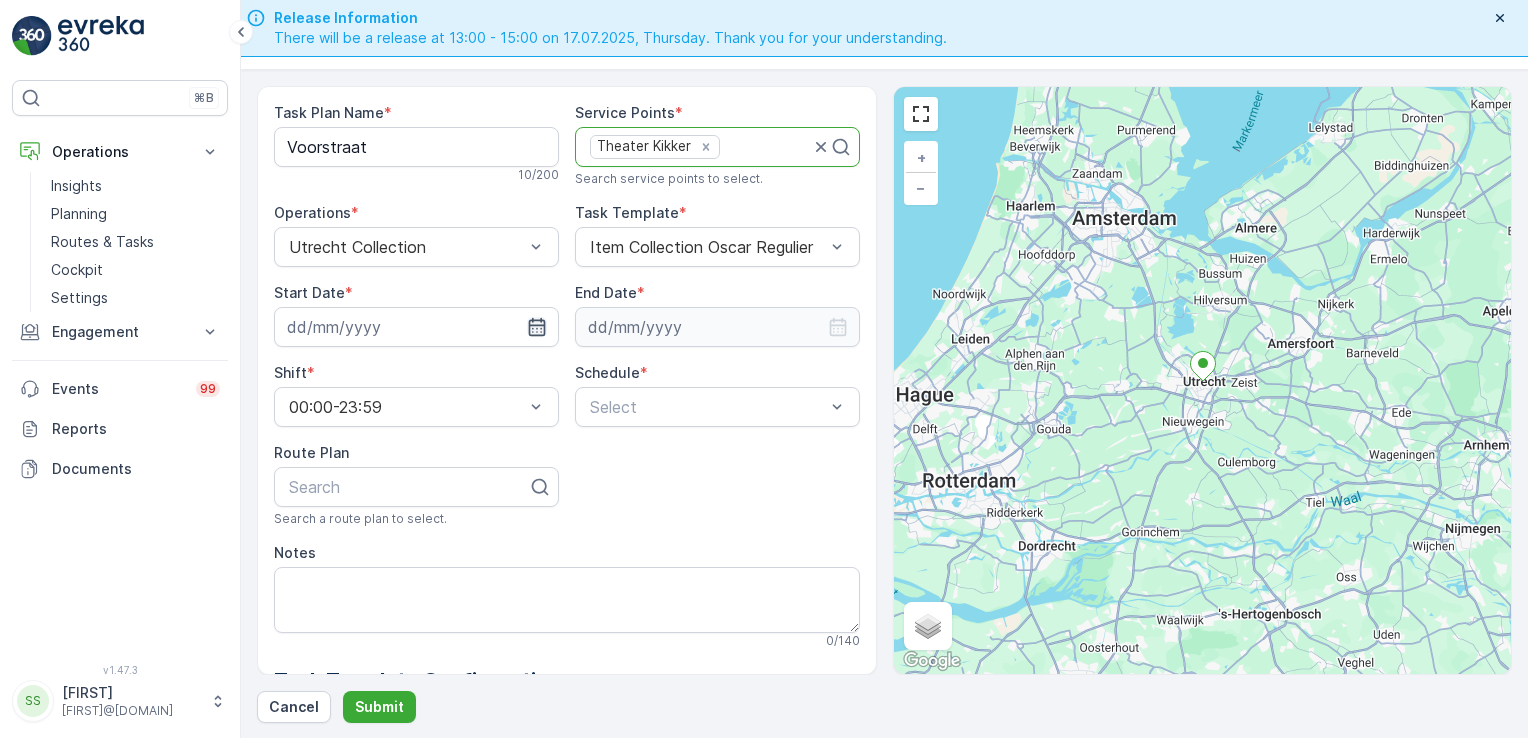 click 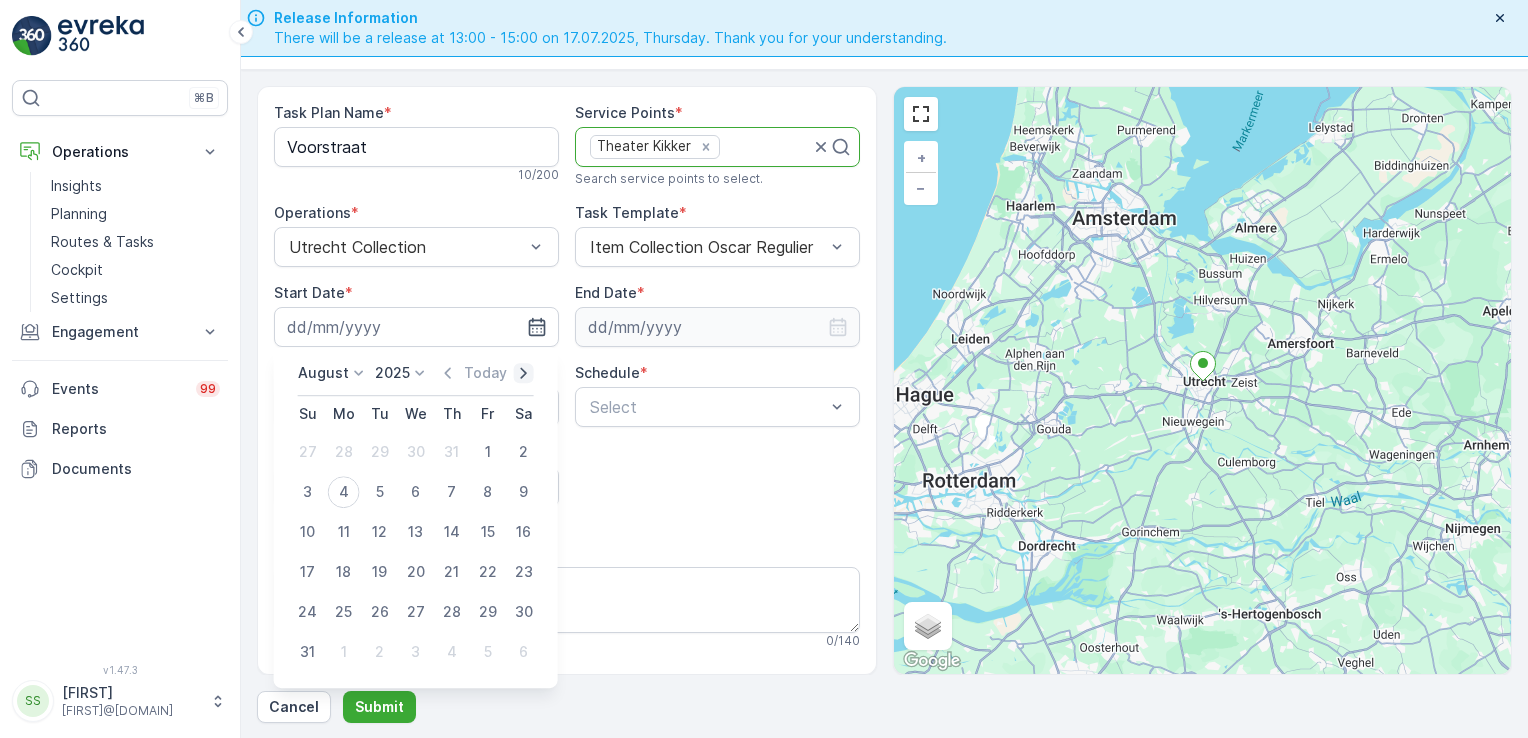 click 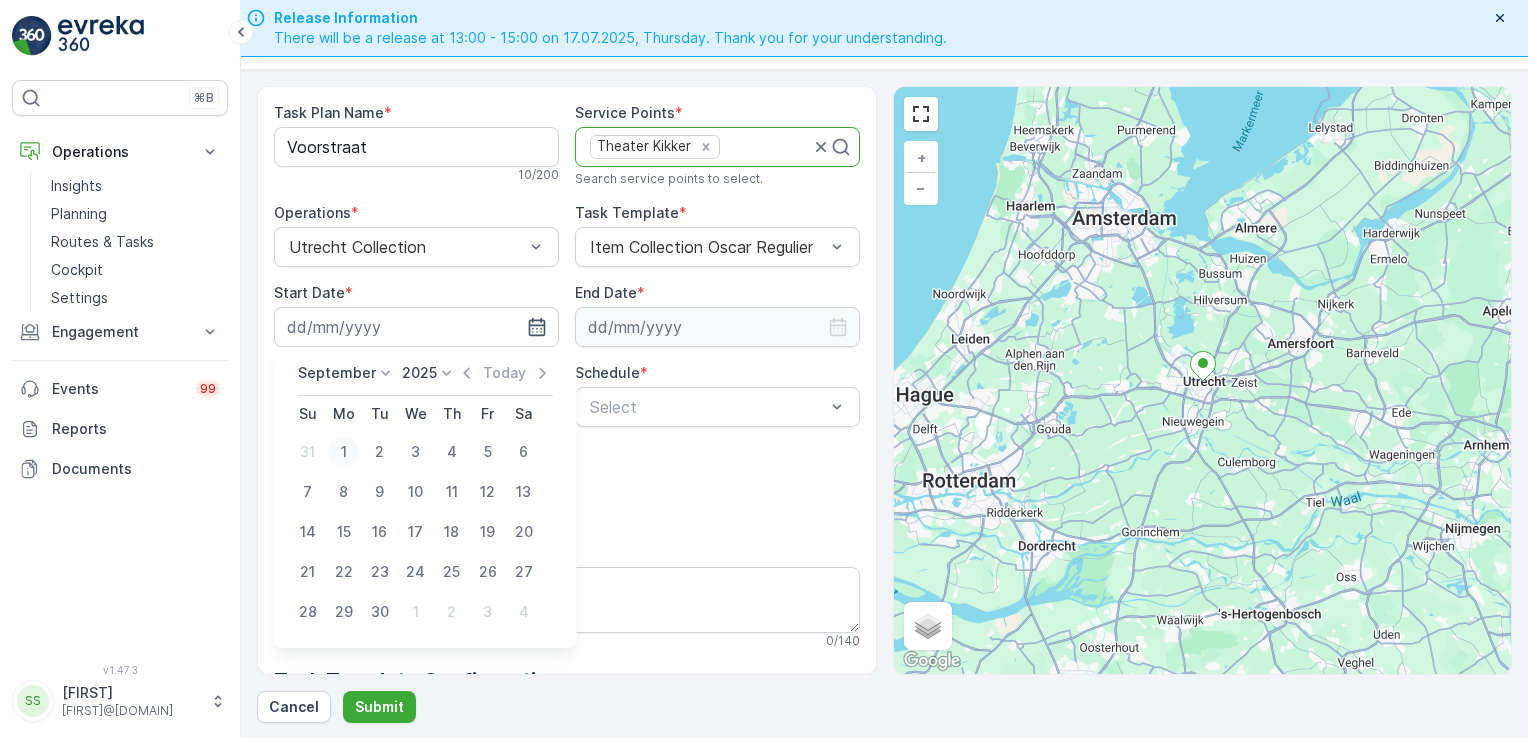 click on "1" at bounding box center [344, 452] 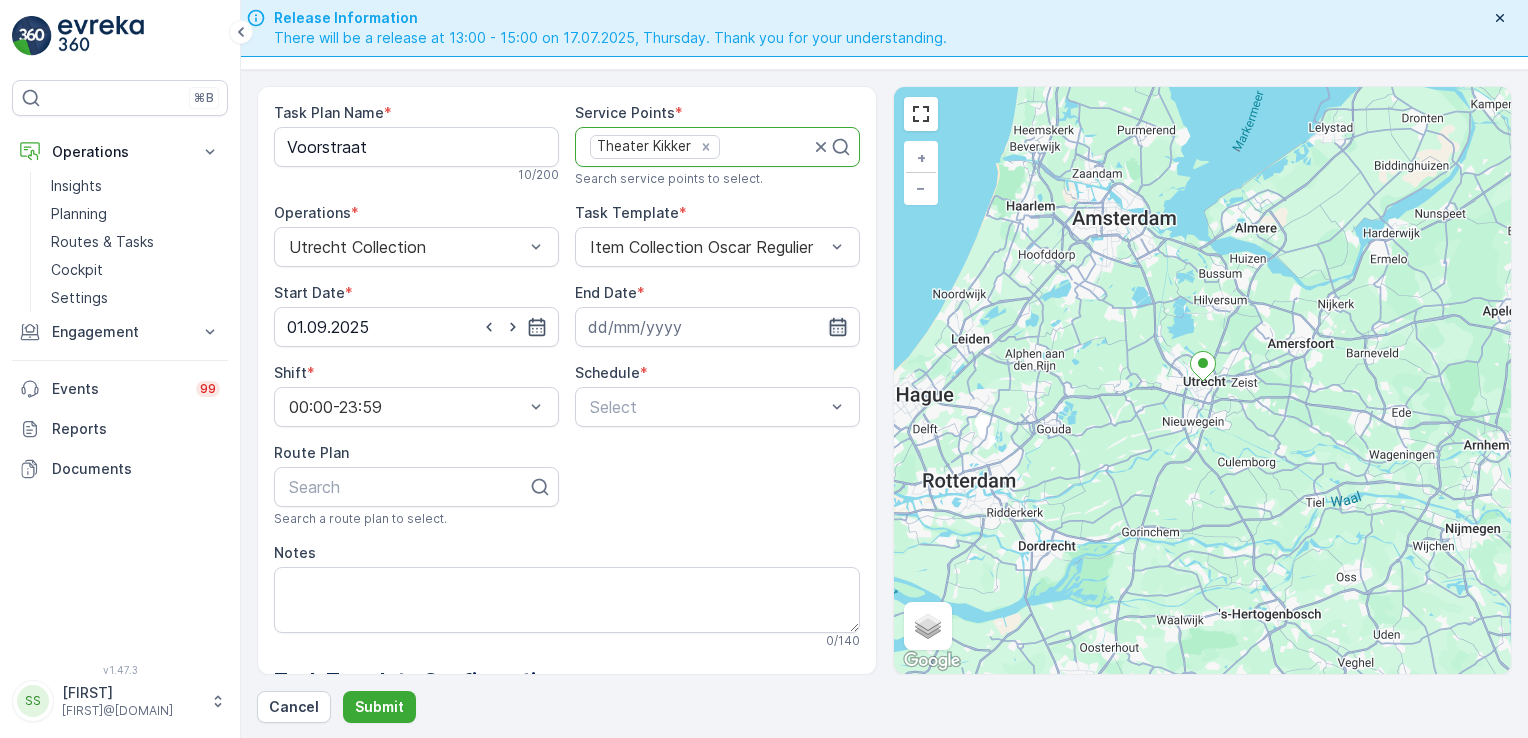 click 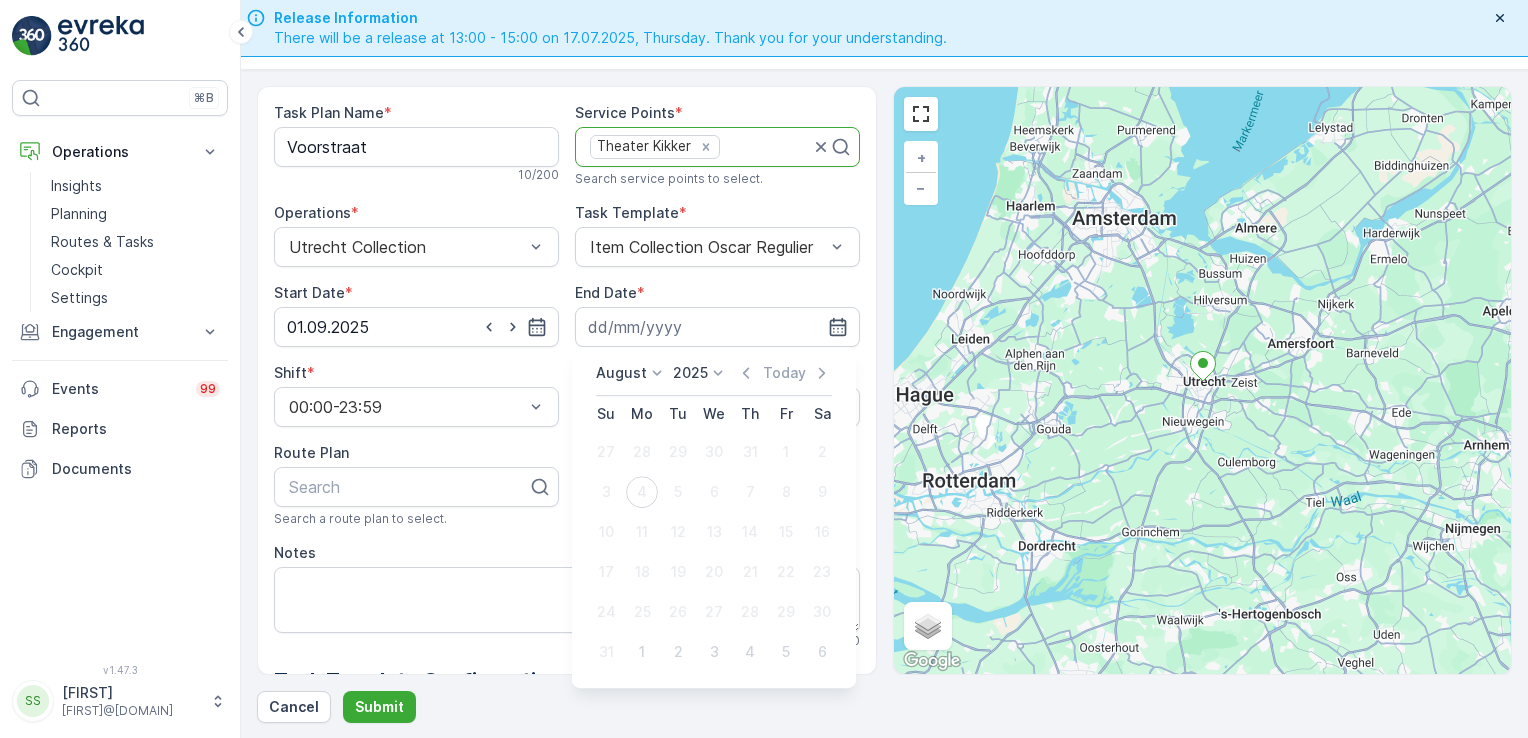 click on "2025" at bounding box center [690, 373] 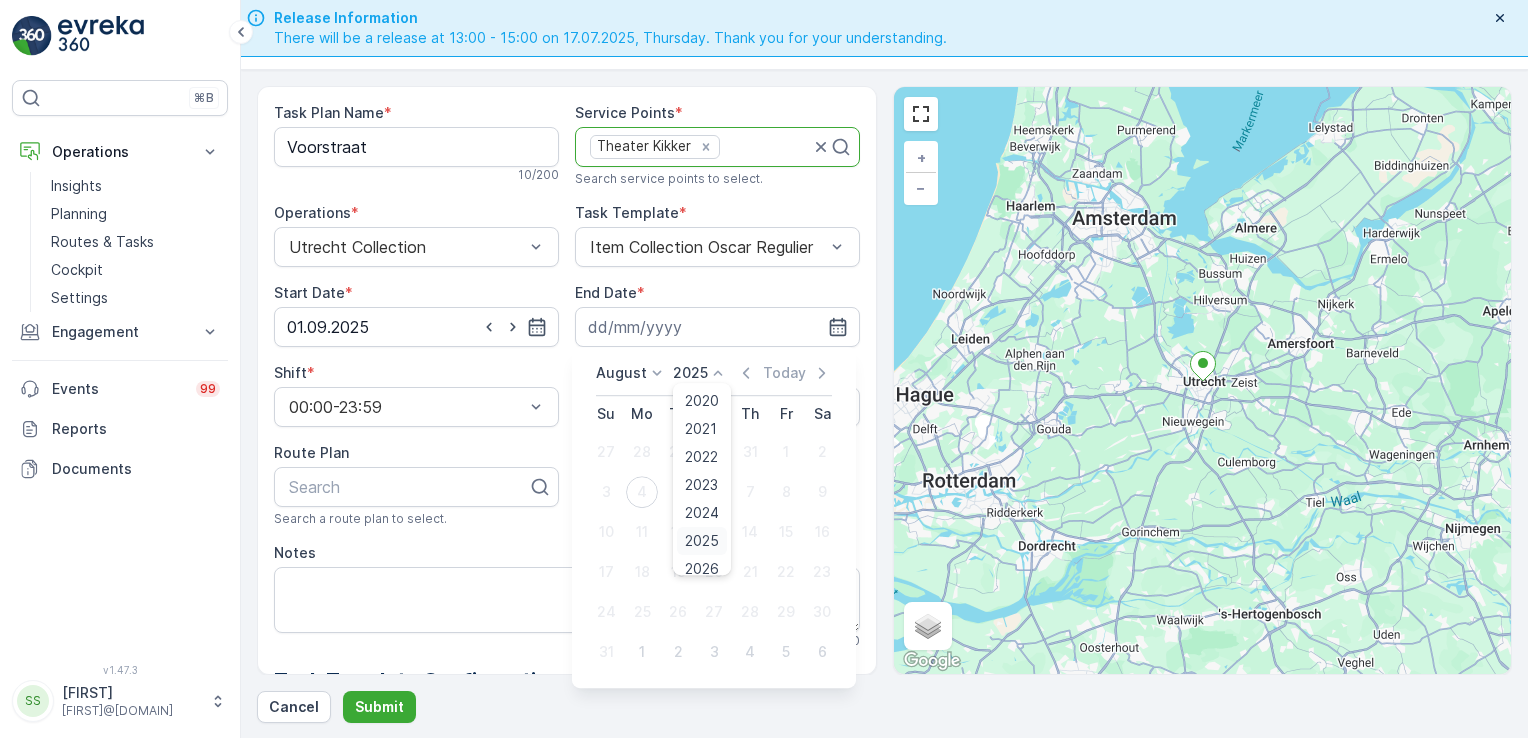 scroll, scrollTop: 124, scrollLeft: 0, axis: vertical 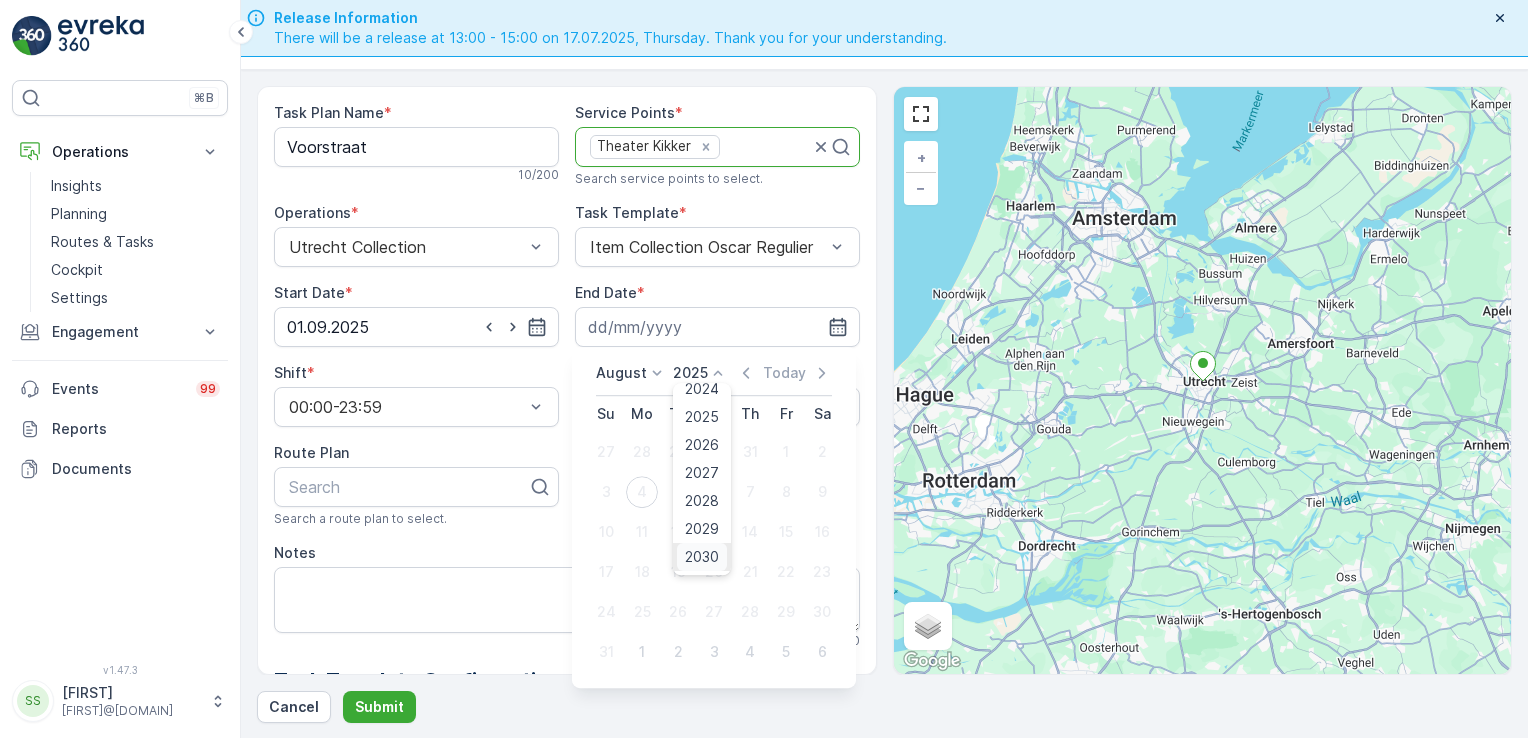 click on "2030" at bounding box center (702, 557) 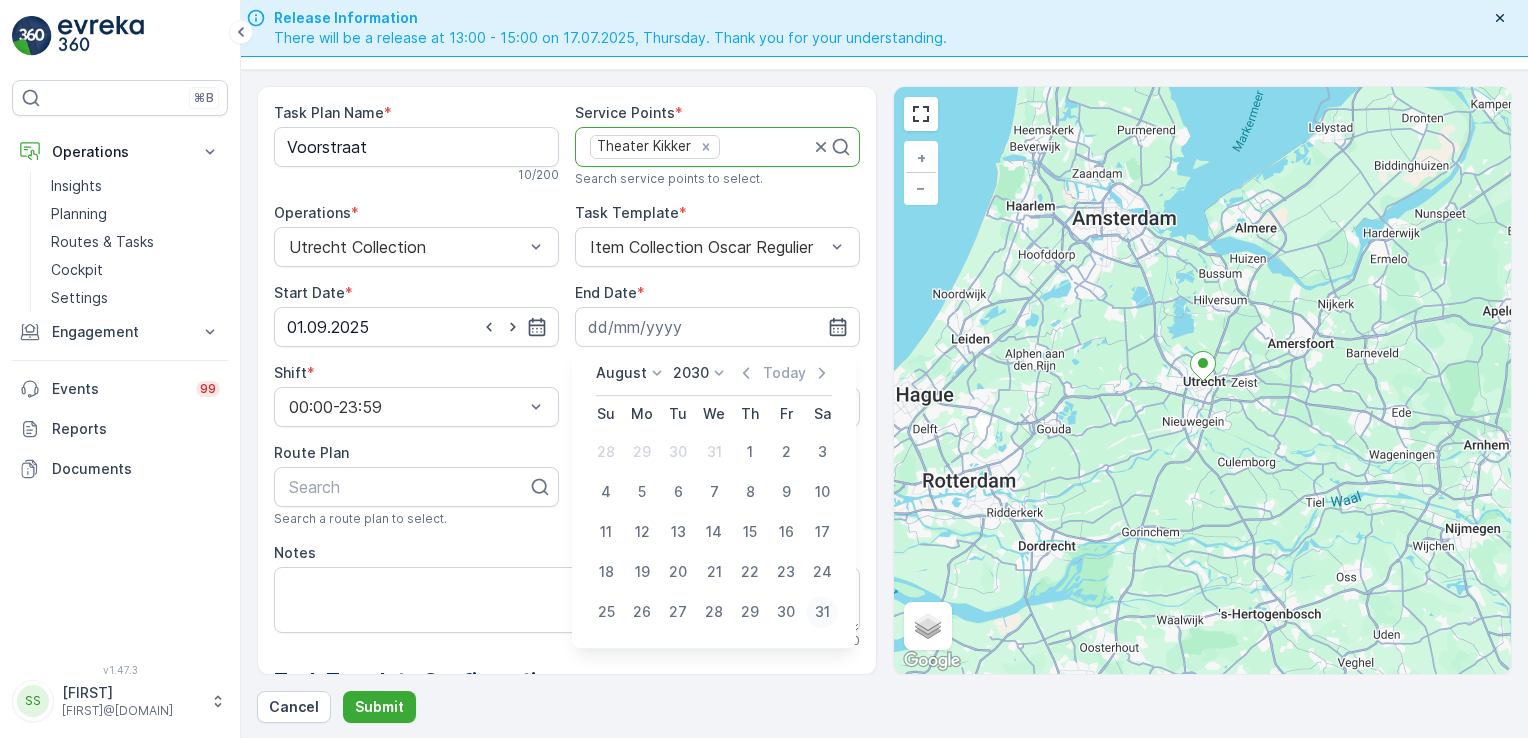 click on "31" at bounding box center [822, 612] 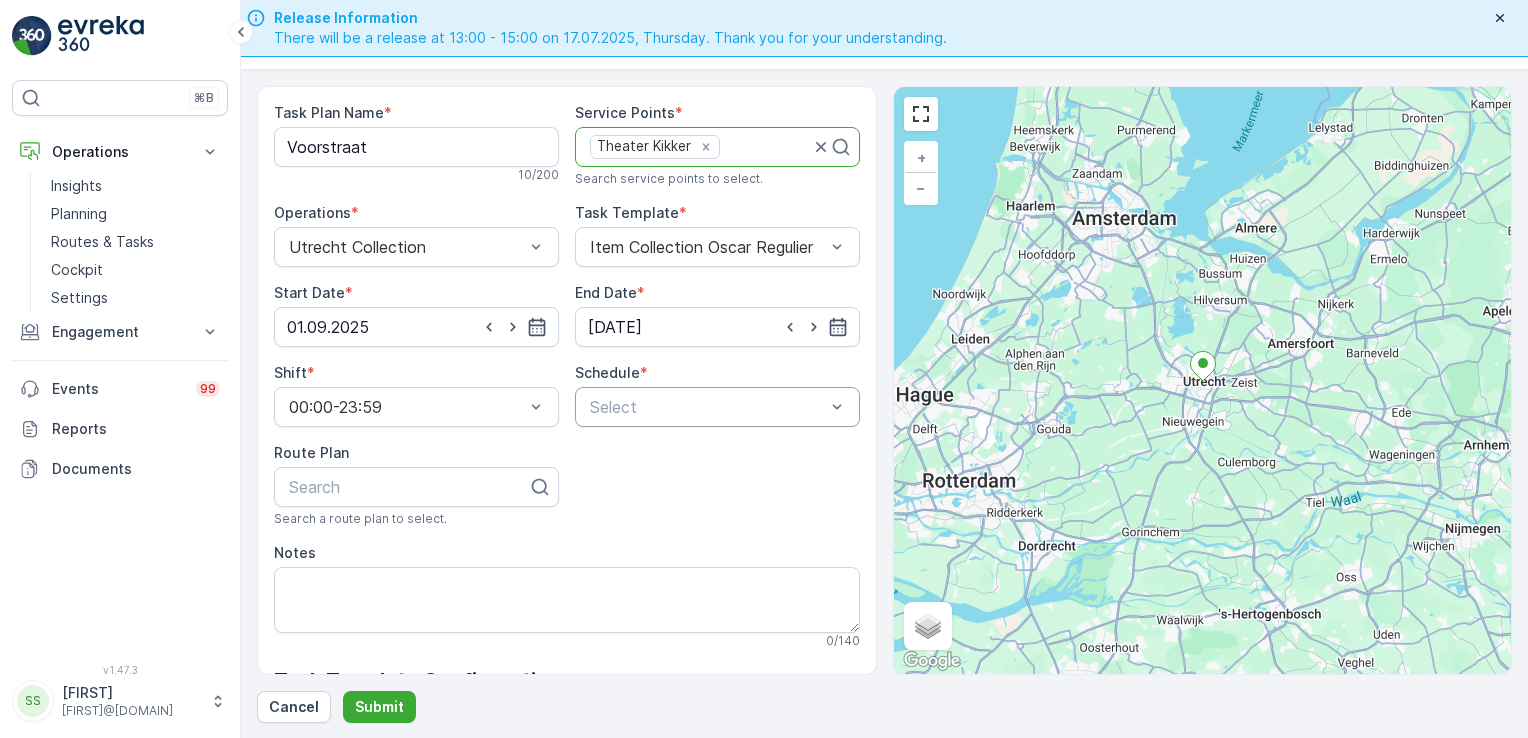 click at bounding box center [707, 407] 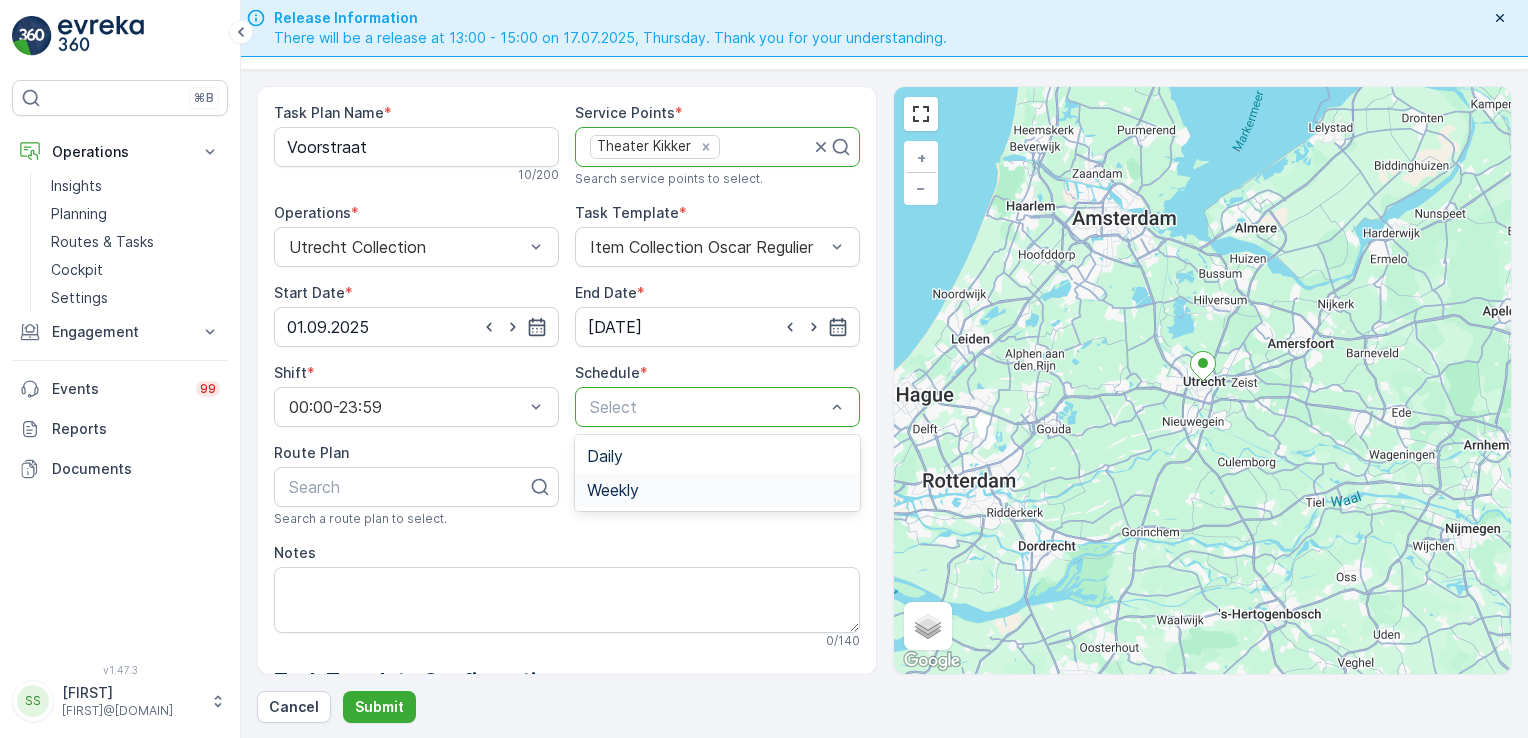 click on "Weekly" at bounding box center [717, 490] 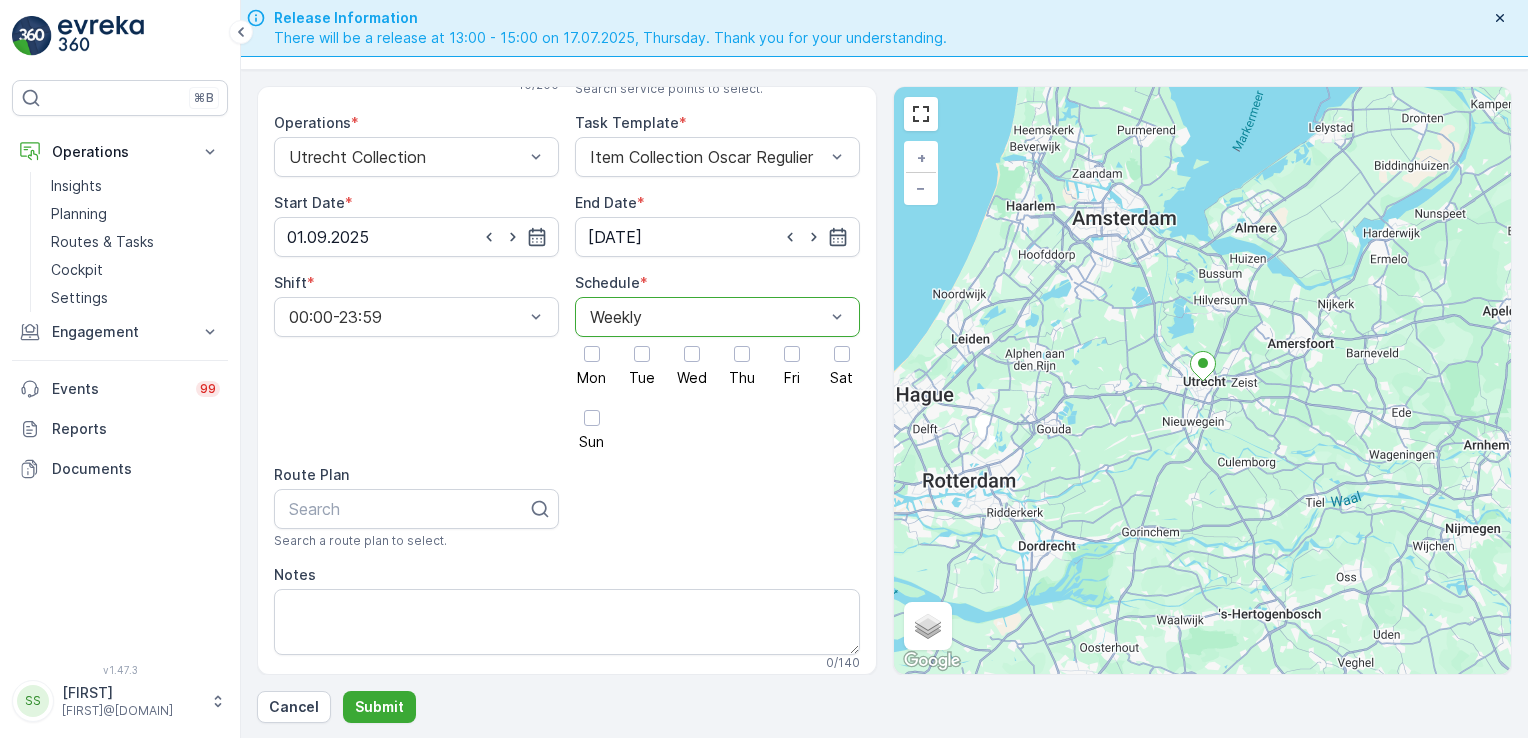 scroll, scrollTop: 91, scrollLeft: 0, axis: vertical 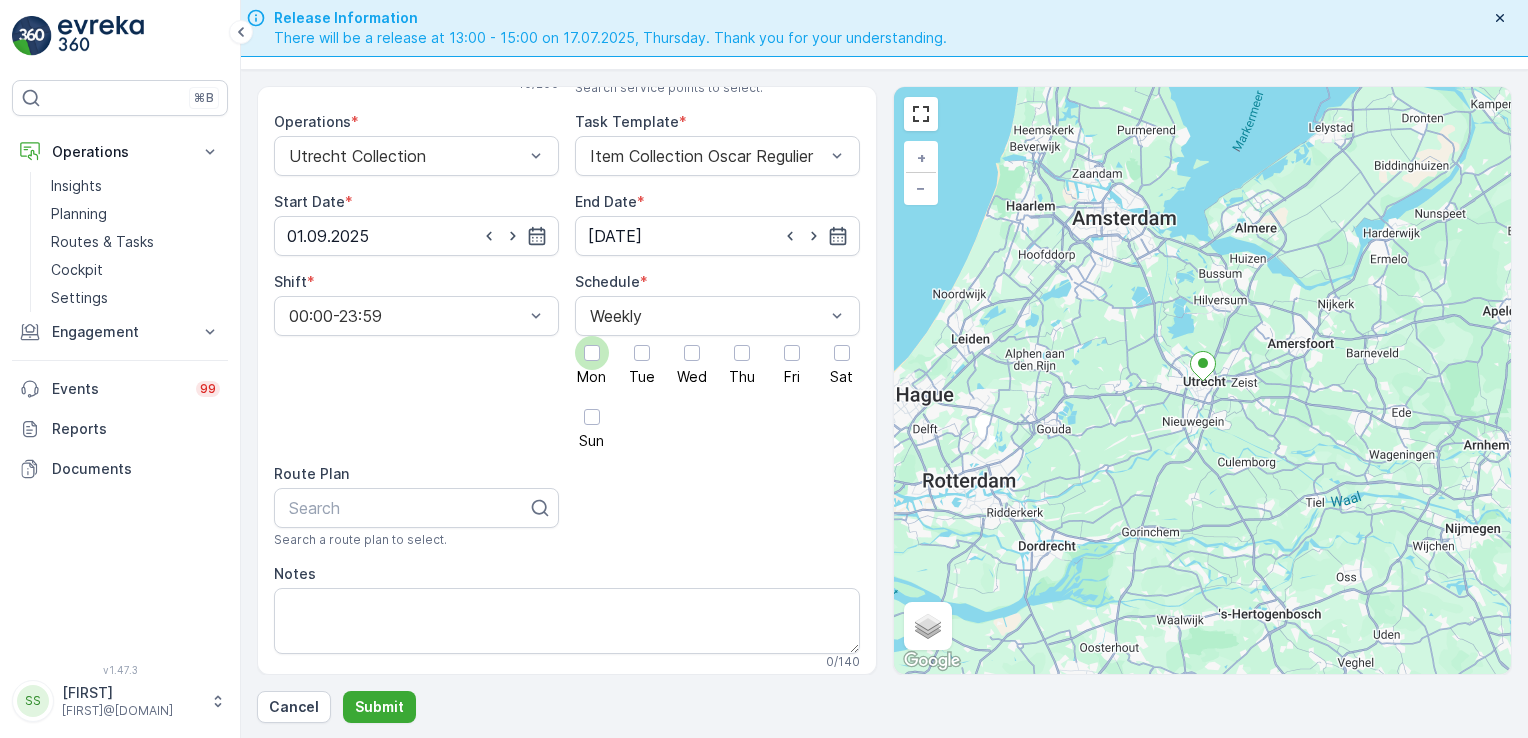 click at bounding box center [592, 353] 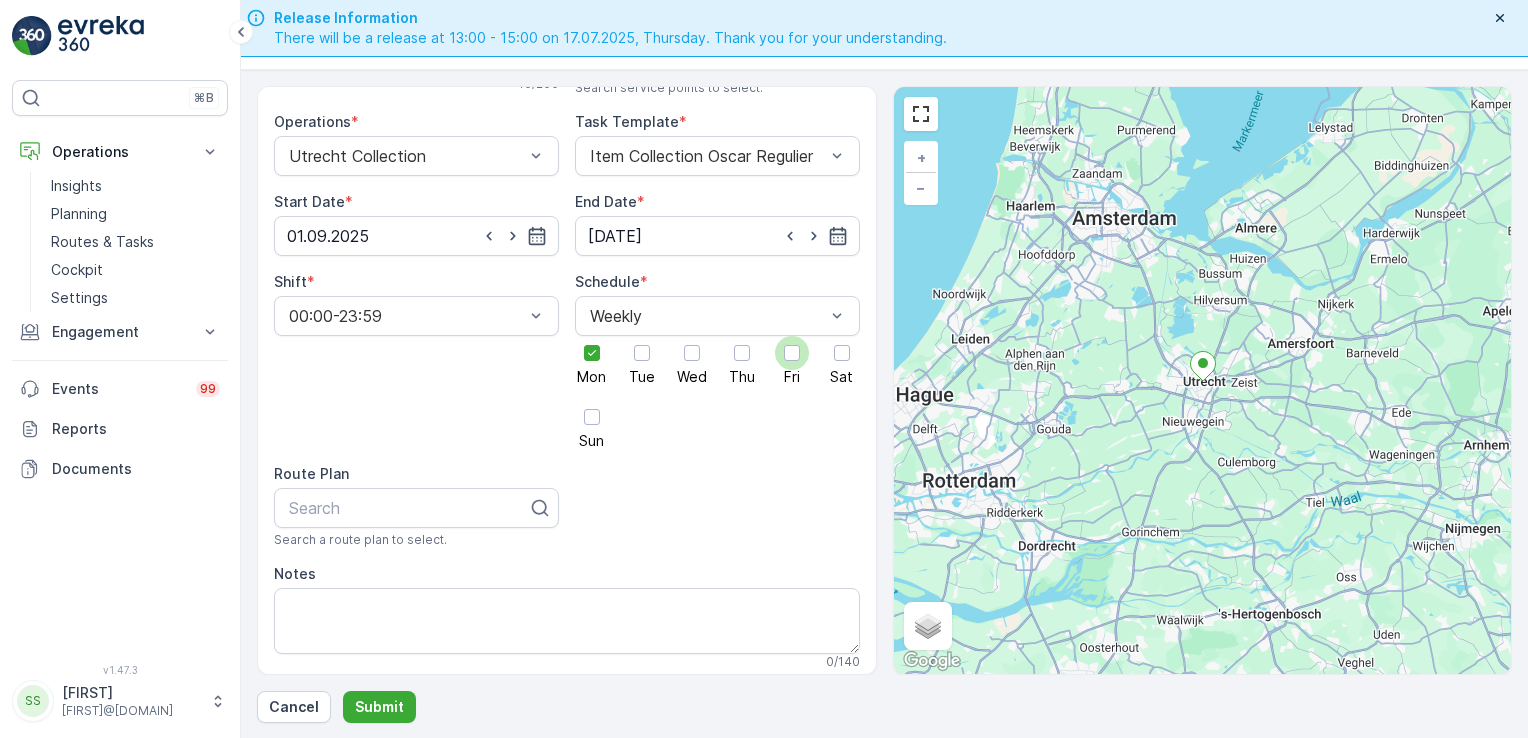 click at bounding box center (792, 353) 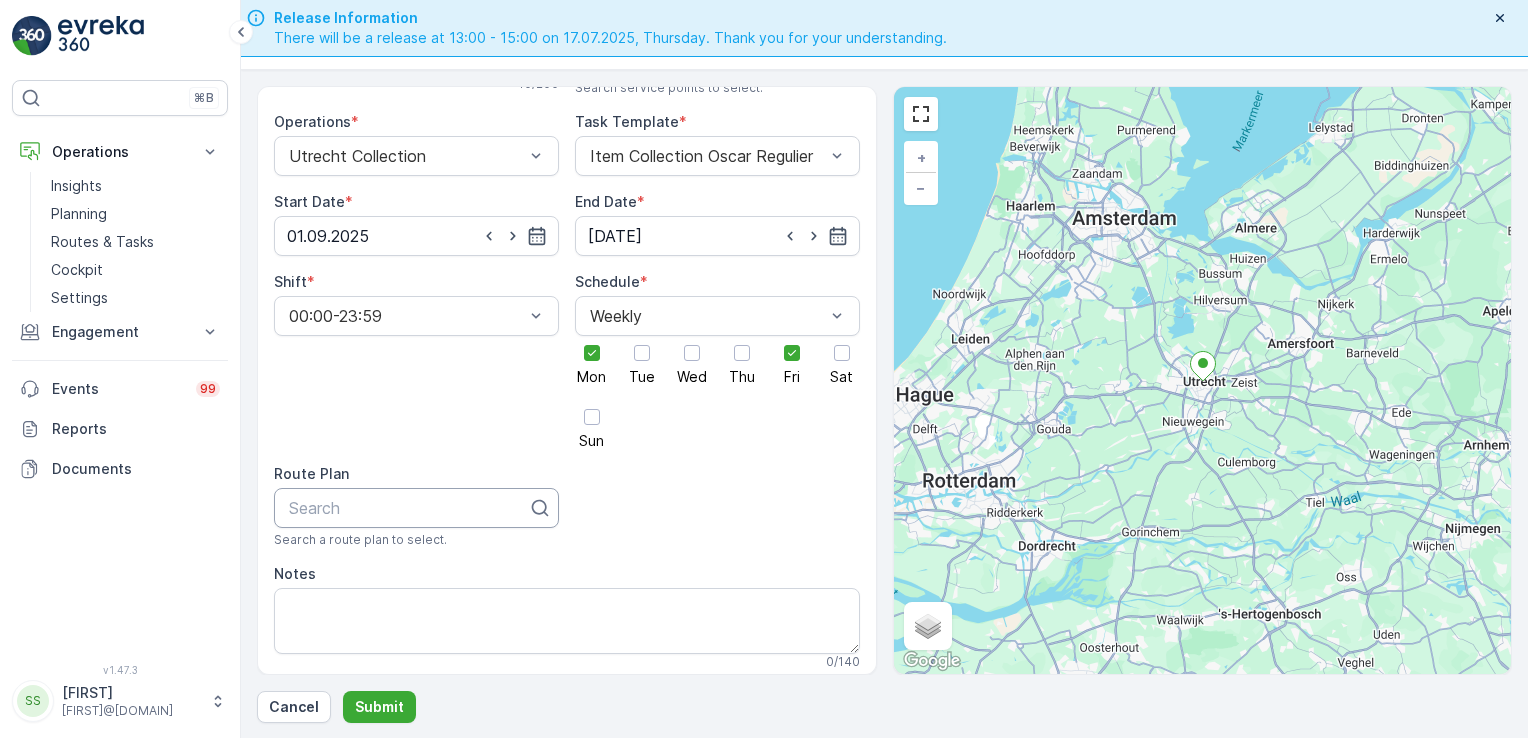 click on "Search" at bounding box center (416, 508) 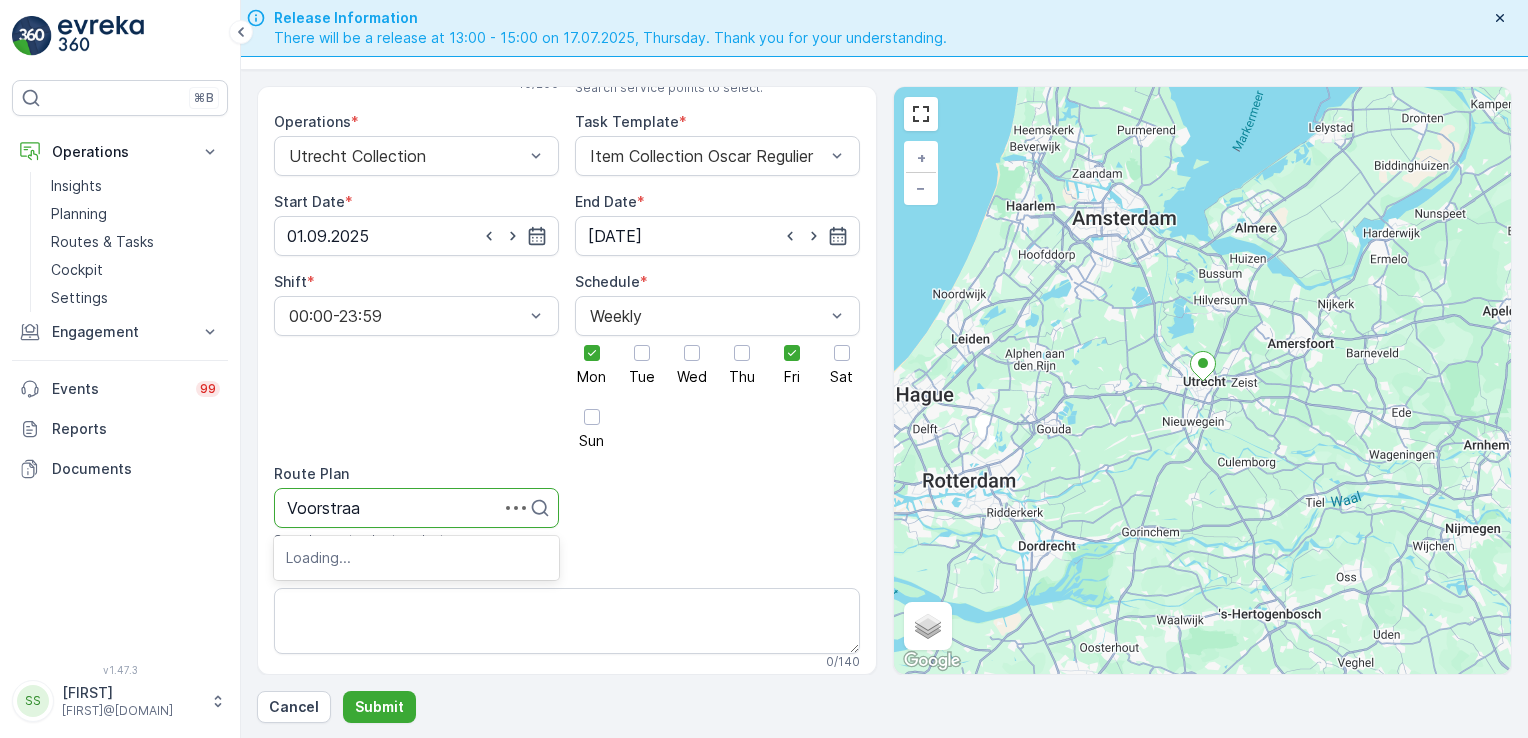 type on "Voorstraat" 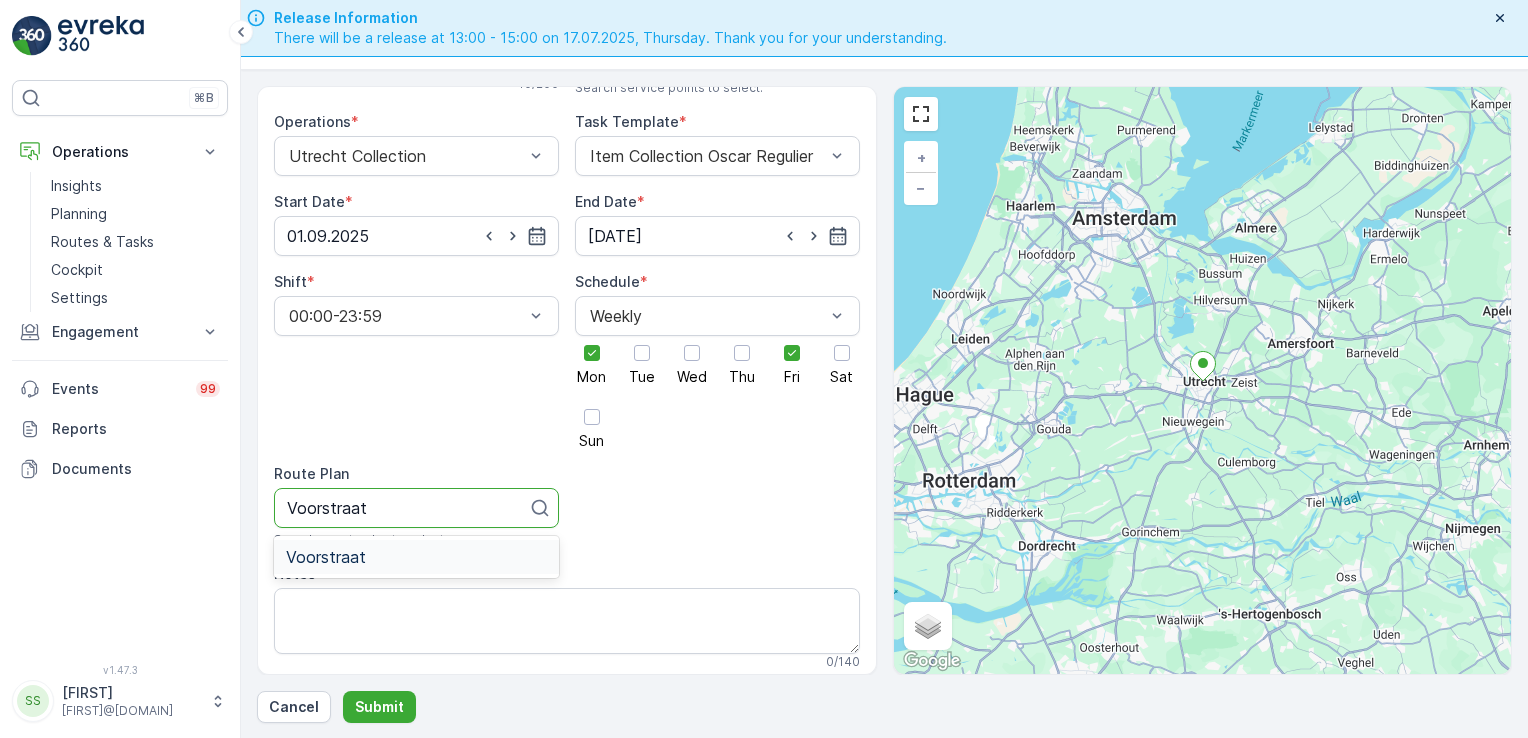 click on "Voorstraat" at bounding box center [416, 557] 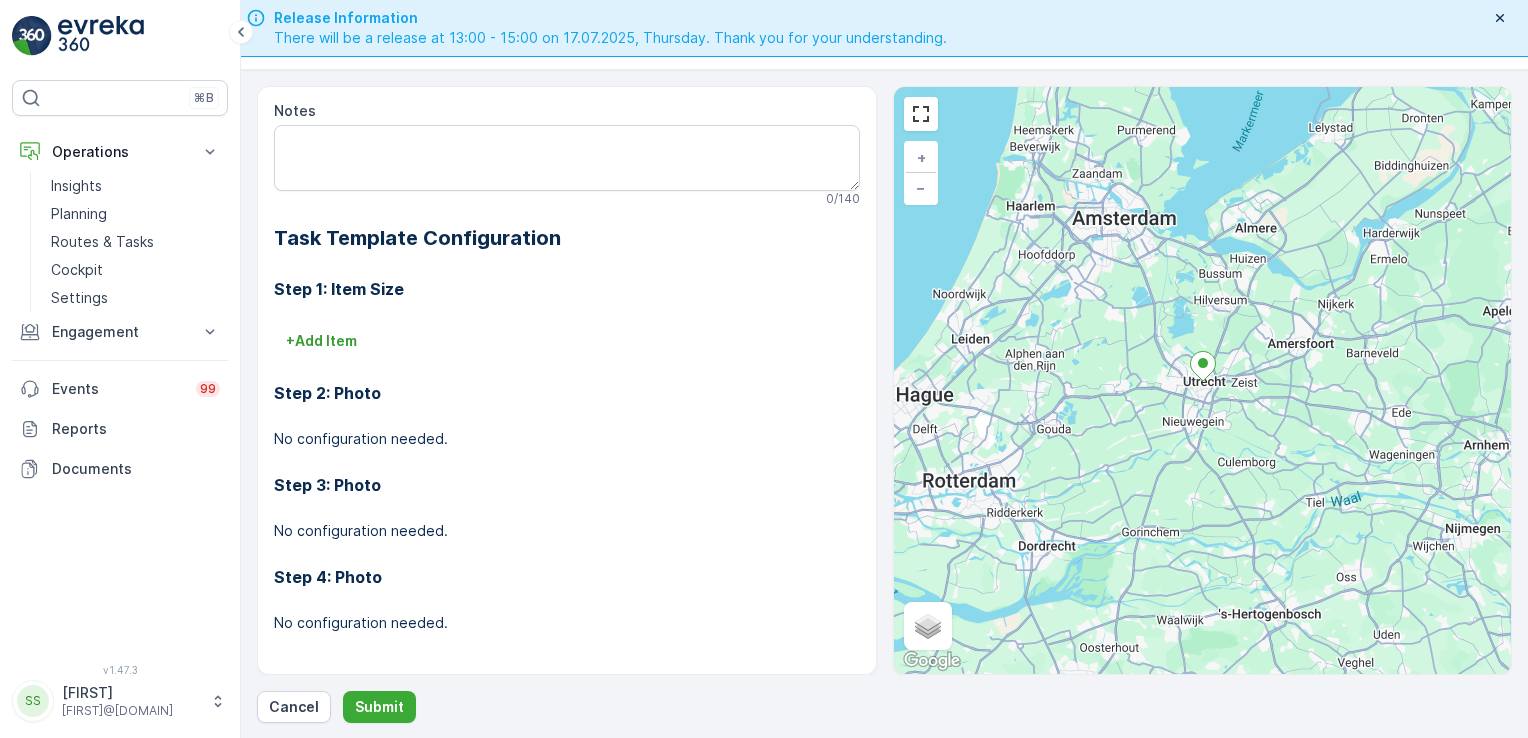 scroll, scrollTop: 559, scrollLeft: 0, axis: vertical 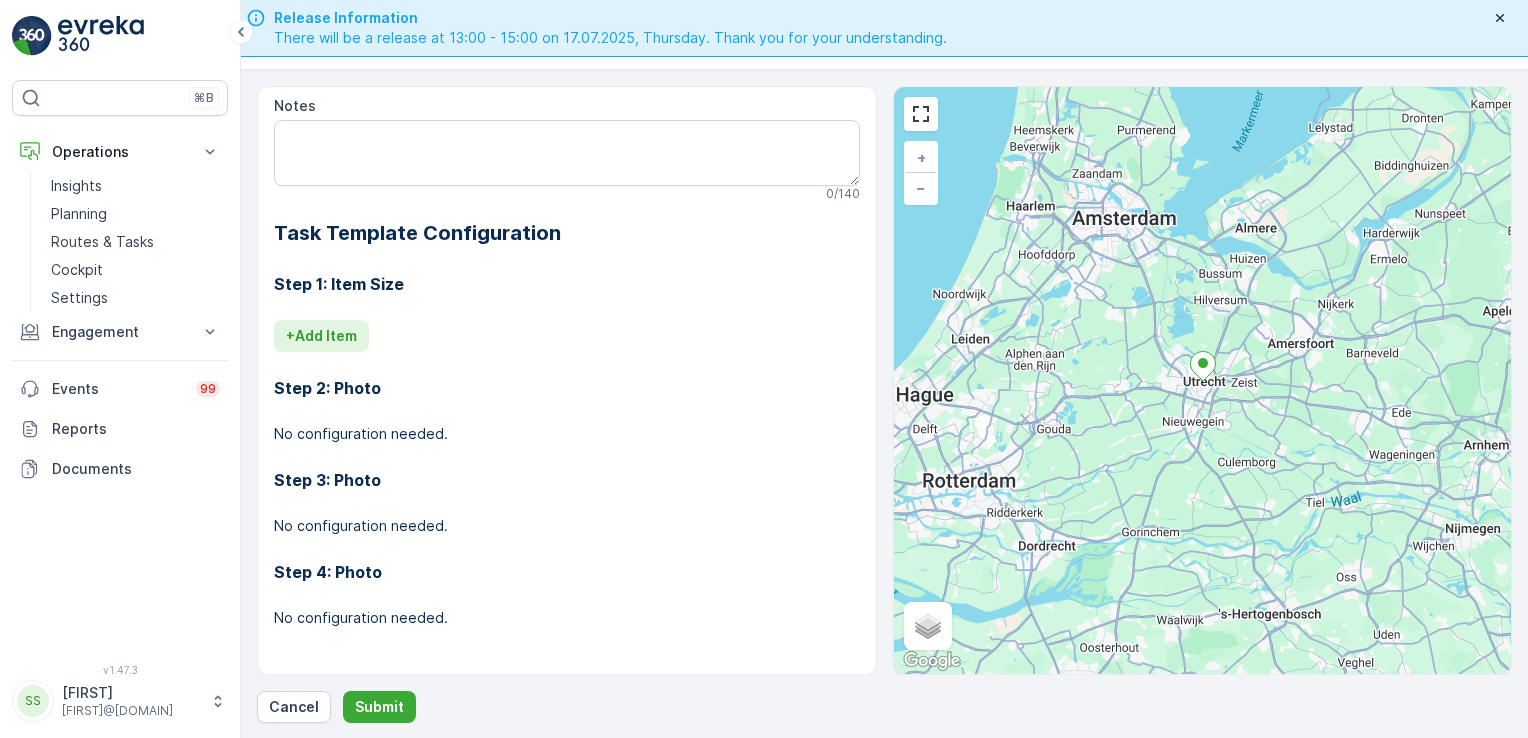 click on "+  Add Item" at bounding box center [321, 336] 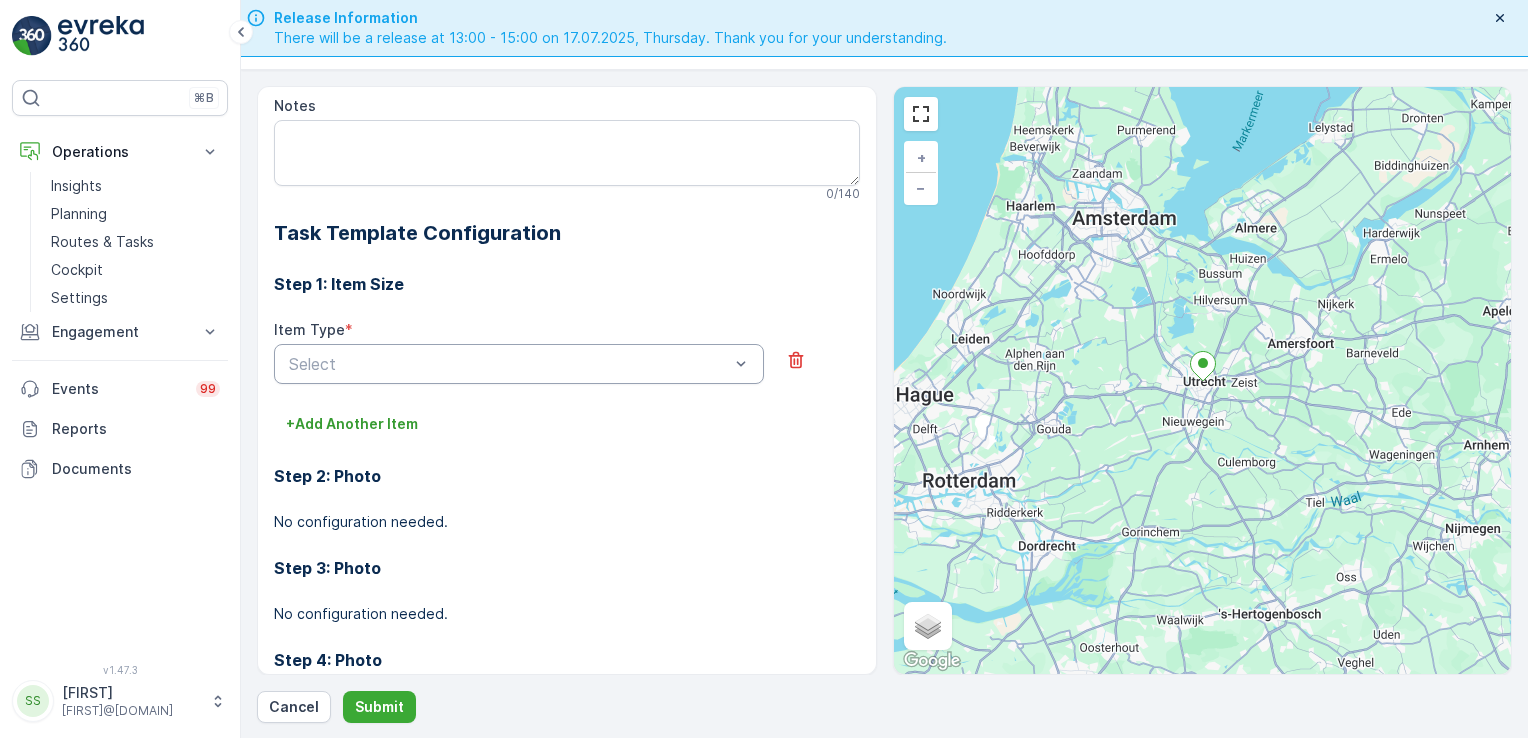 click at bounding box center (509, 364) 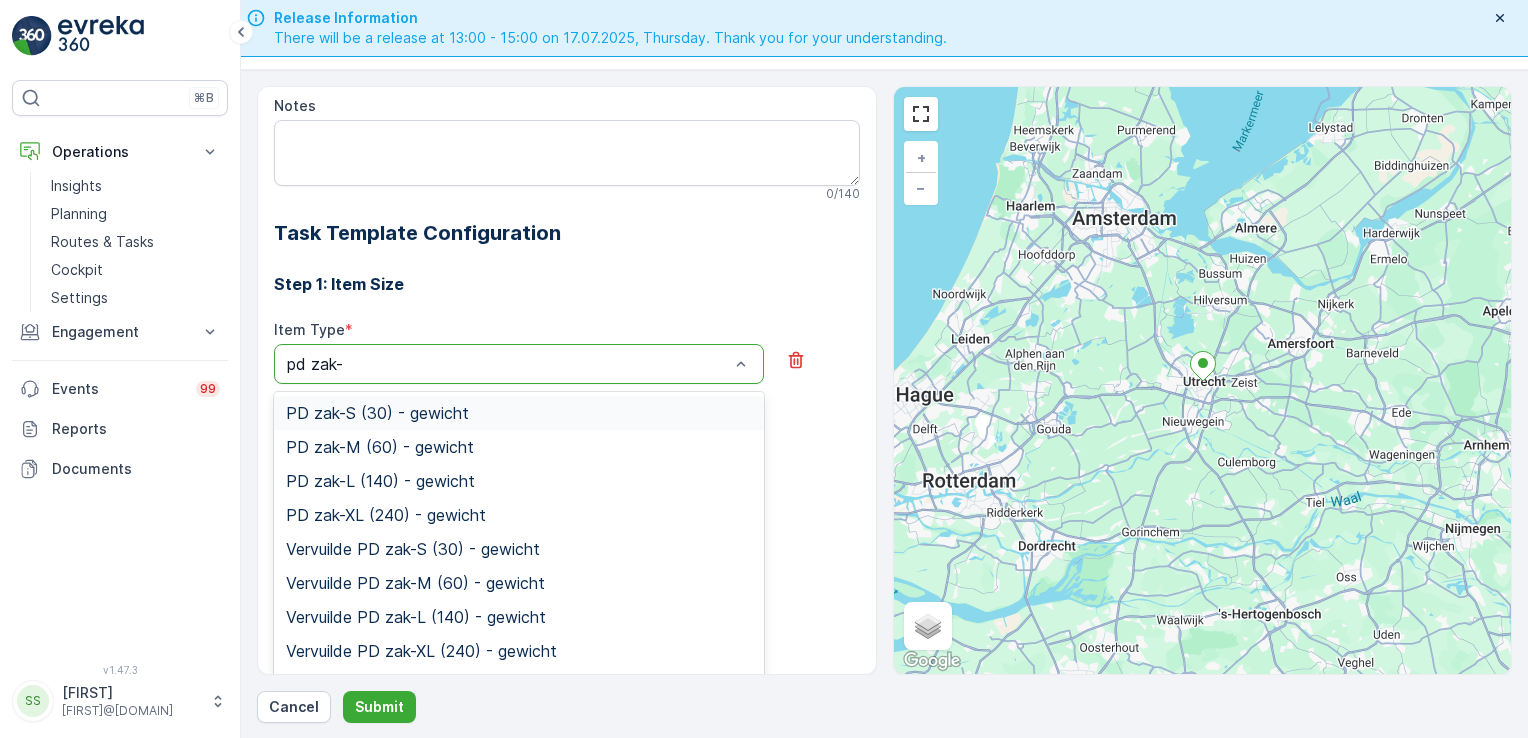 type on "pd zak-M" 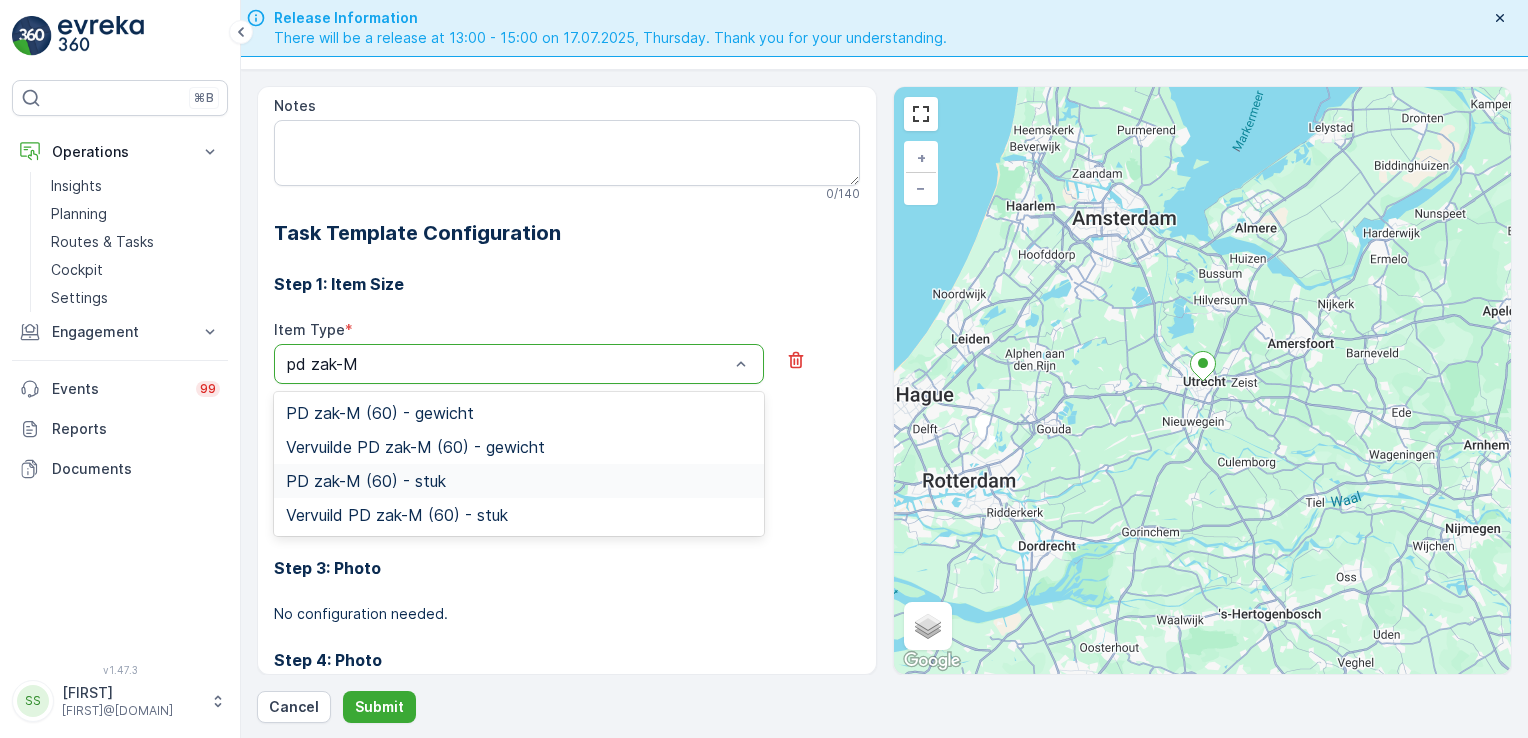 click on "PD zak-M (60) - stuk" at bounding box center [519, 481] 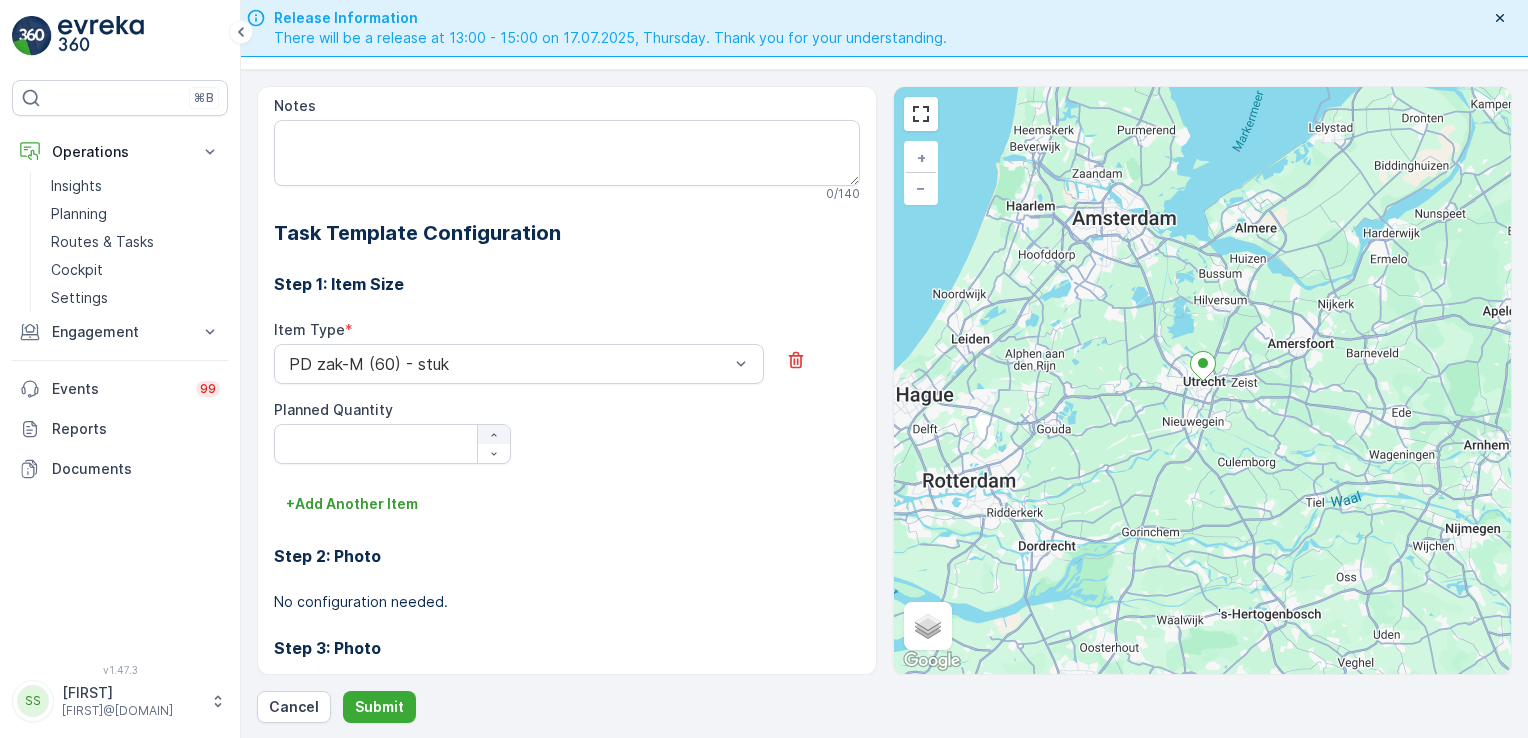 click 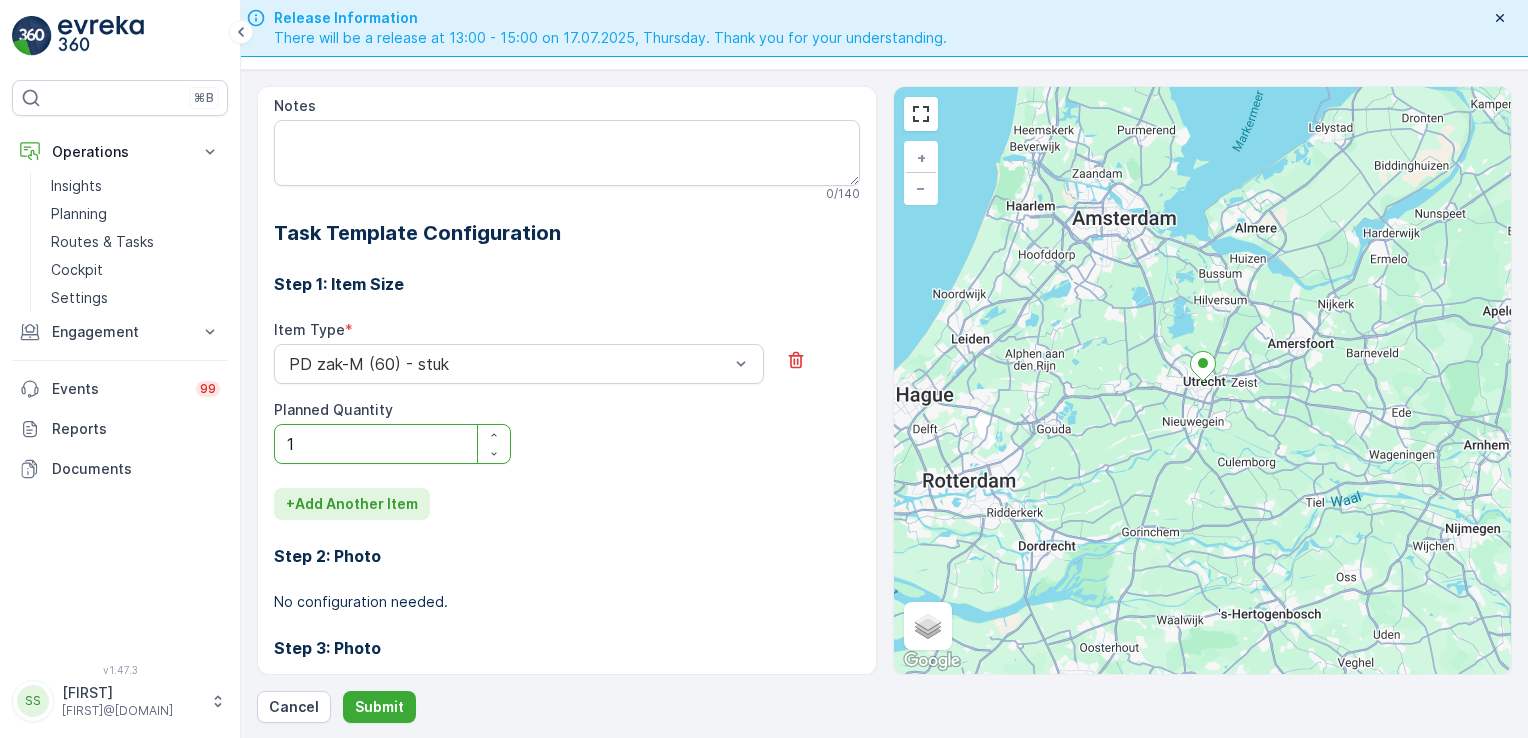 click on "+  Add Another Item" at bounding box center [352, 504] 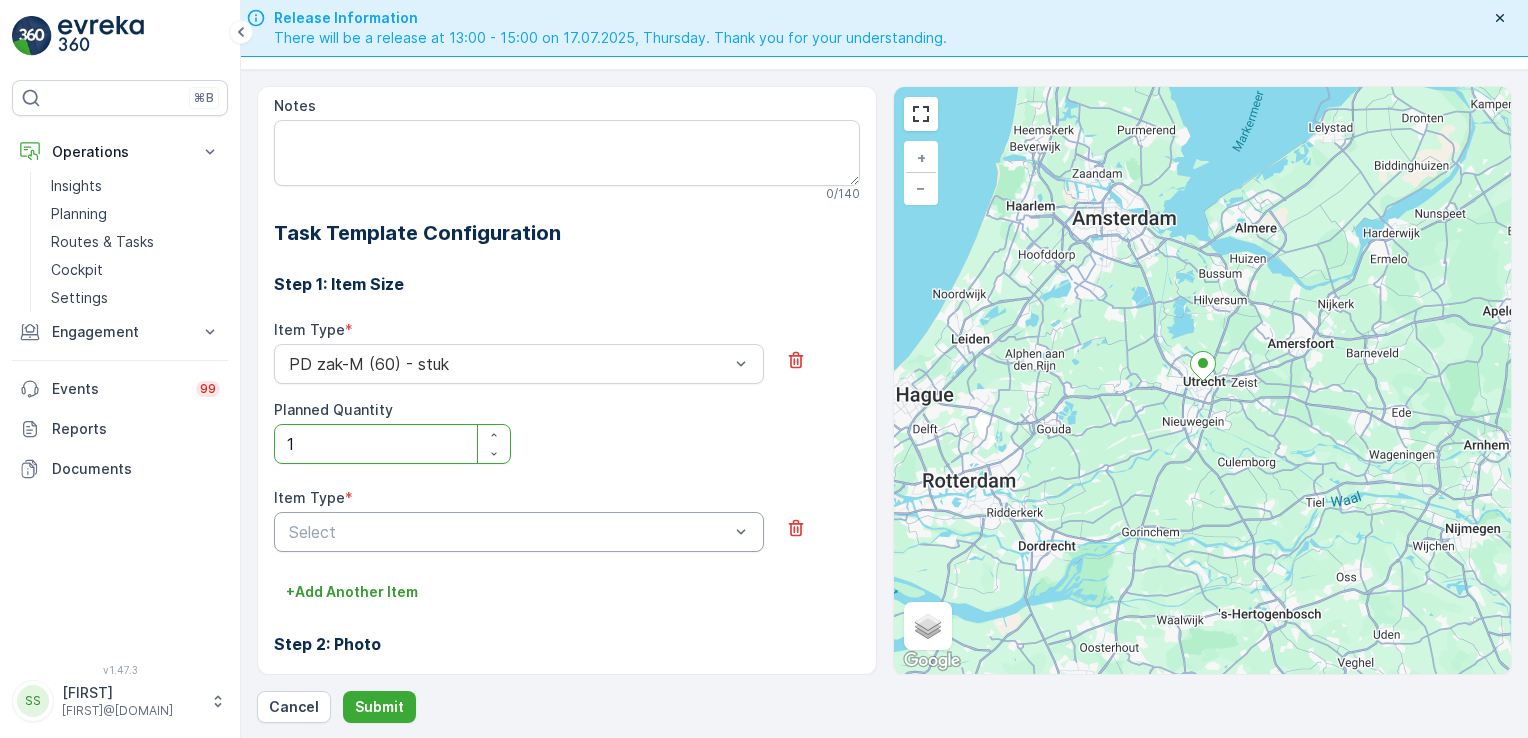 click at bounding box center [509, 532] 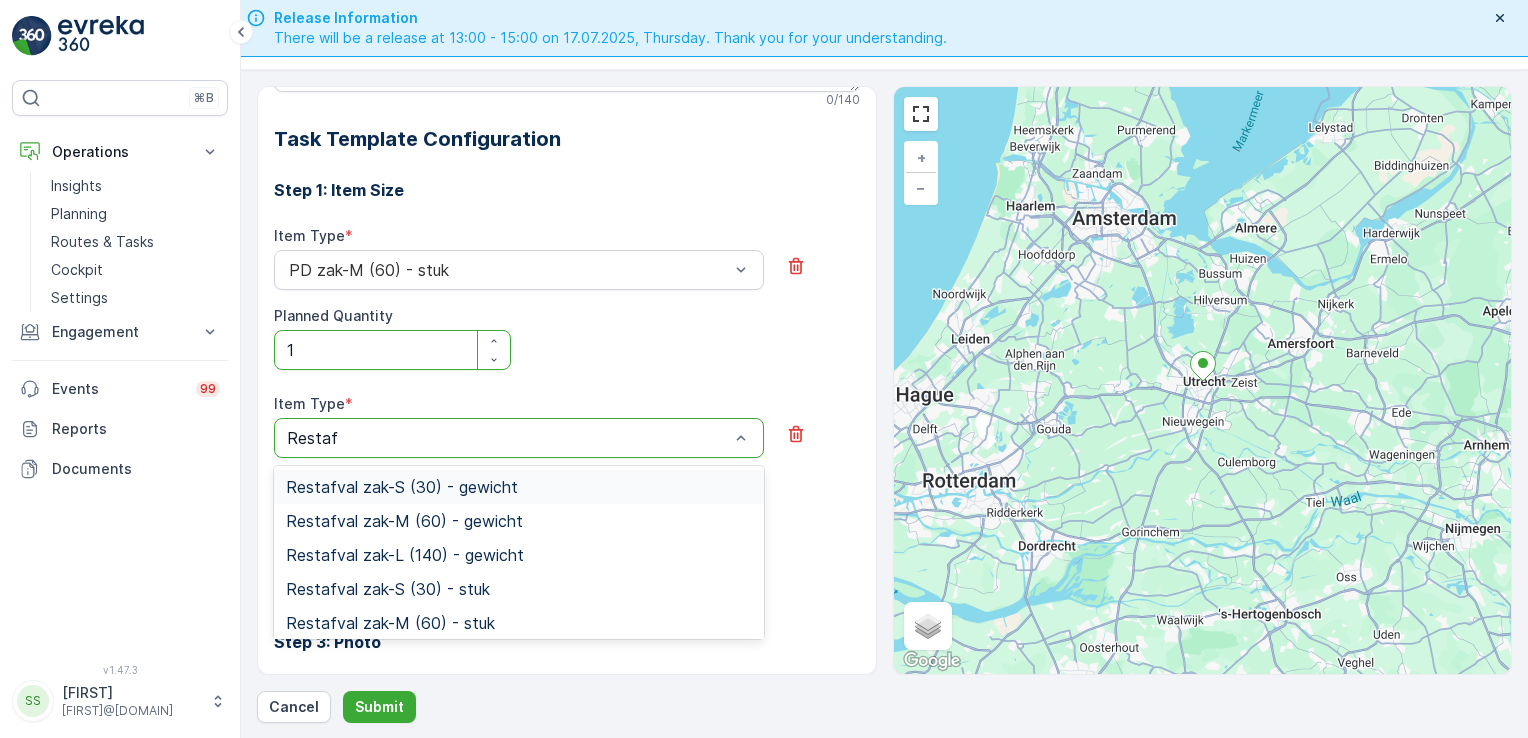 scroll, scrollTop: 654, scrollLeft: 0, axis: vertical 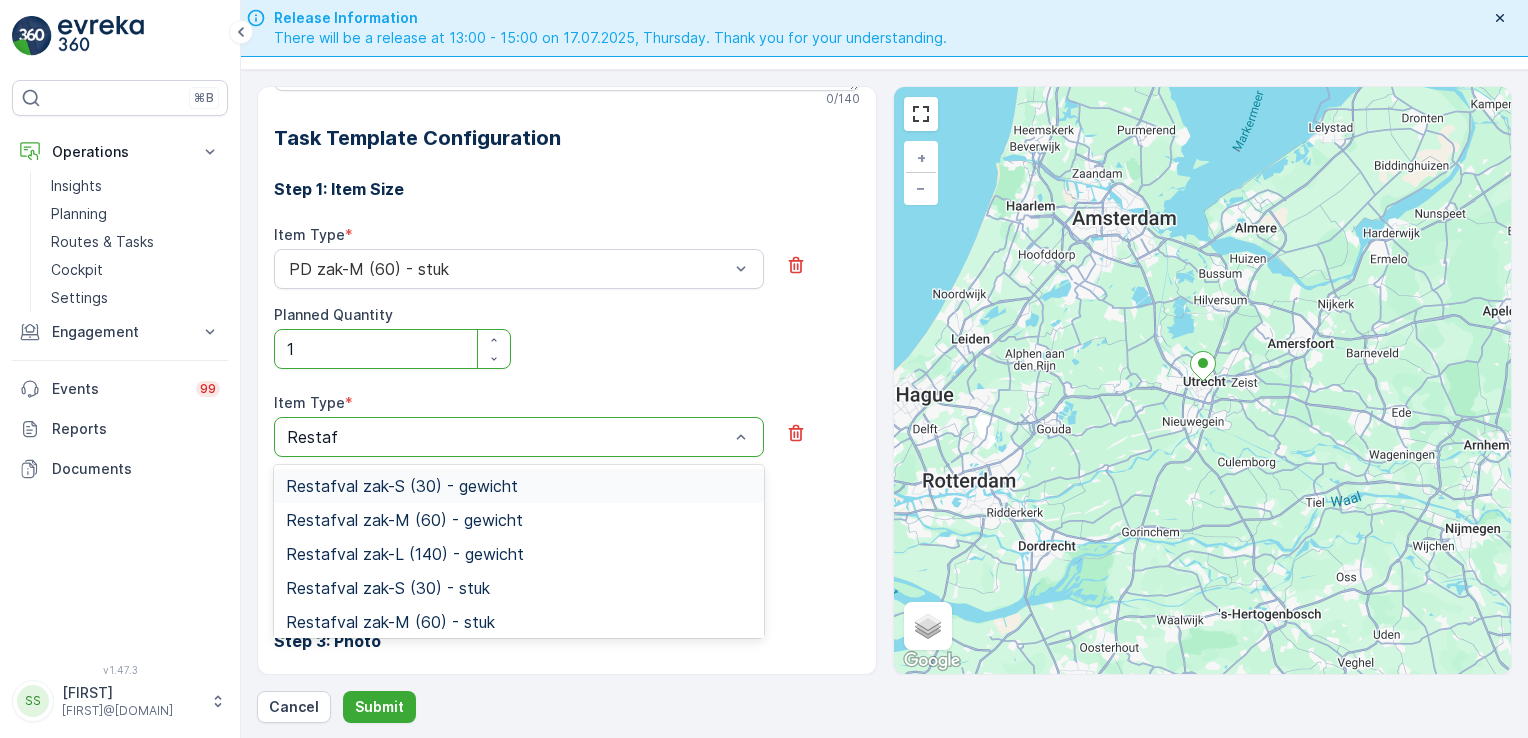 type on "Restaf" 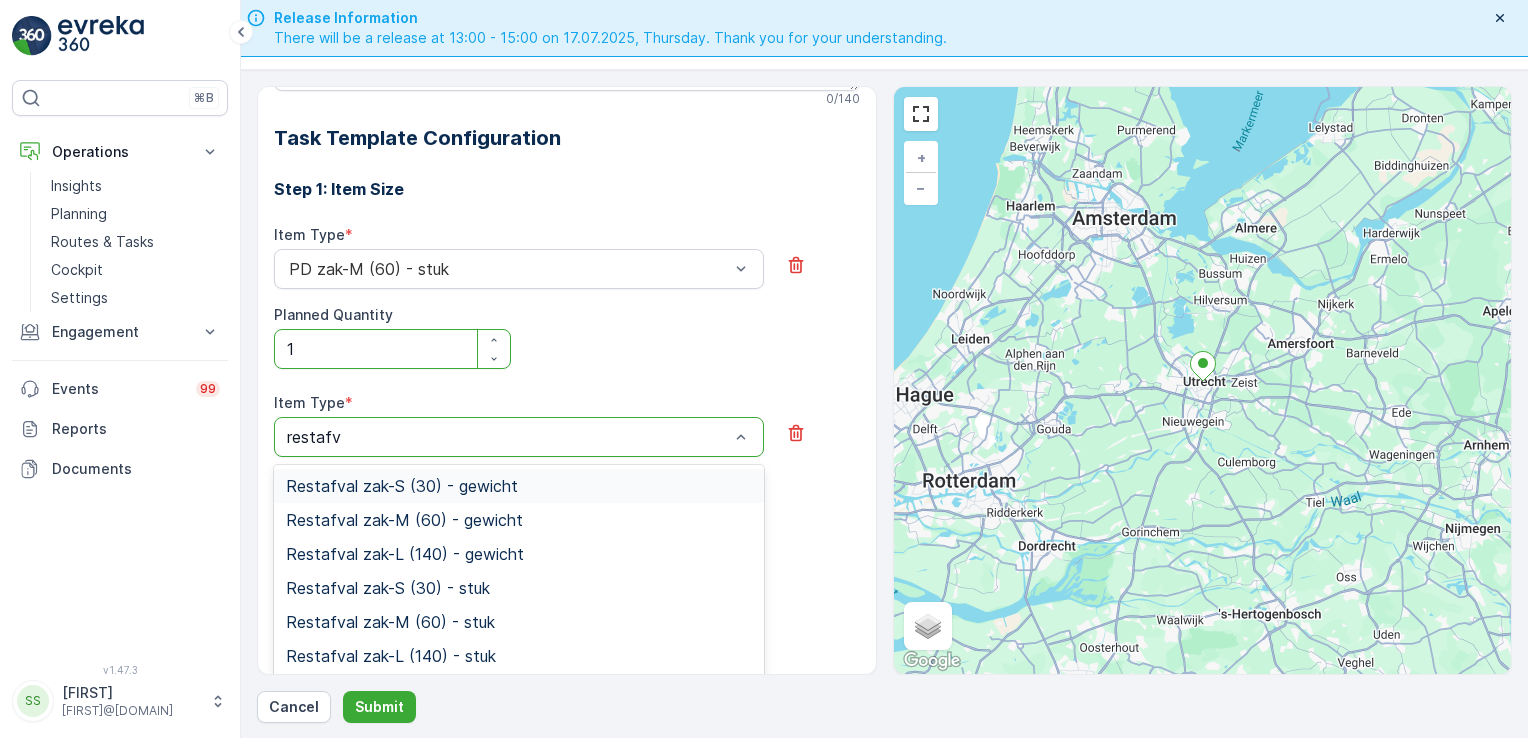 type on "restafva" 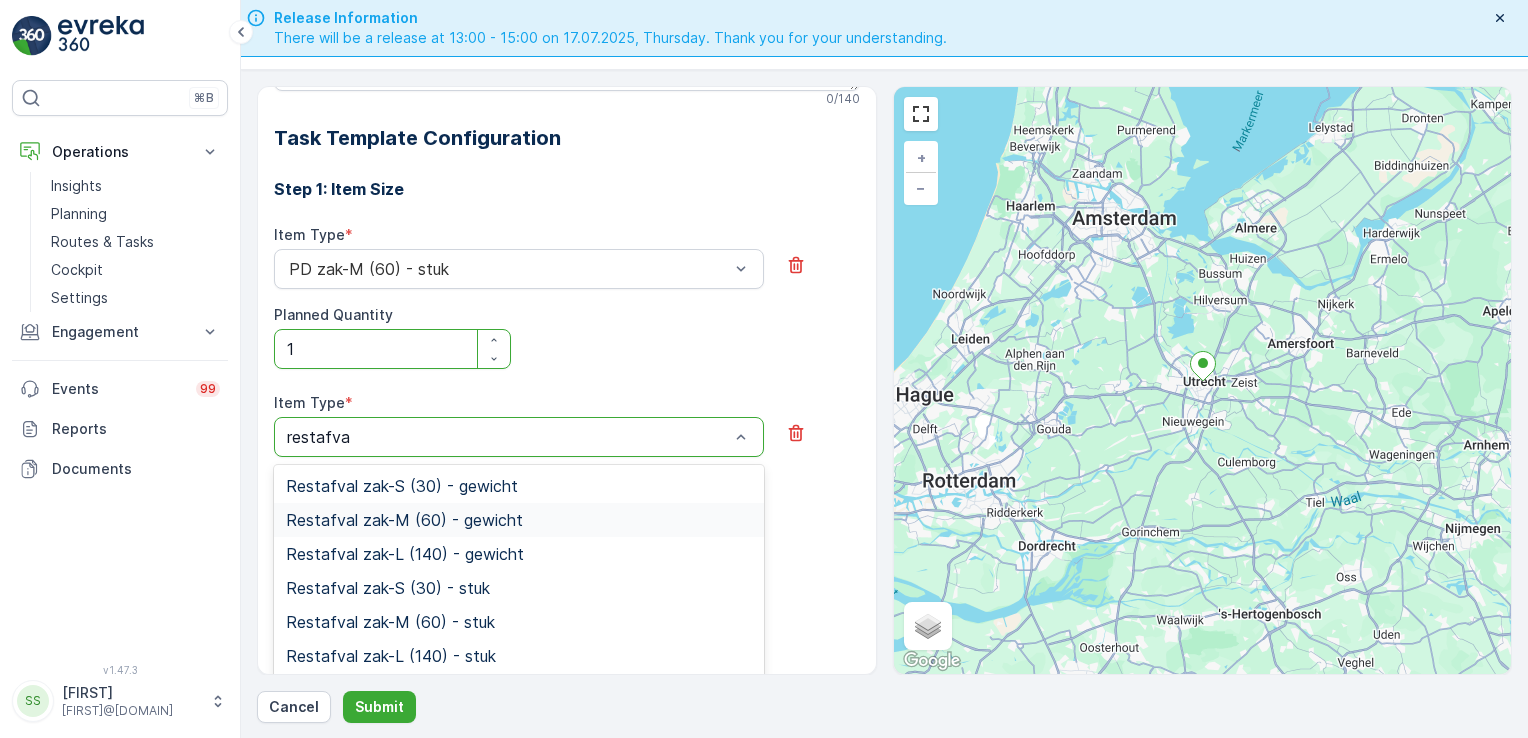 click on "Restafval zak-M (60) - gewicht" at bounding box center (404, 520) 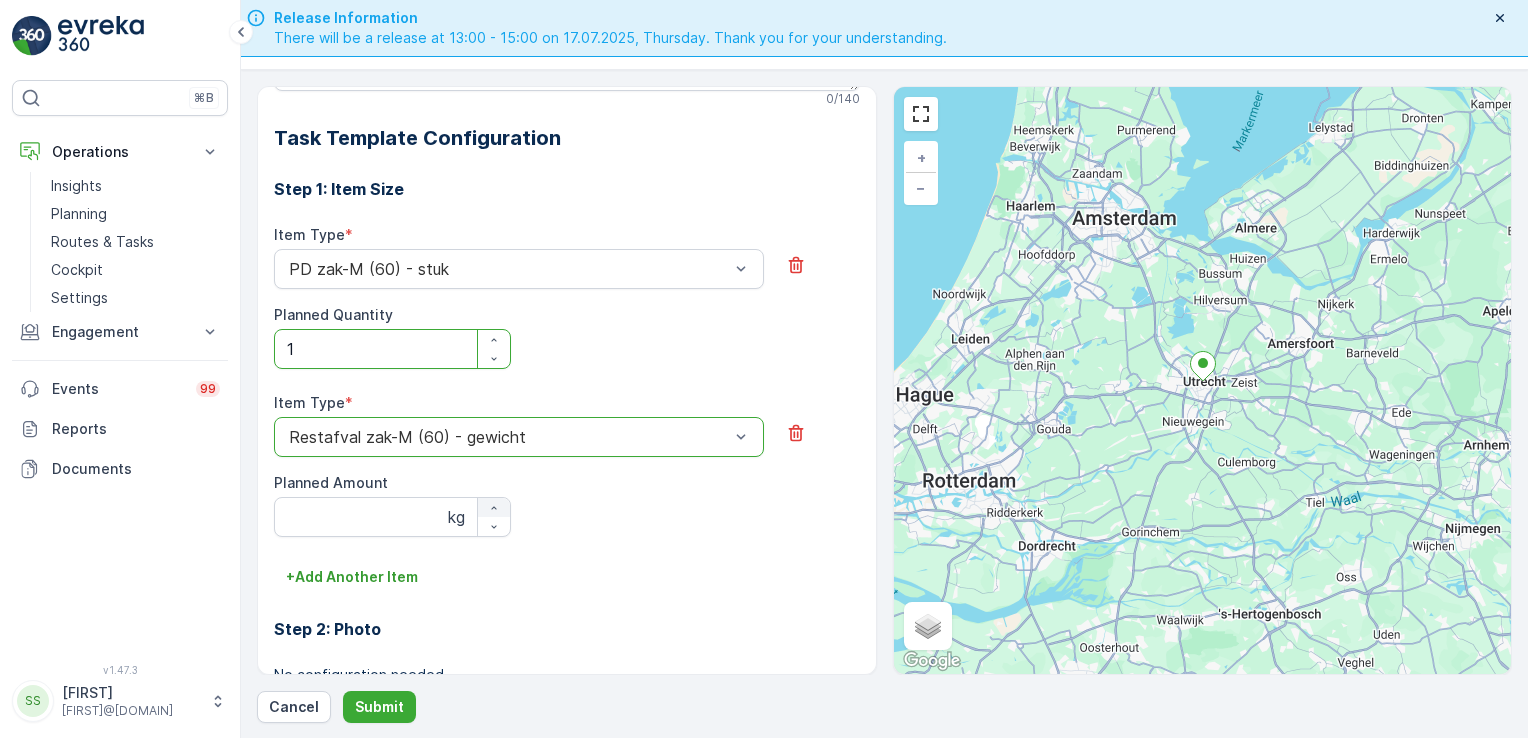 click 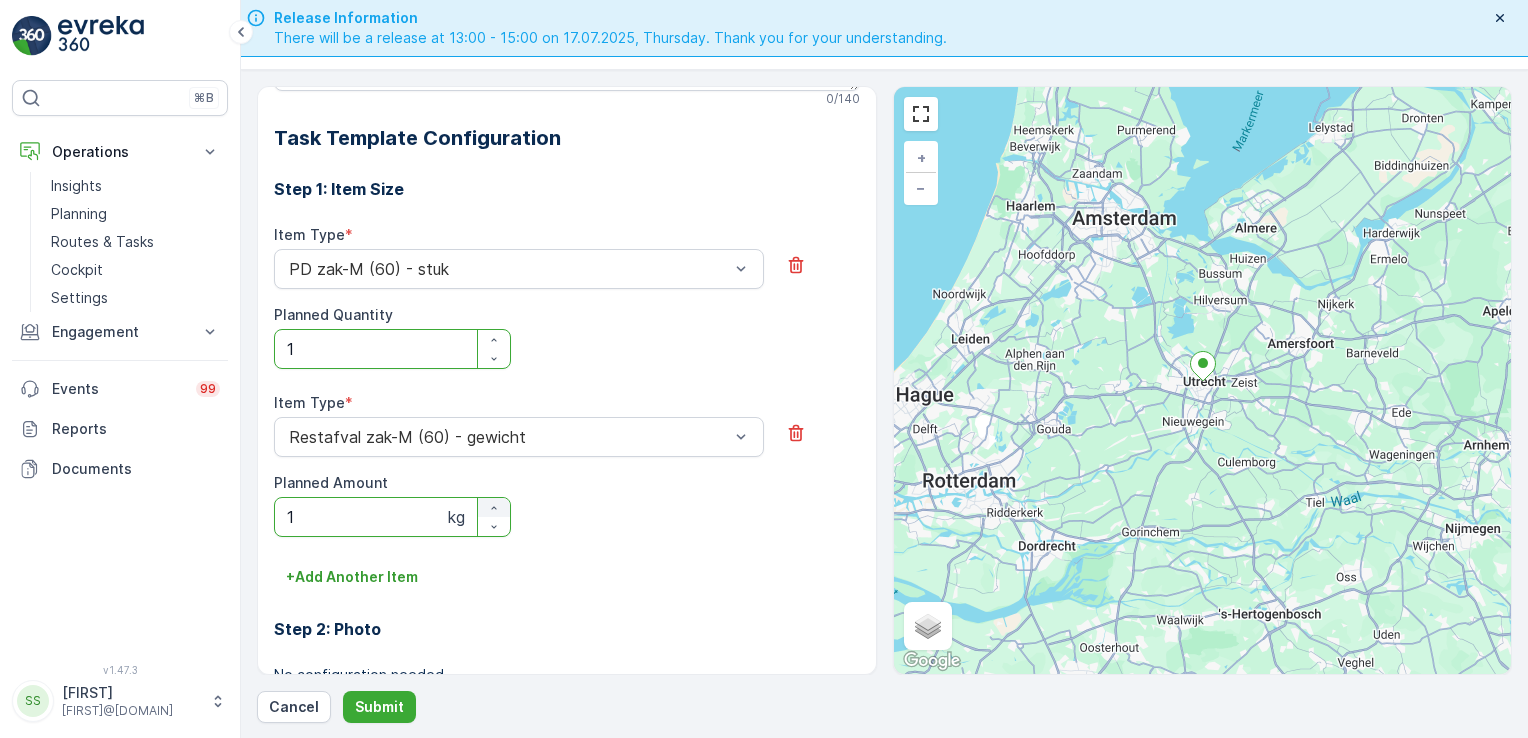 scroll, scrollTop: 778, scrollLeft: 0, axis: vertical 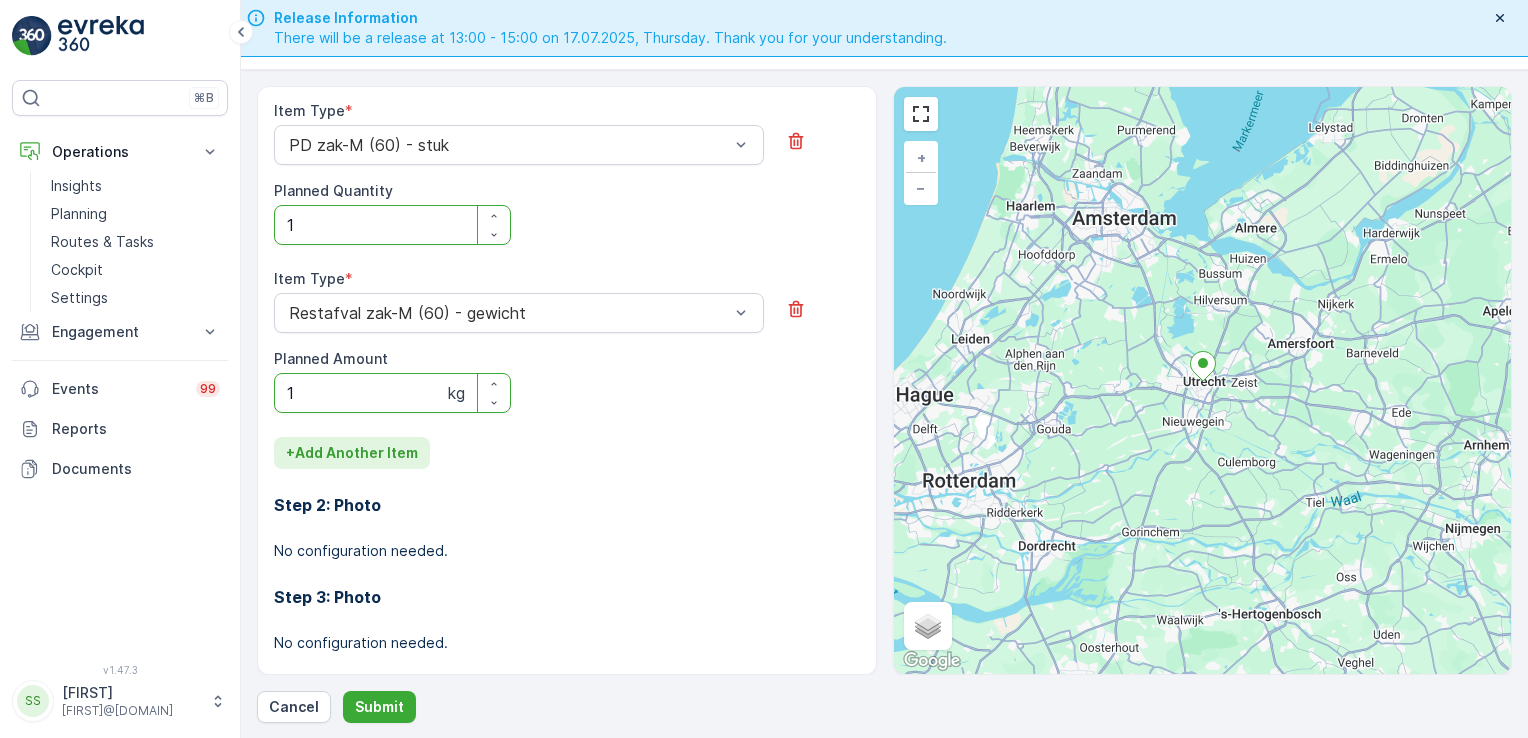 click on "+  Add Another Item" at bounding box center [352, 453] 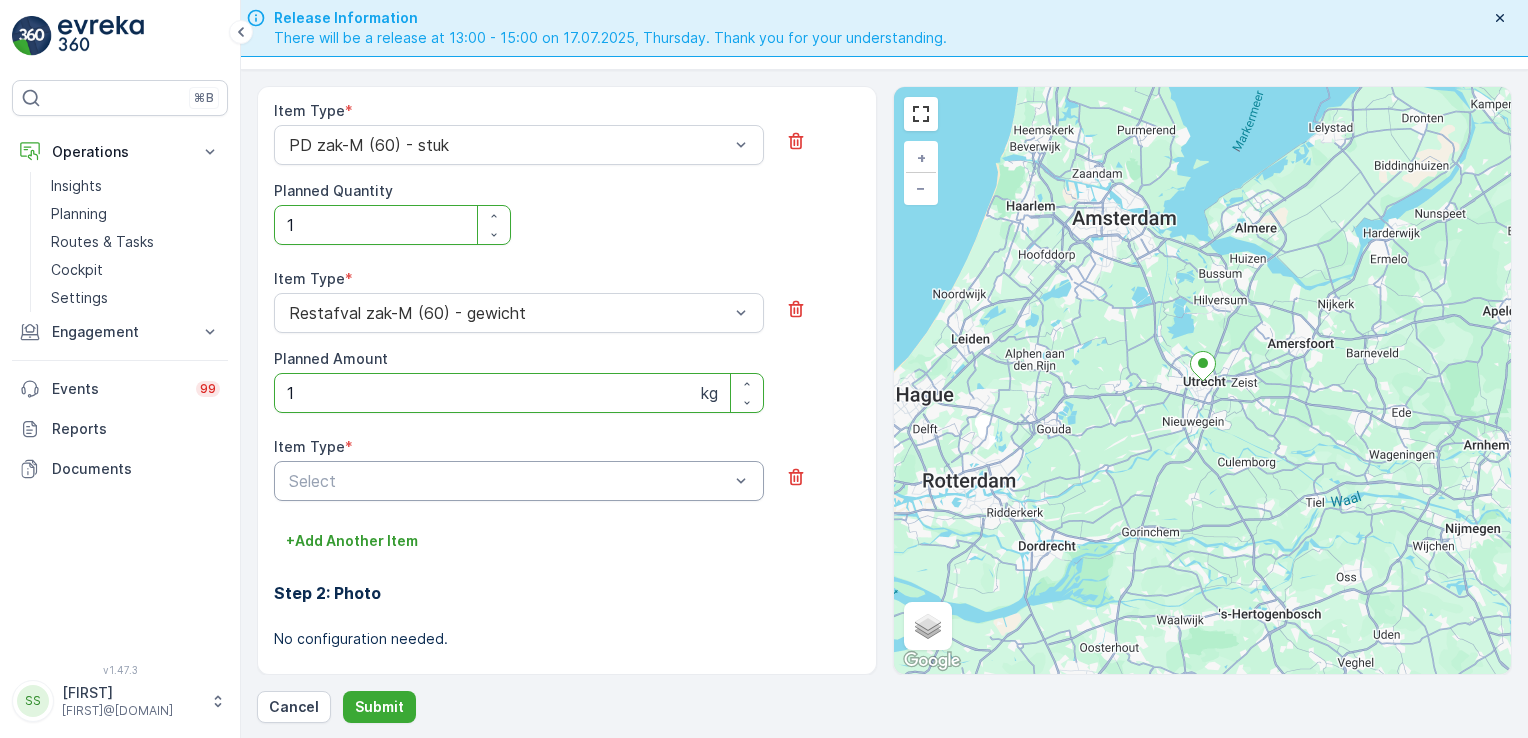 click at bounding box center [509, 481] 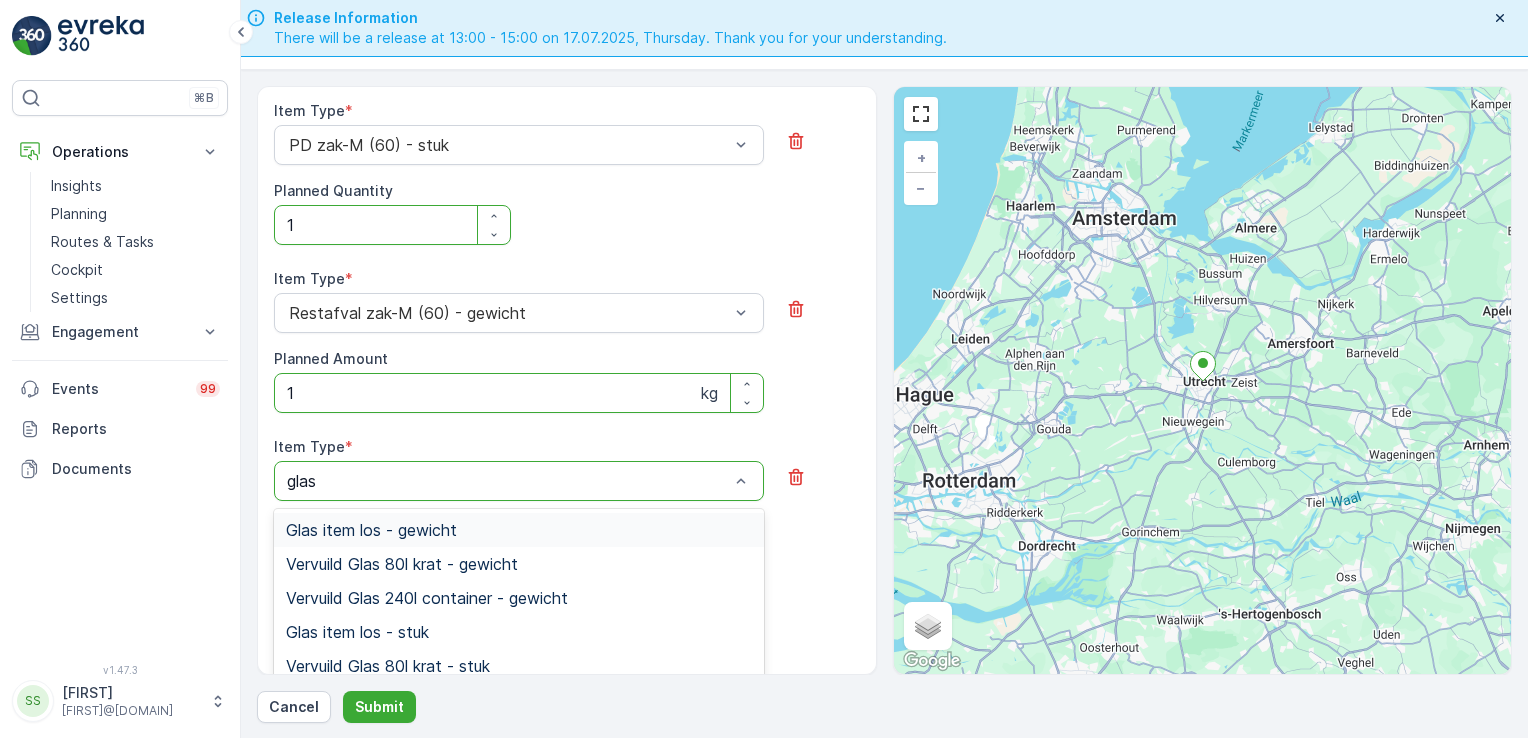 type on "glas" 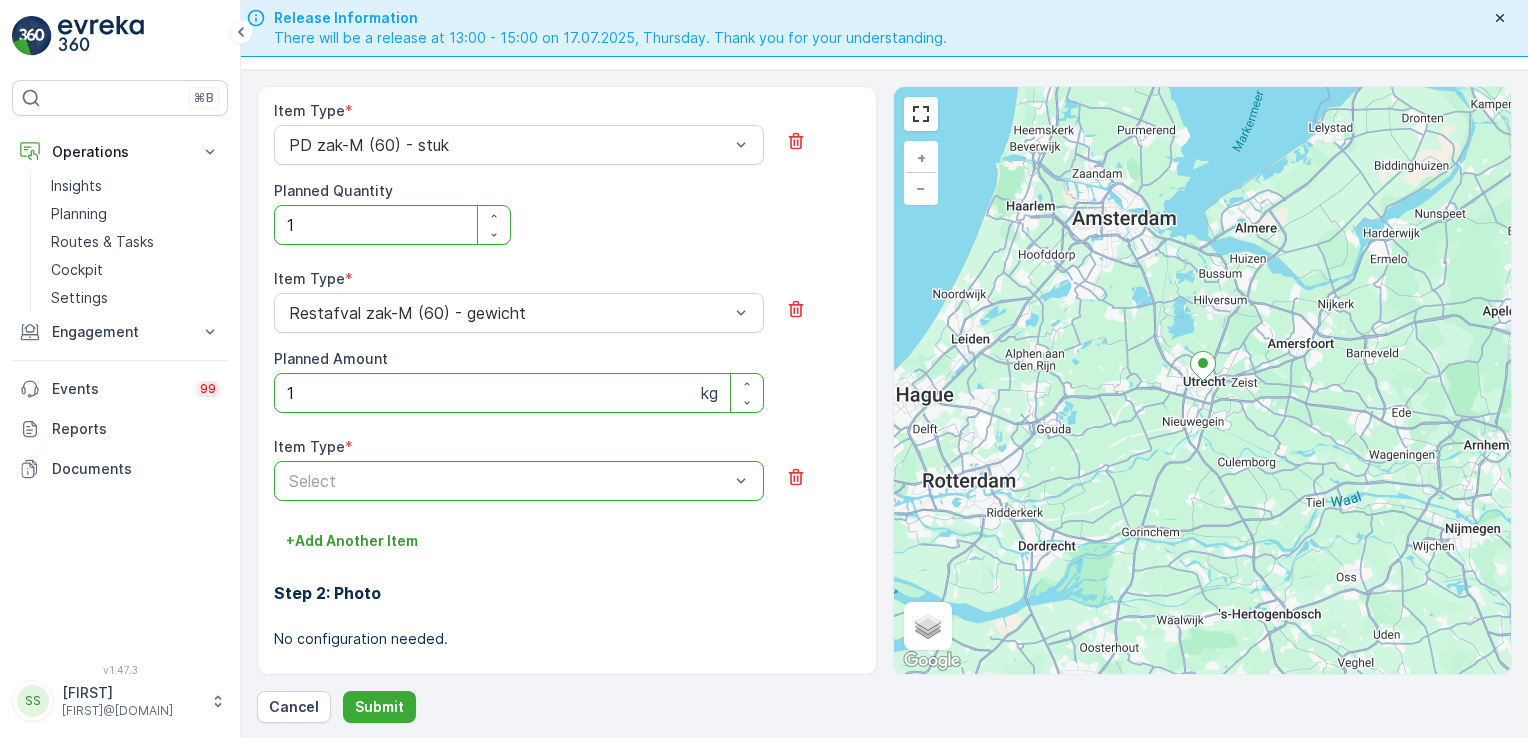 scroll, scrollTop: 936, scrollLeft: 0, axis: vertical 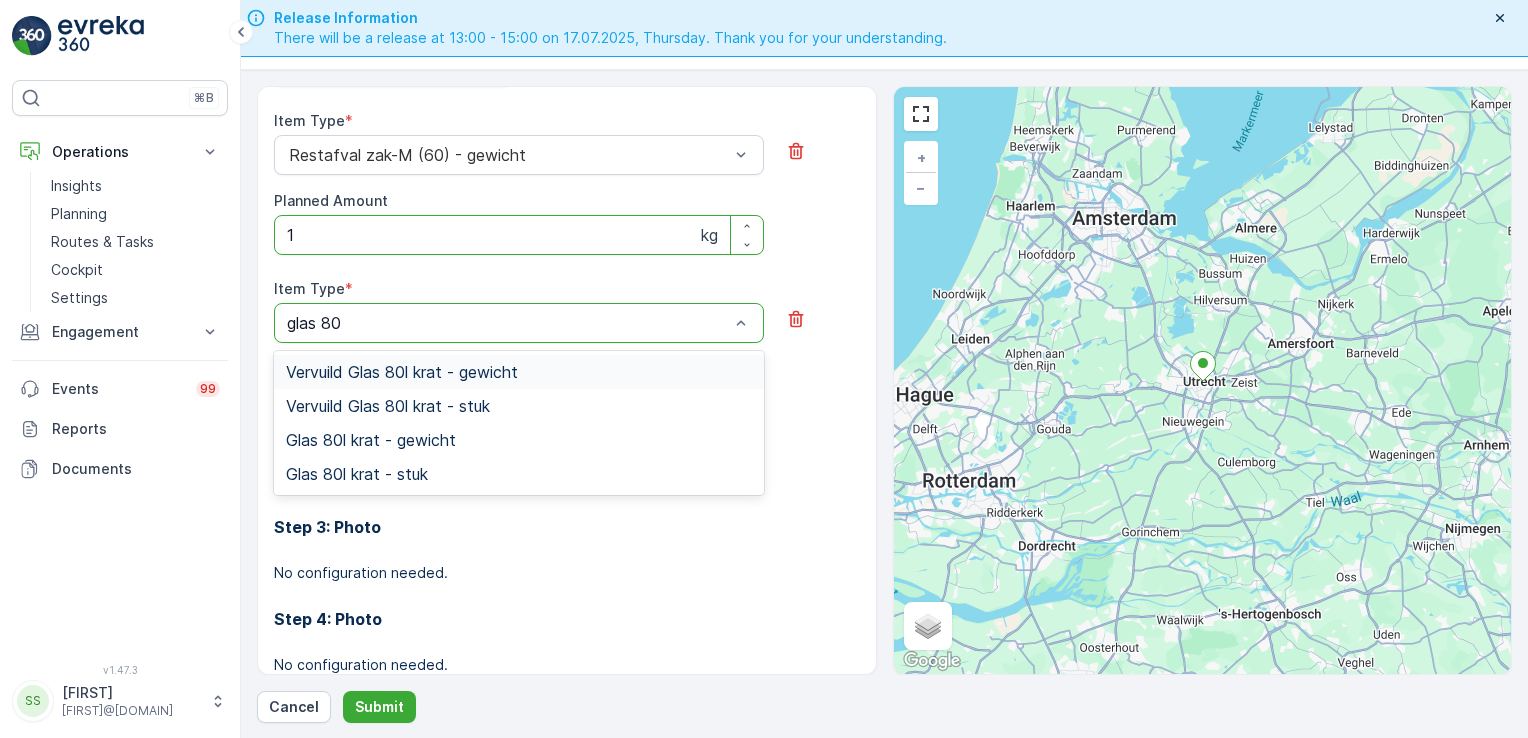 type on "glas 80l" 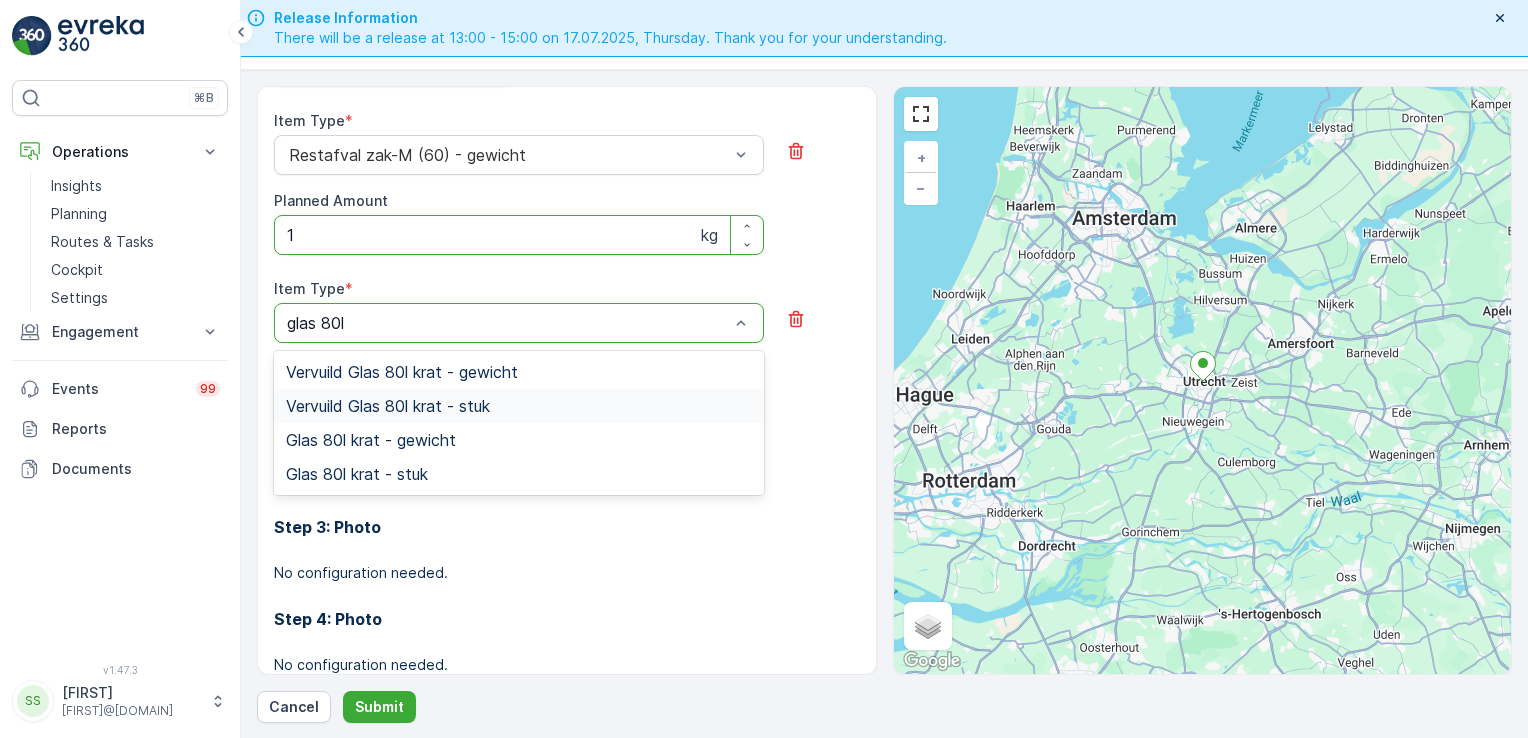 click on "Vervuild Glas 80l krat - stuk" at bounding box center [519, 406] 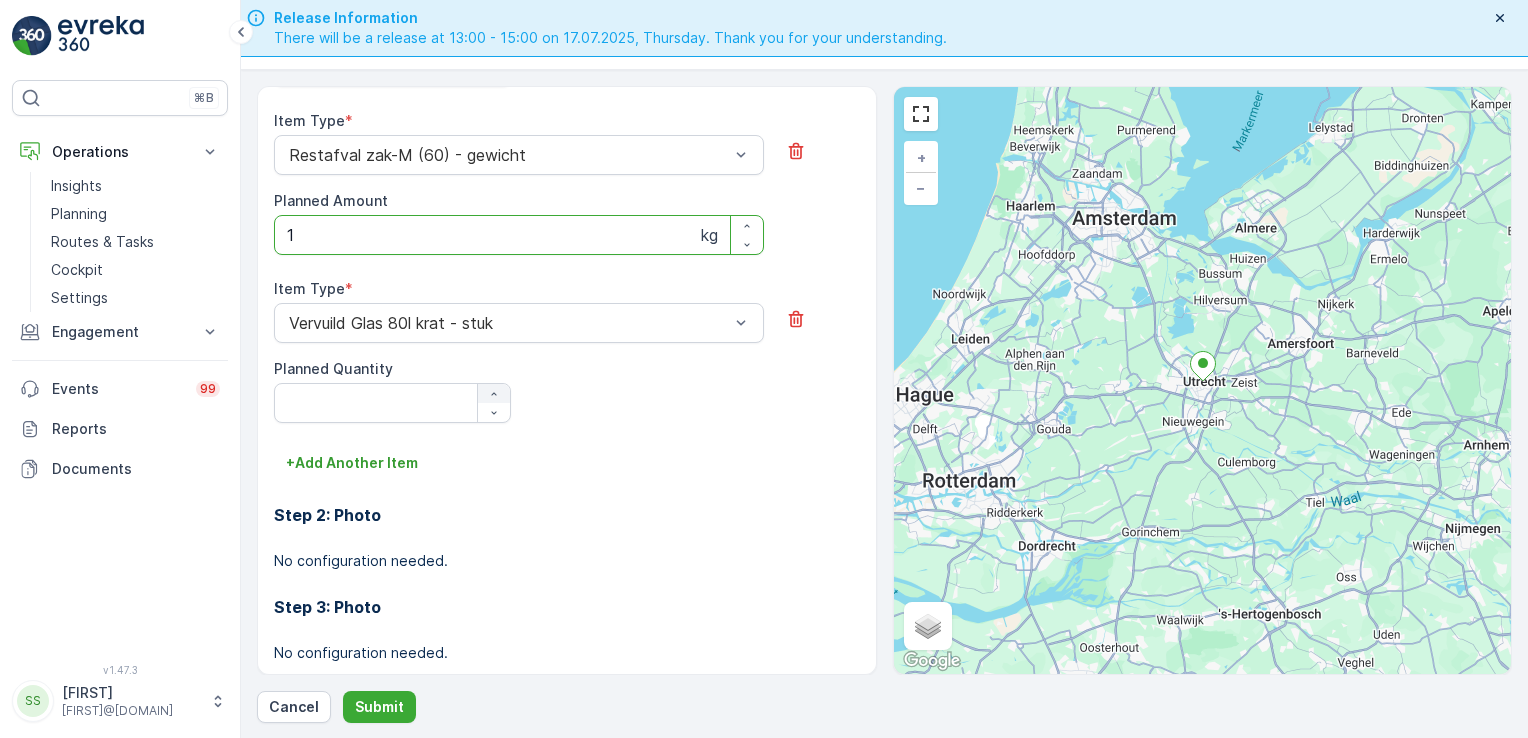 click at bounding box center [494, 393] 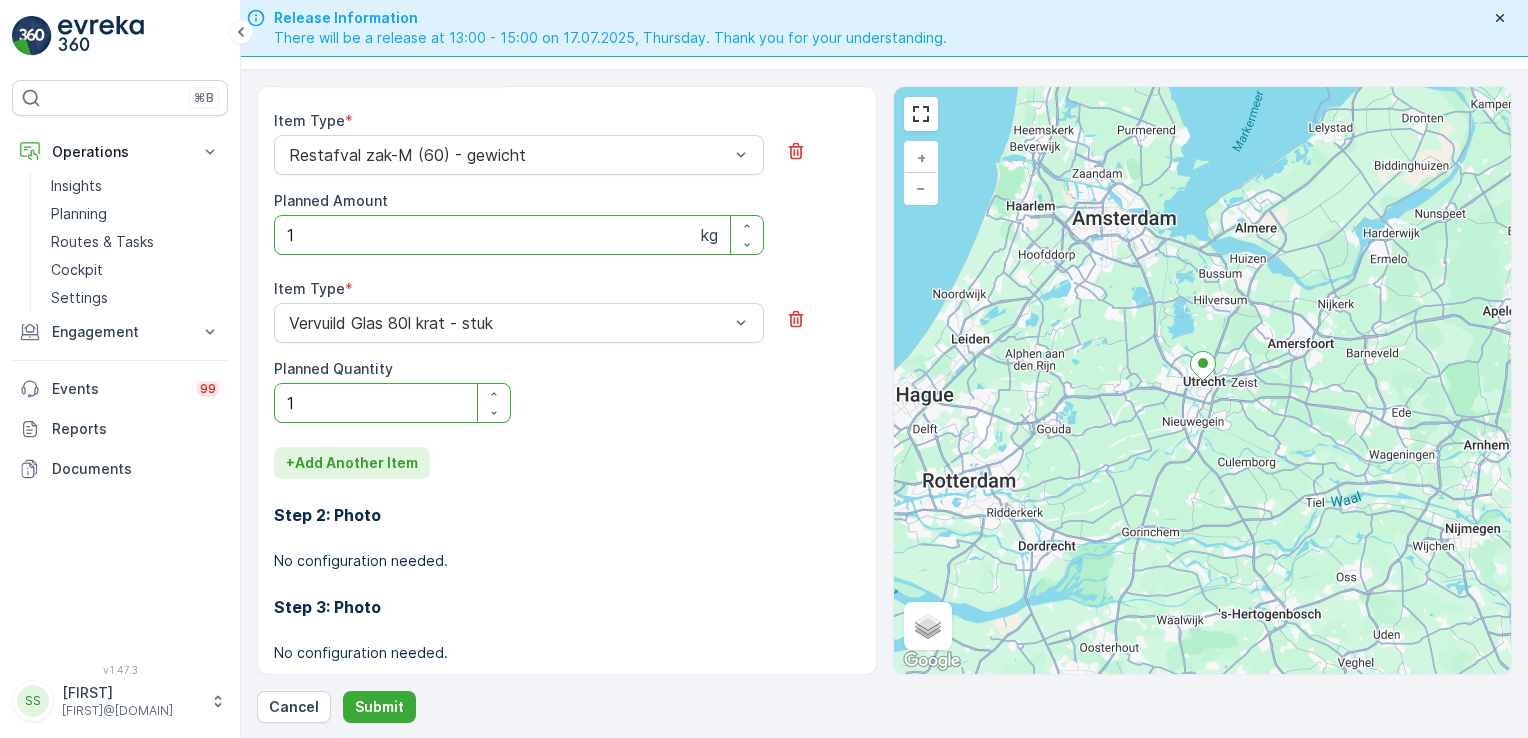 click on "+  Add Another Item" at bounding box center [352, 463] 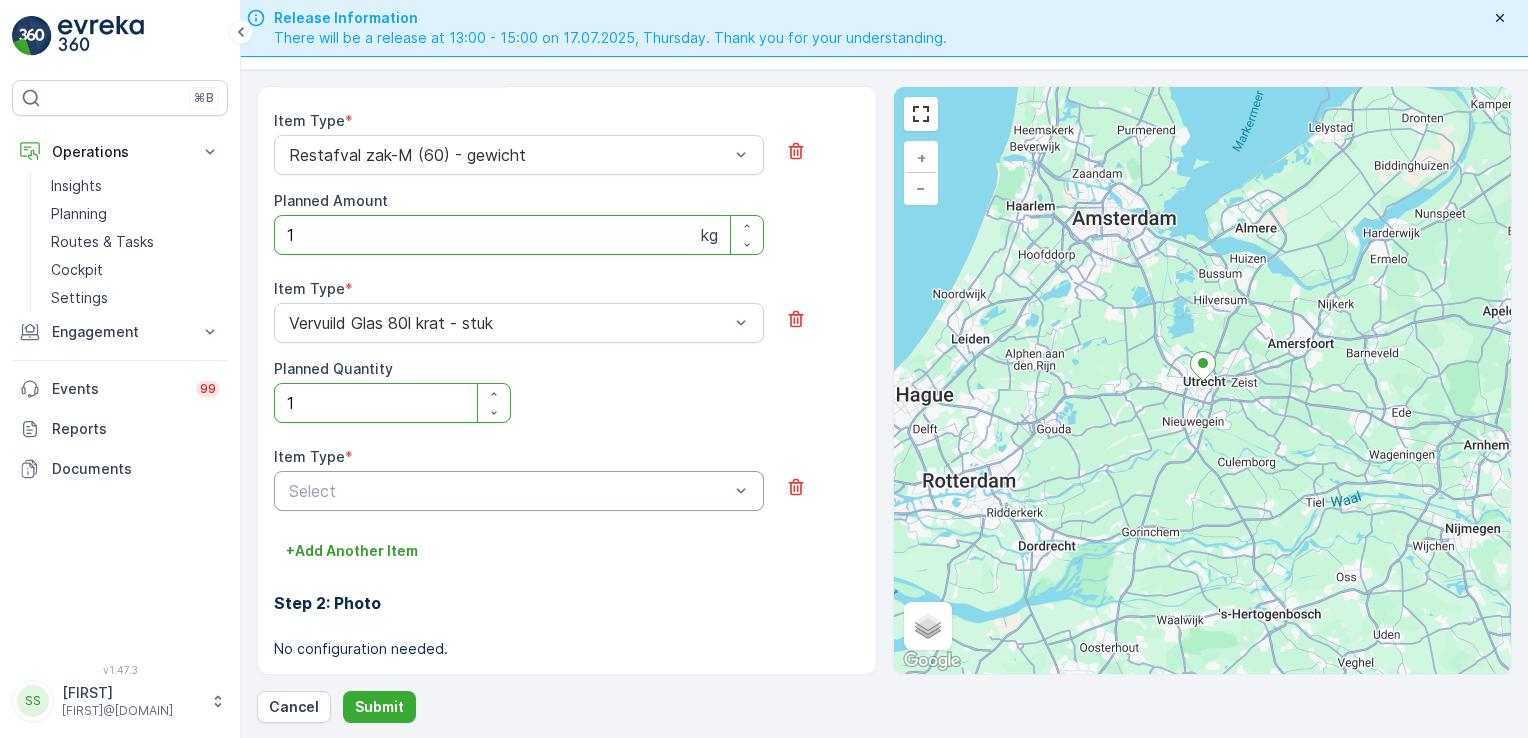 click at bounding box center (509, 491) 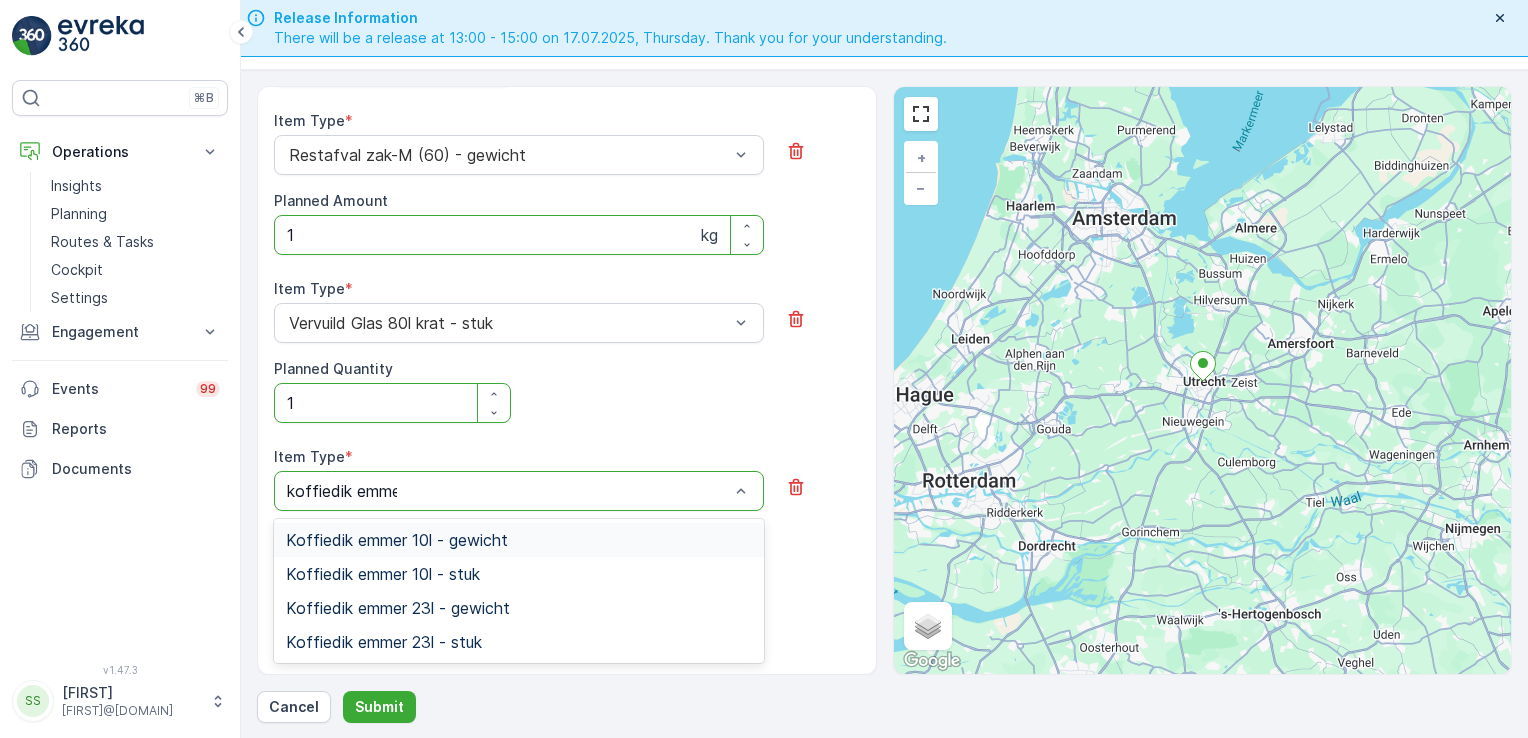 type on "koffiedik emmer" 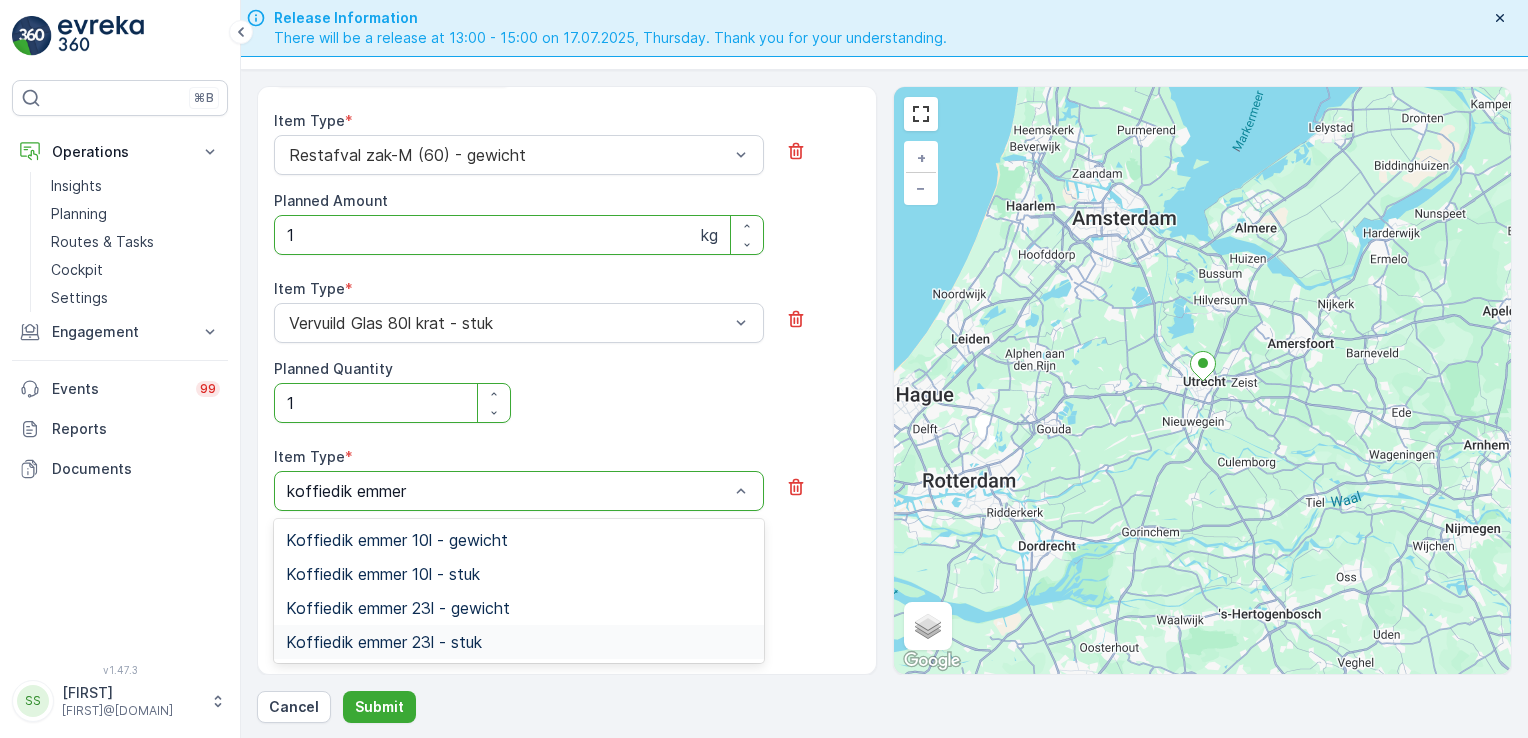 click on "Koffiedik emmer 23l - stuk" at bounding box center (384, 642) 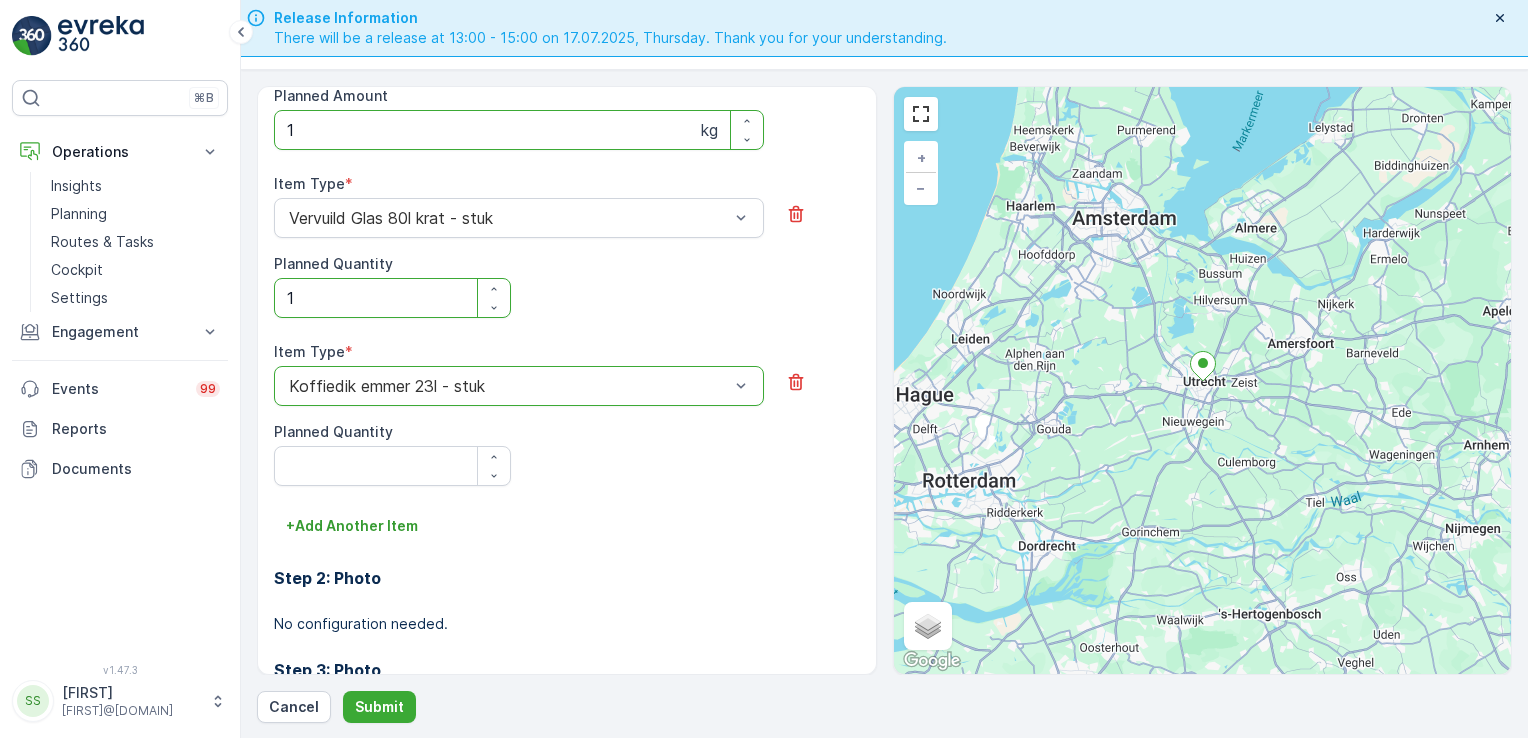 scroll, scrollTop: 1044, scrollLeft: 0, axis: vertical 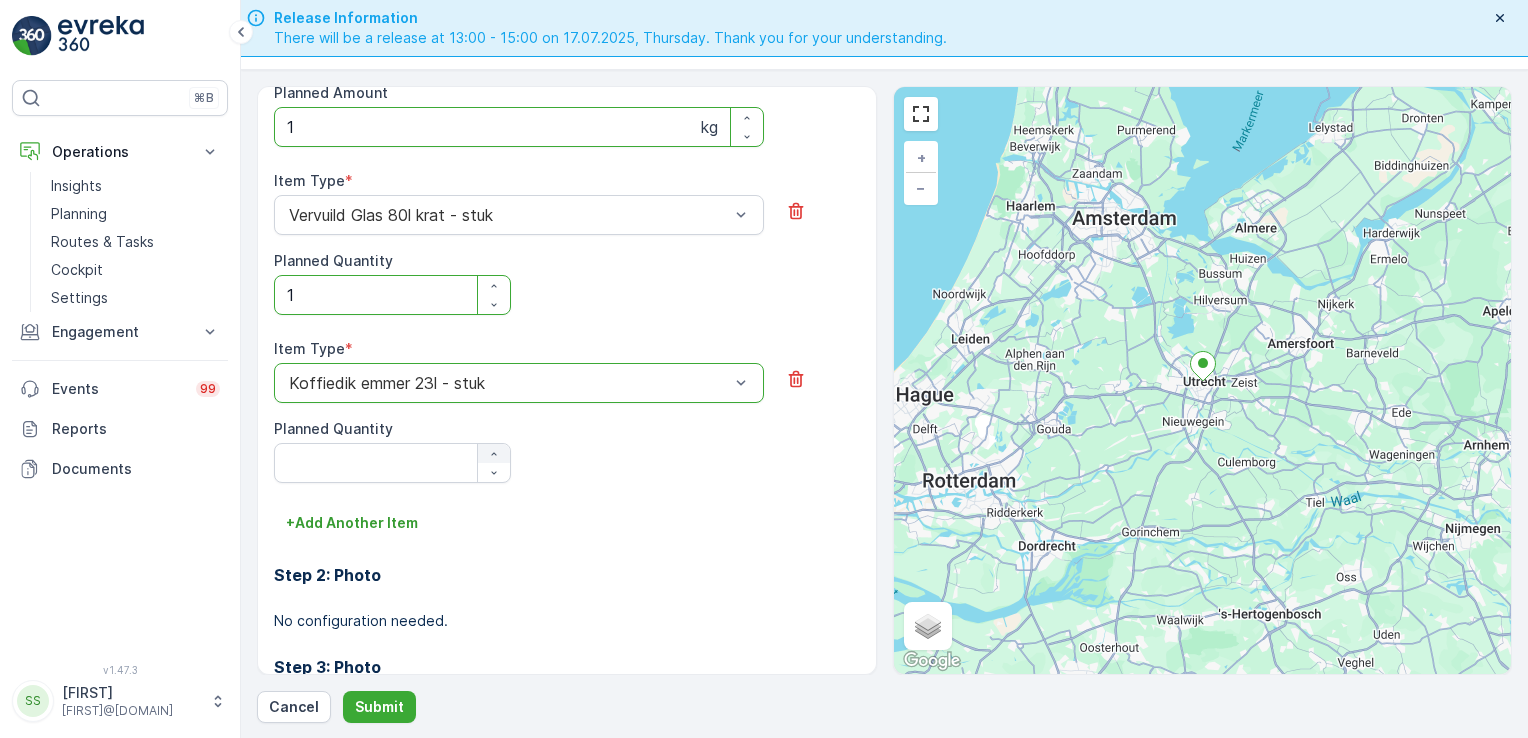 click at bounding box center [494, 453] 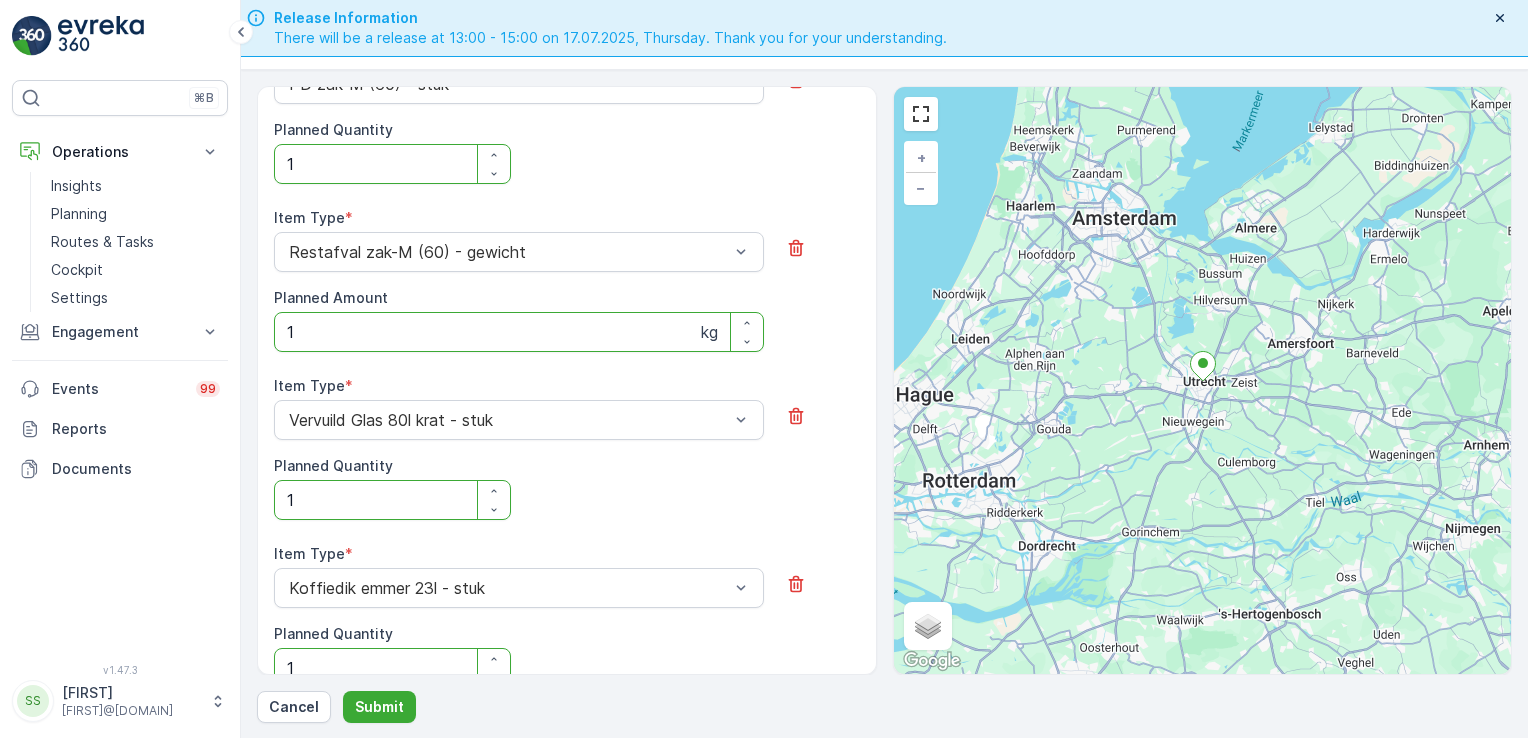 scroll, scrollTop: 841, scrollLeft: 0, axis: vertical 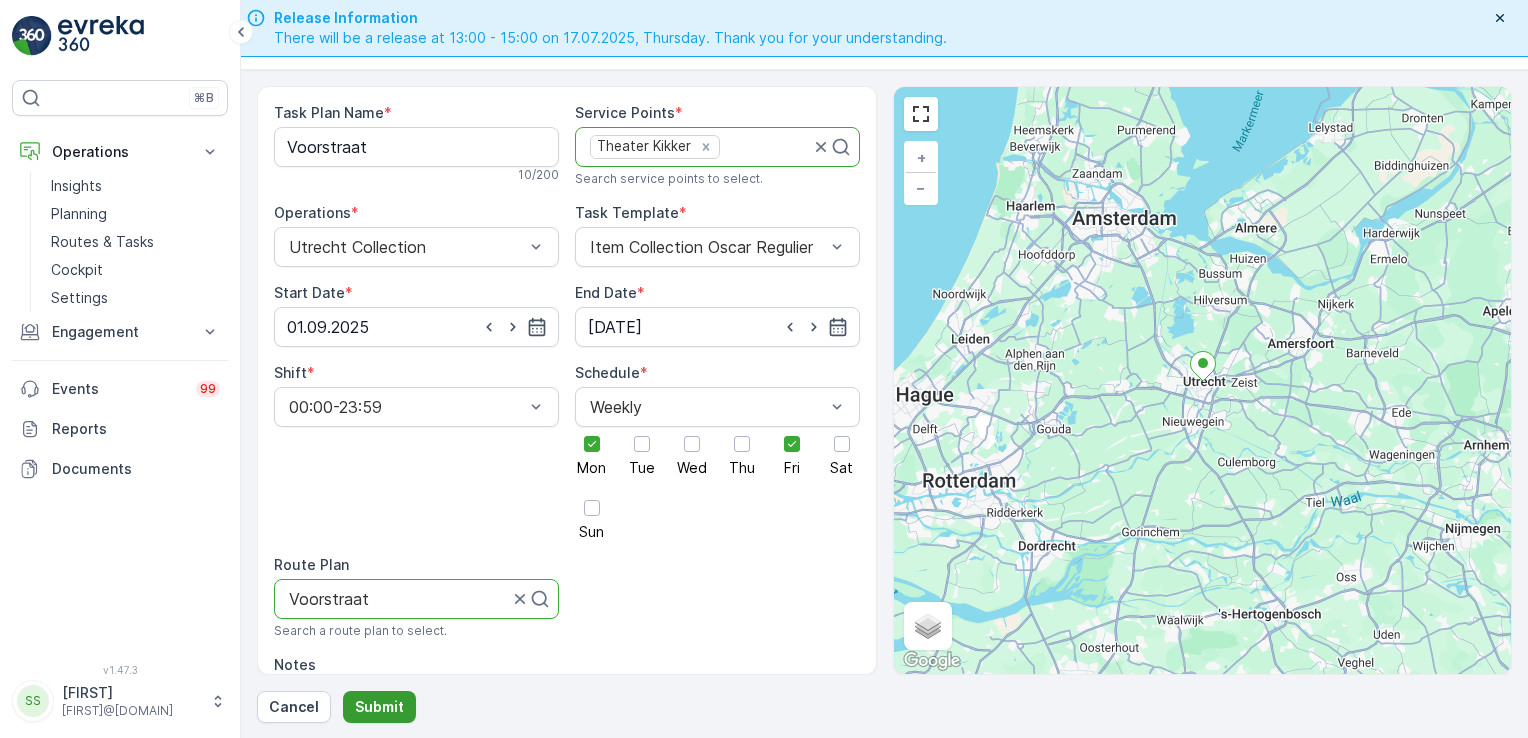 click on "Submit" at bounding box center [379, 707] 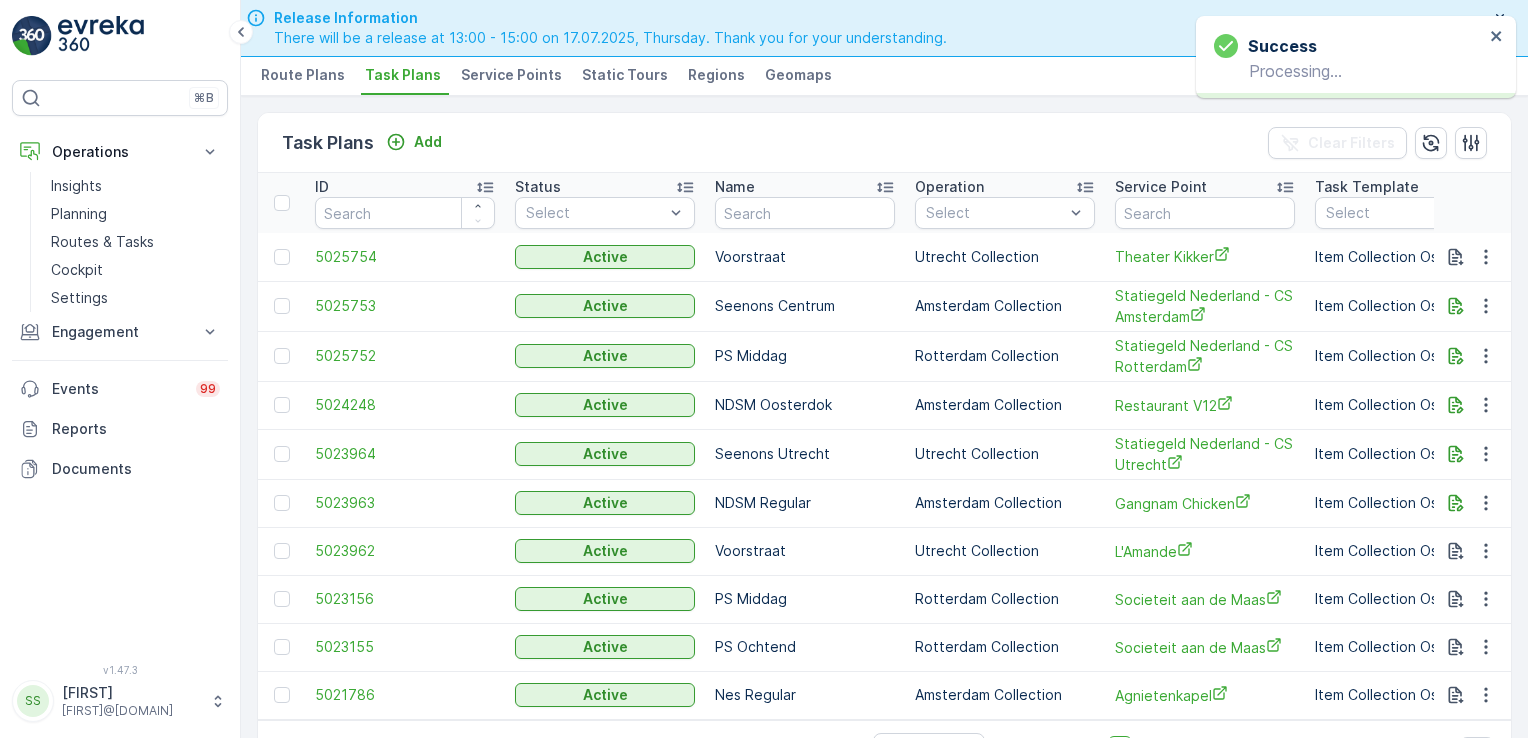 scroll, scrollTop: 0, scrollLeft: 0, axis: both 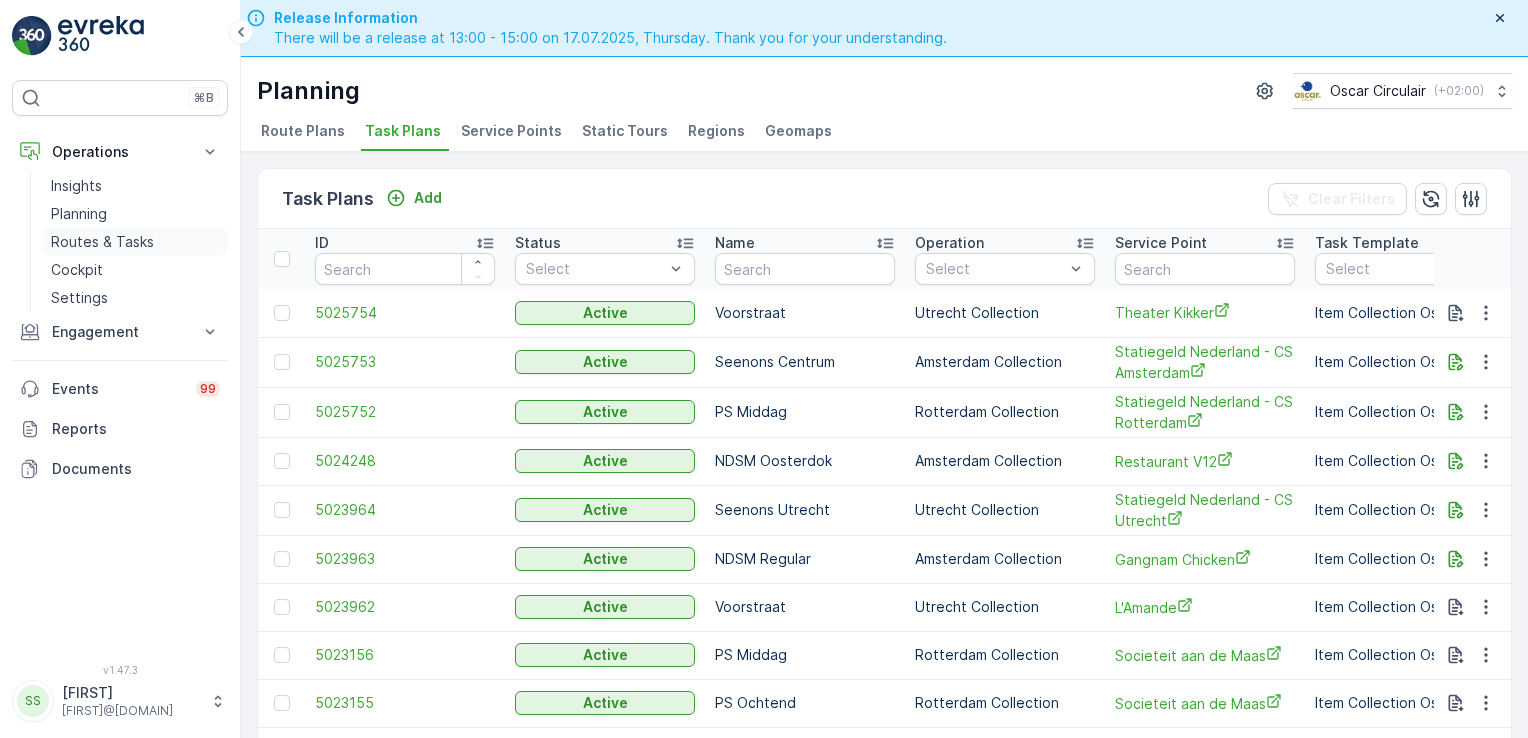 click on "Routes & Tasks" at bounding box center [102, 242] 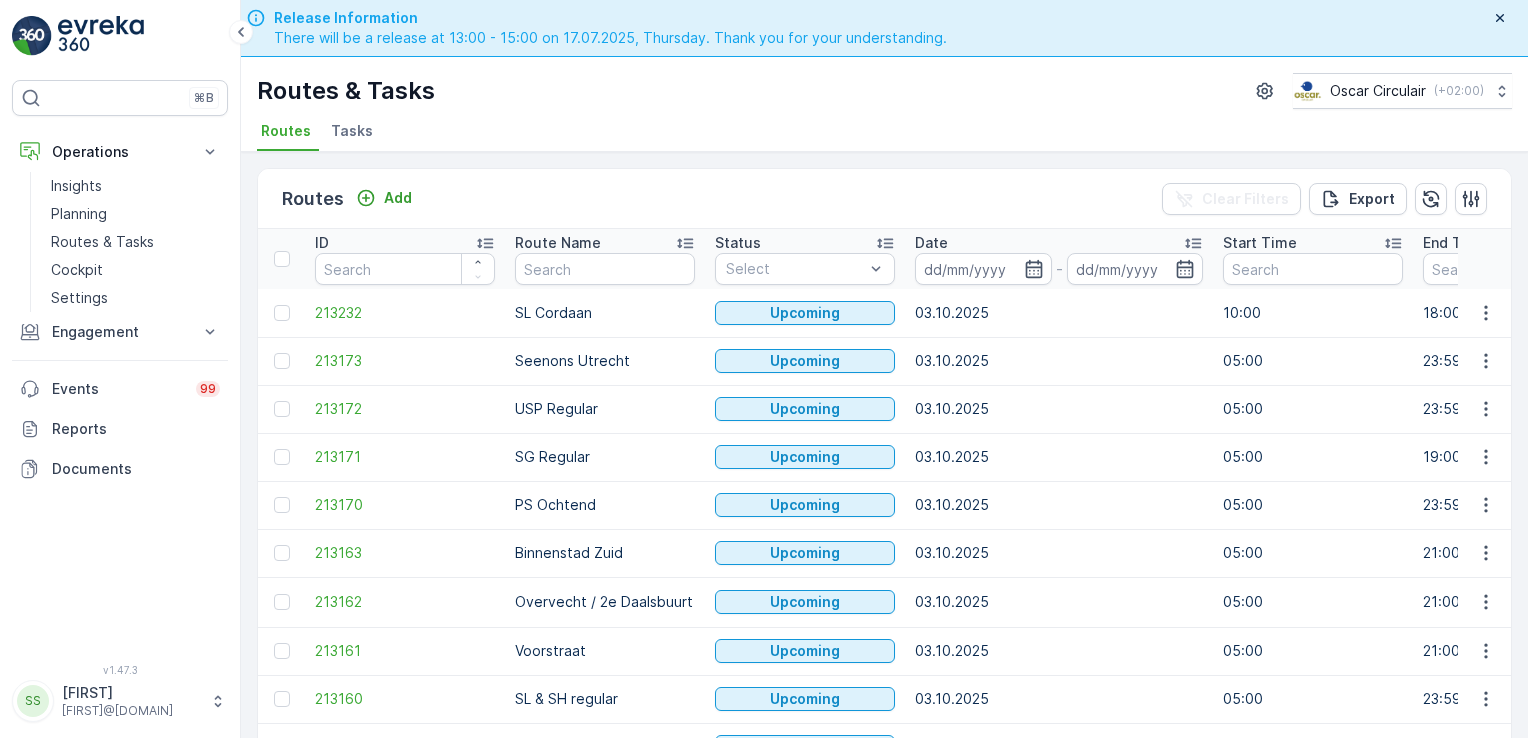 click on "Tasks" at bounding box center (354, 134) 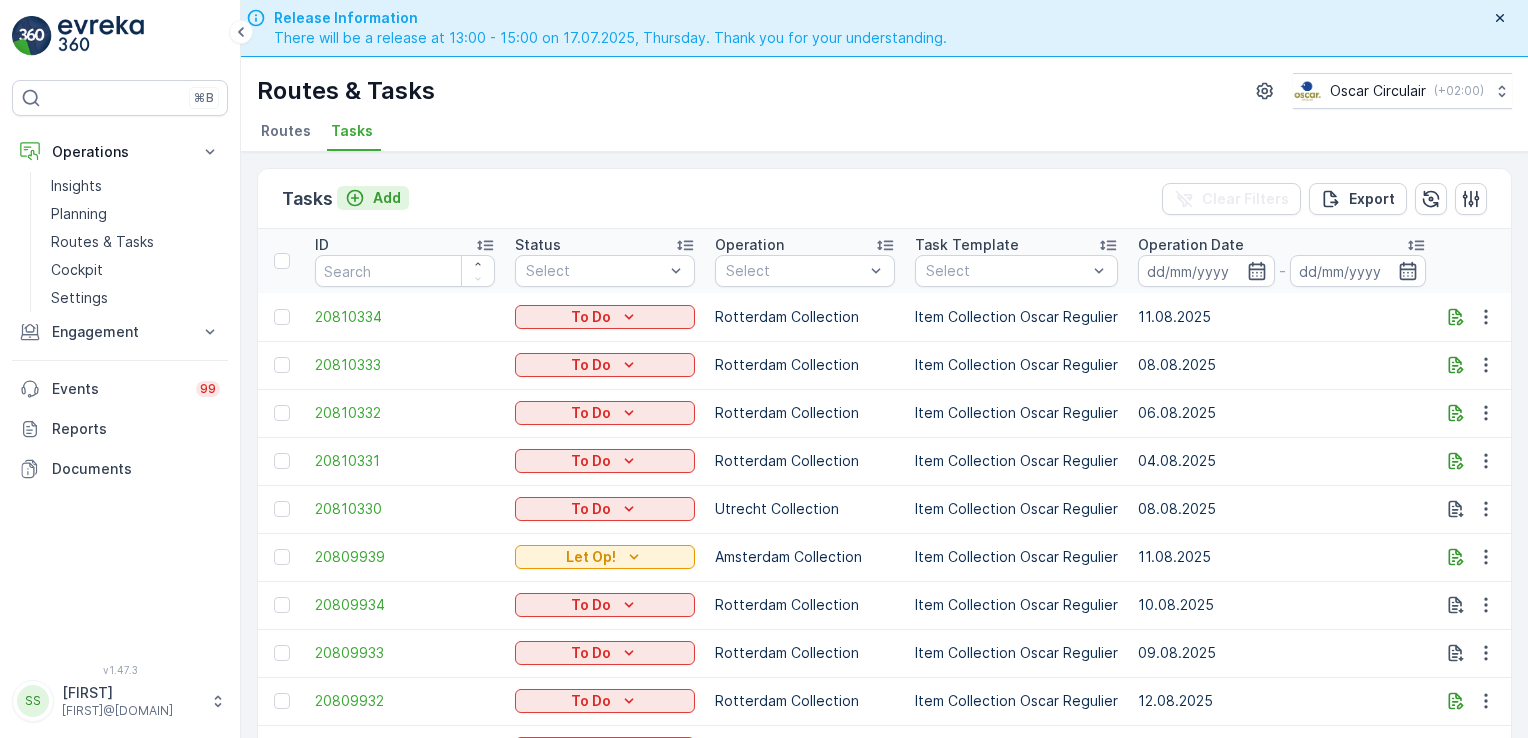 click on "Add" at bounding box center [387, 198] 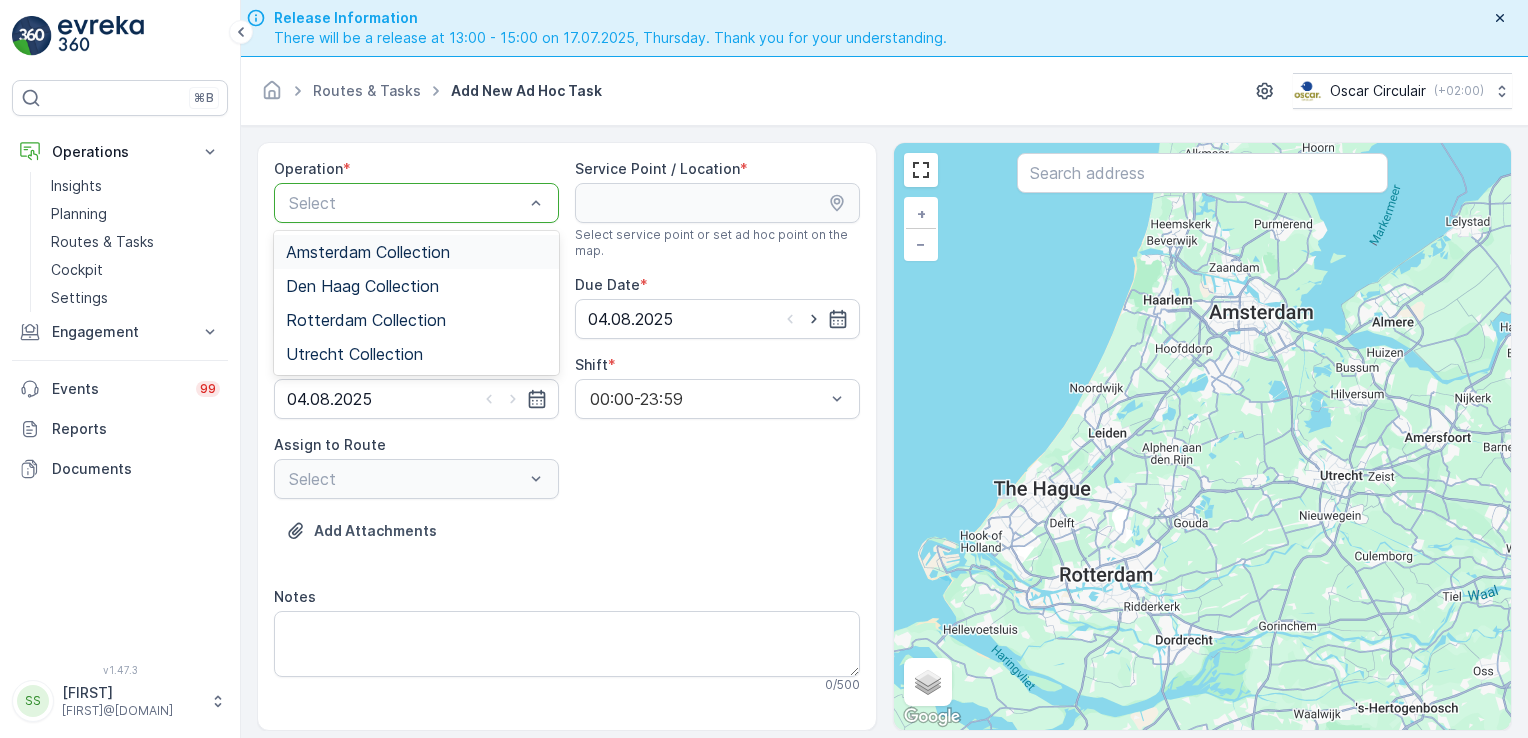 click at bounding box center [406, 203] 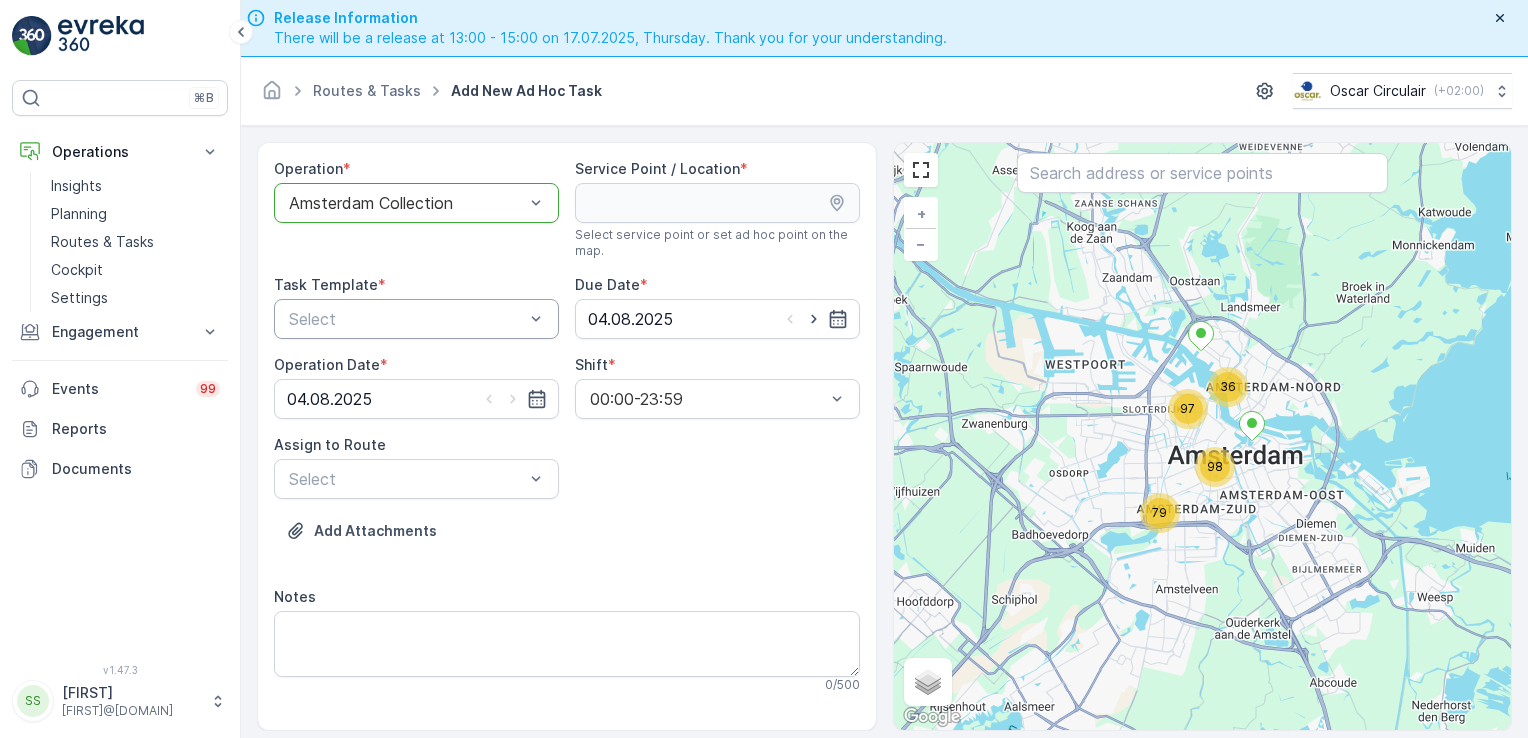 click at bounding box center [406, 319] 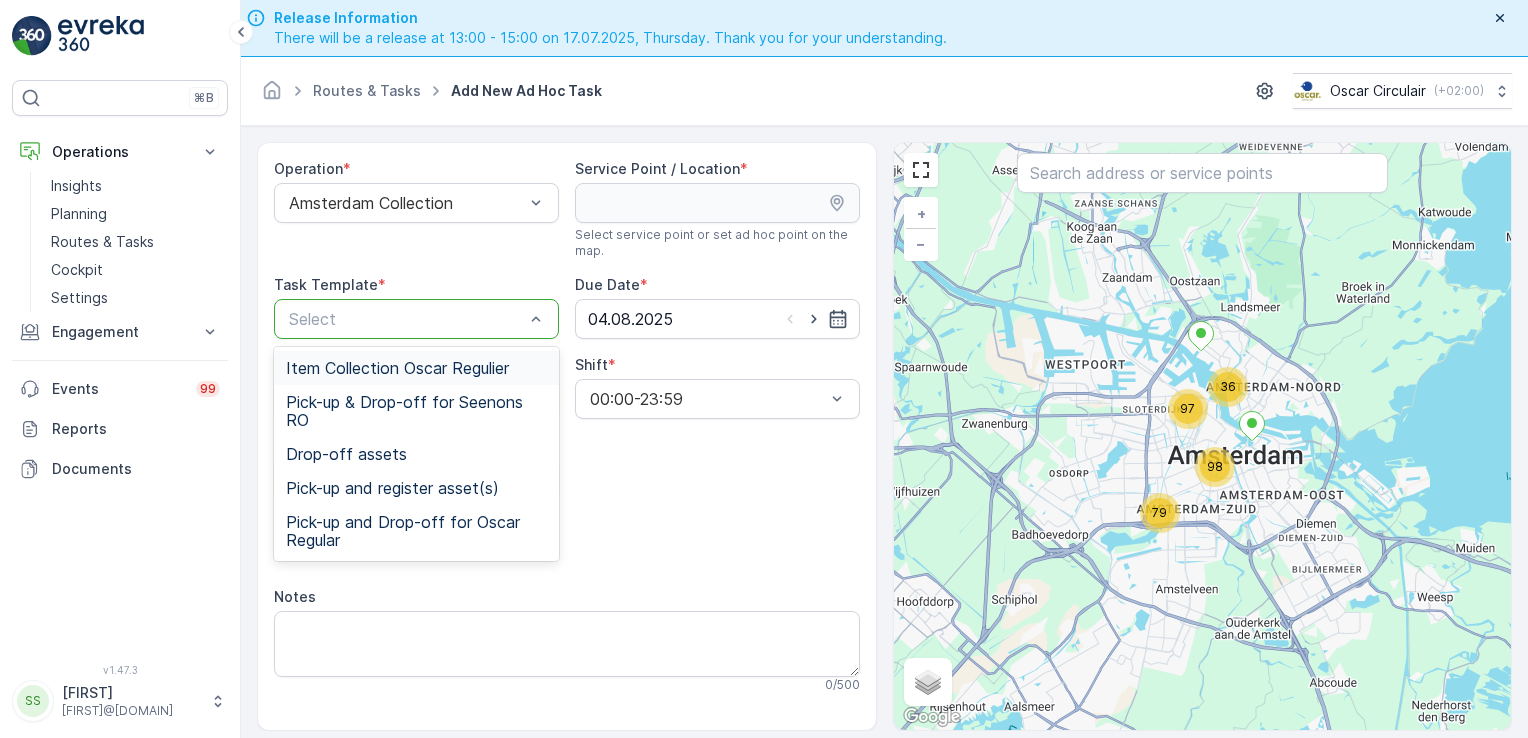 click on "Item Collection Oscar Regulier" at bounding box center [397, 368] 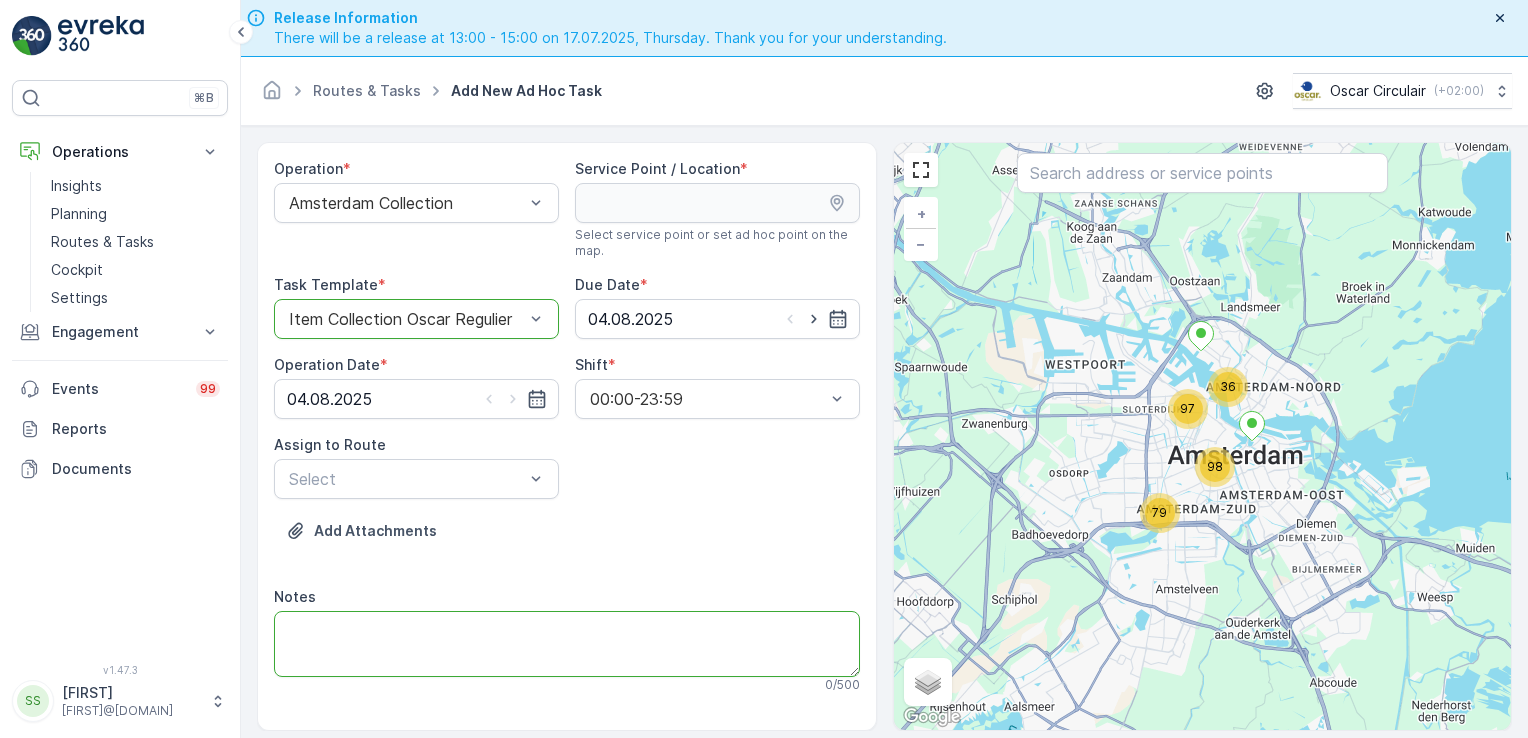 click on "Notes" at bounding box center (567, 644) 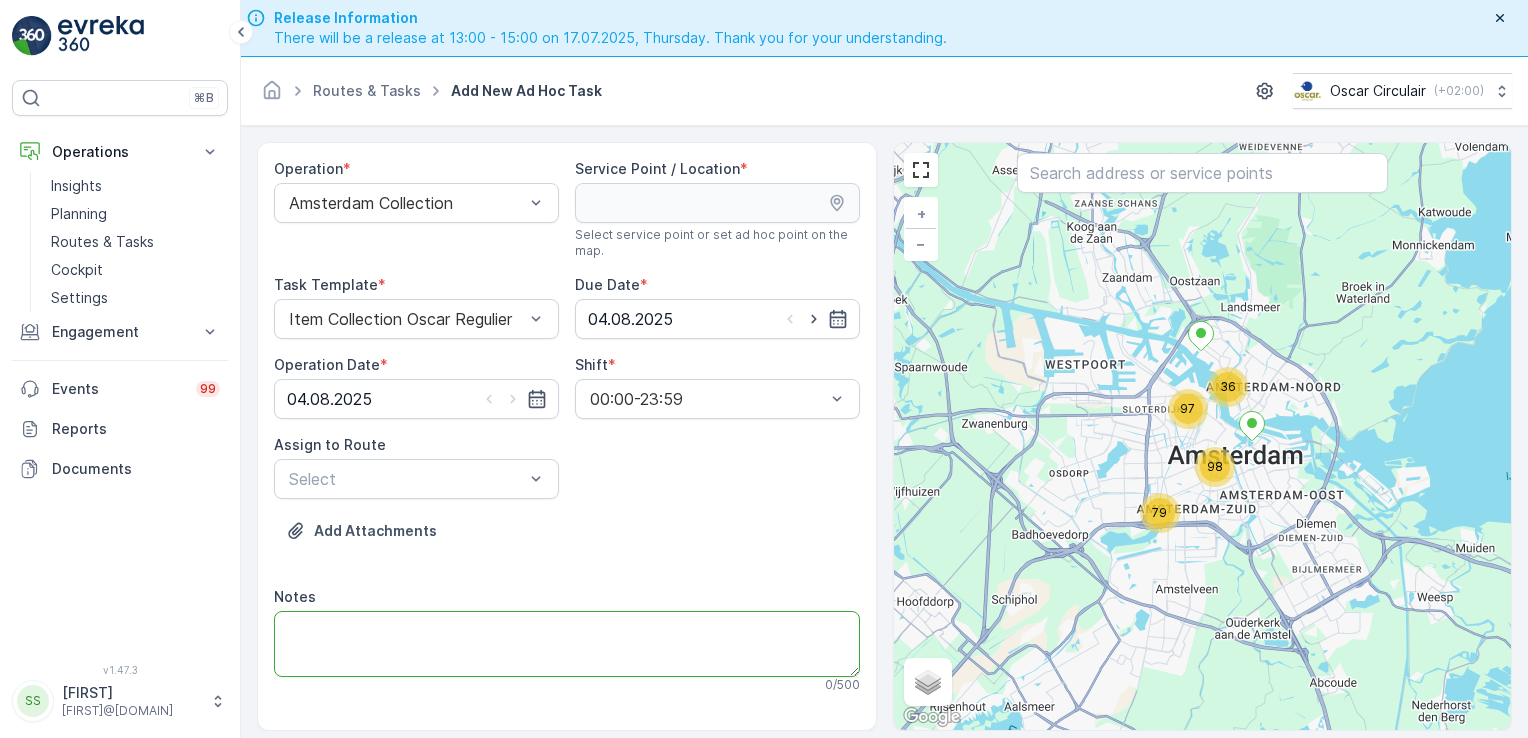 paste on "blushing wil nieuwe swillzakjes 30l" 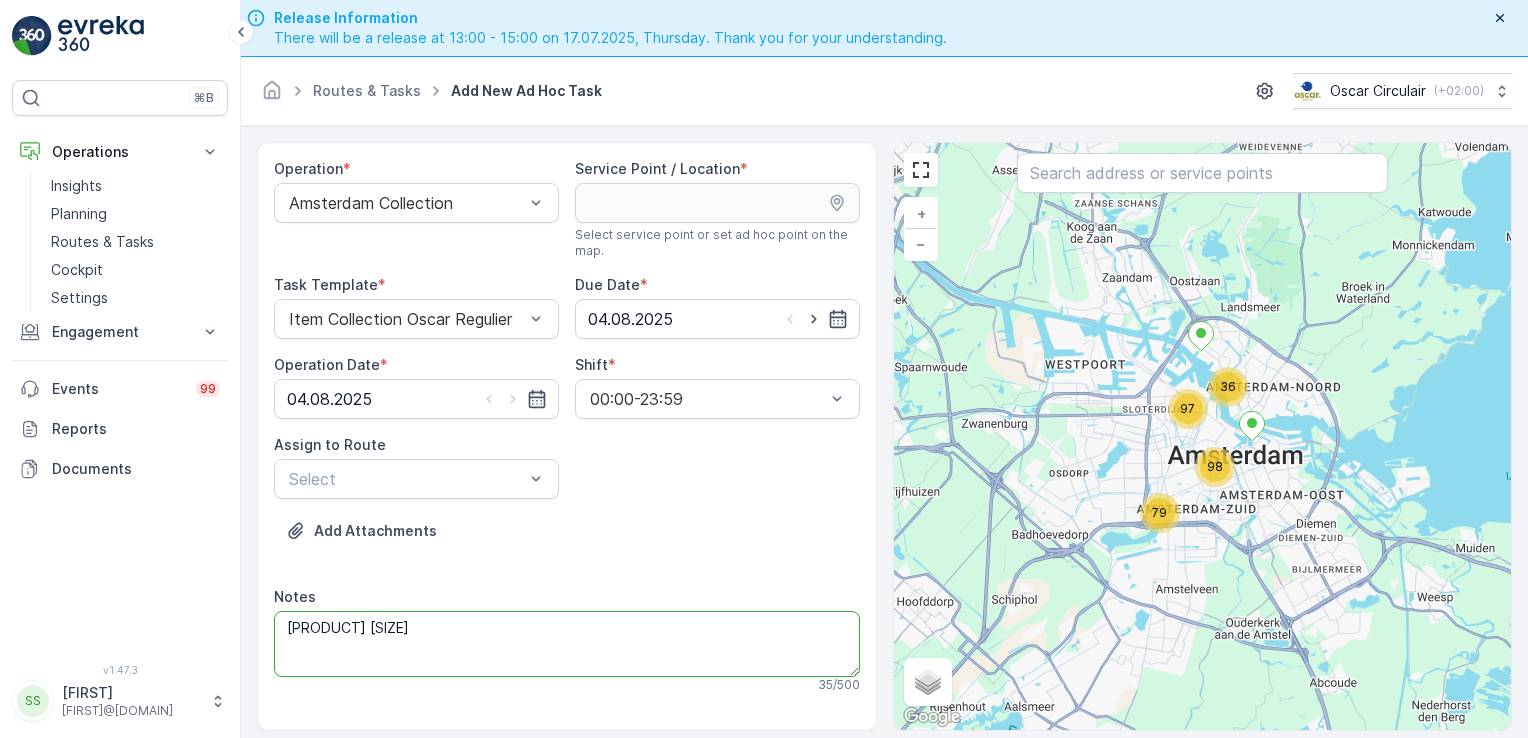 drag, startPoint x: 415, startPoint y: 626, endPoint x: 295, endPoint y: 631, distance: 120.10412 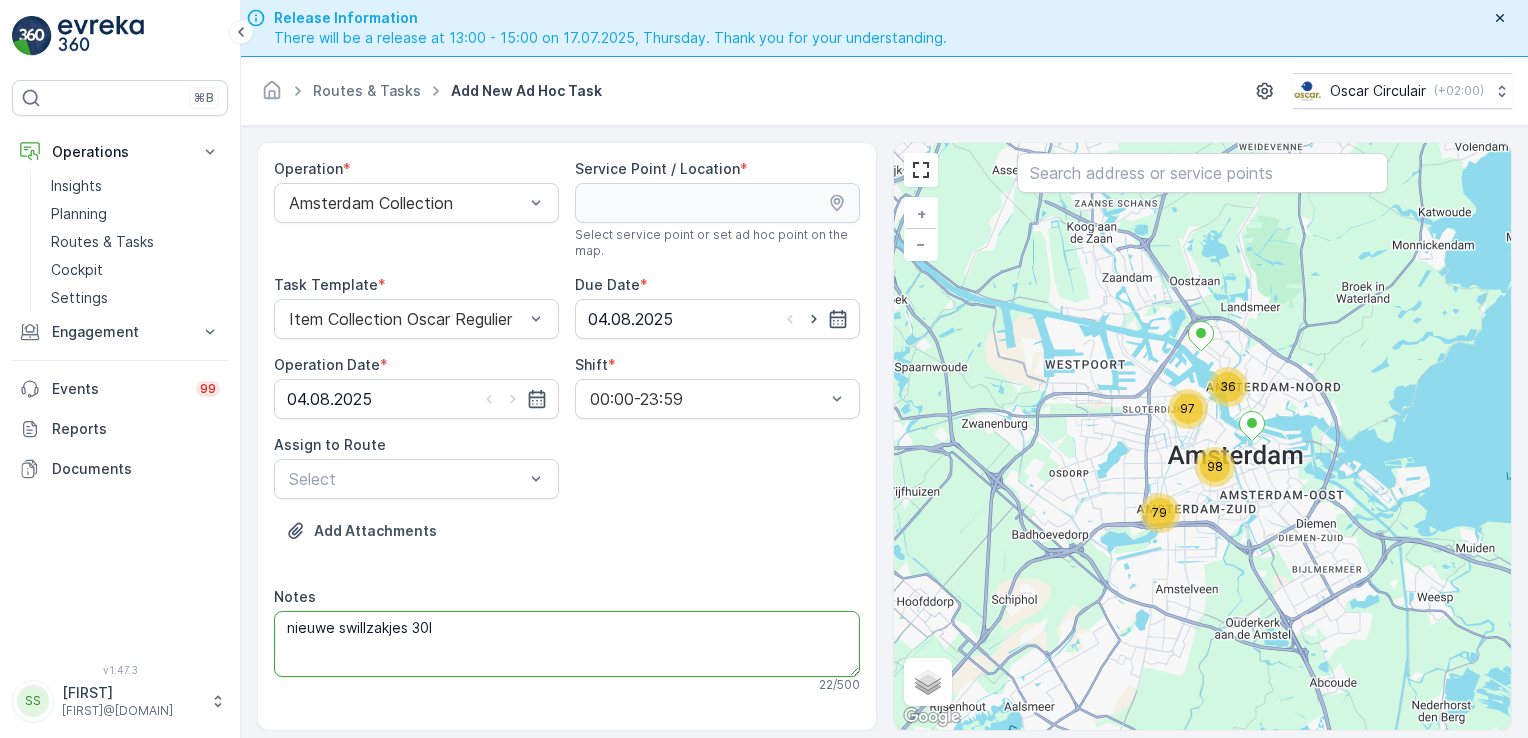 click on "nieuwe swillzakjes 30l" at bounding box center [567, 644] 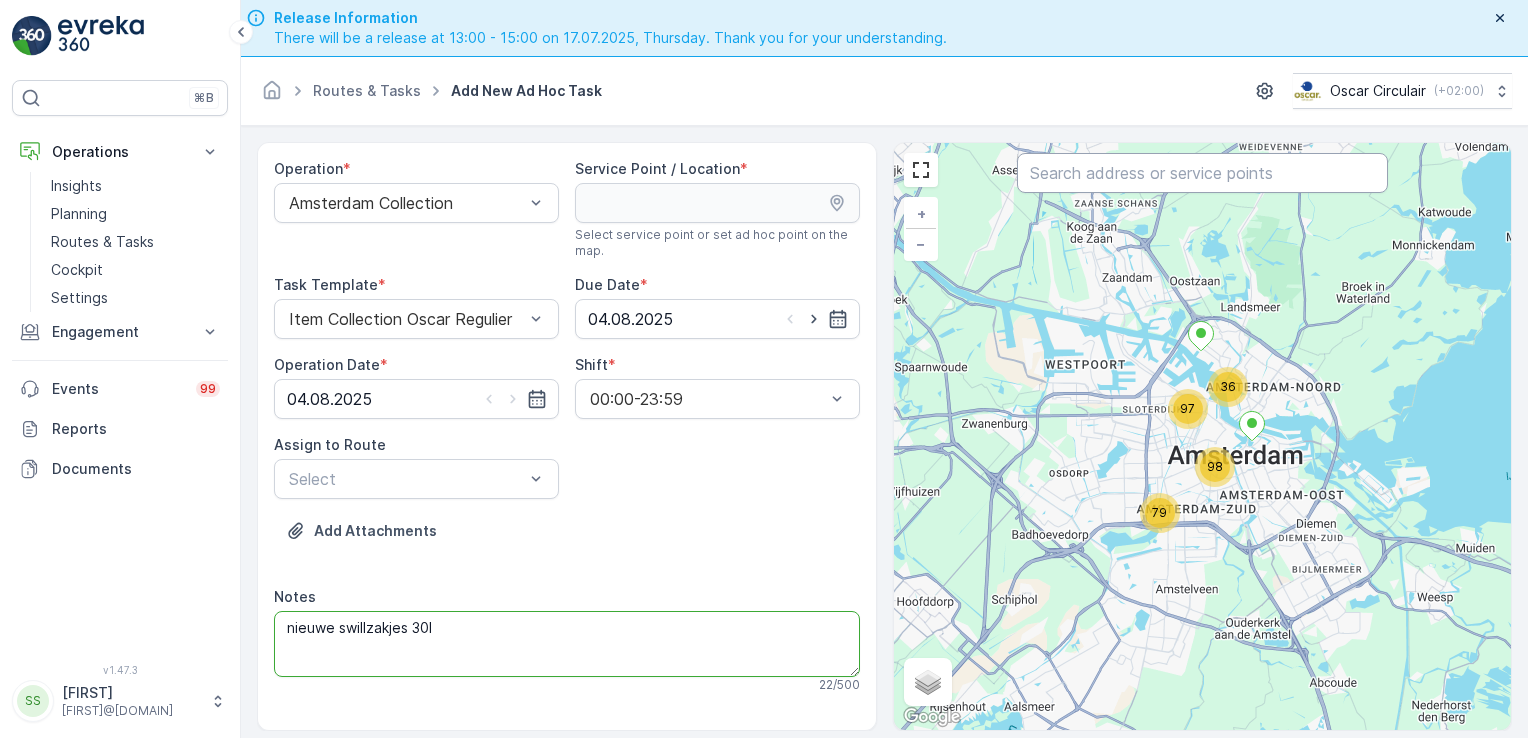 type on "nieuwe swillzakjes 30l" 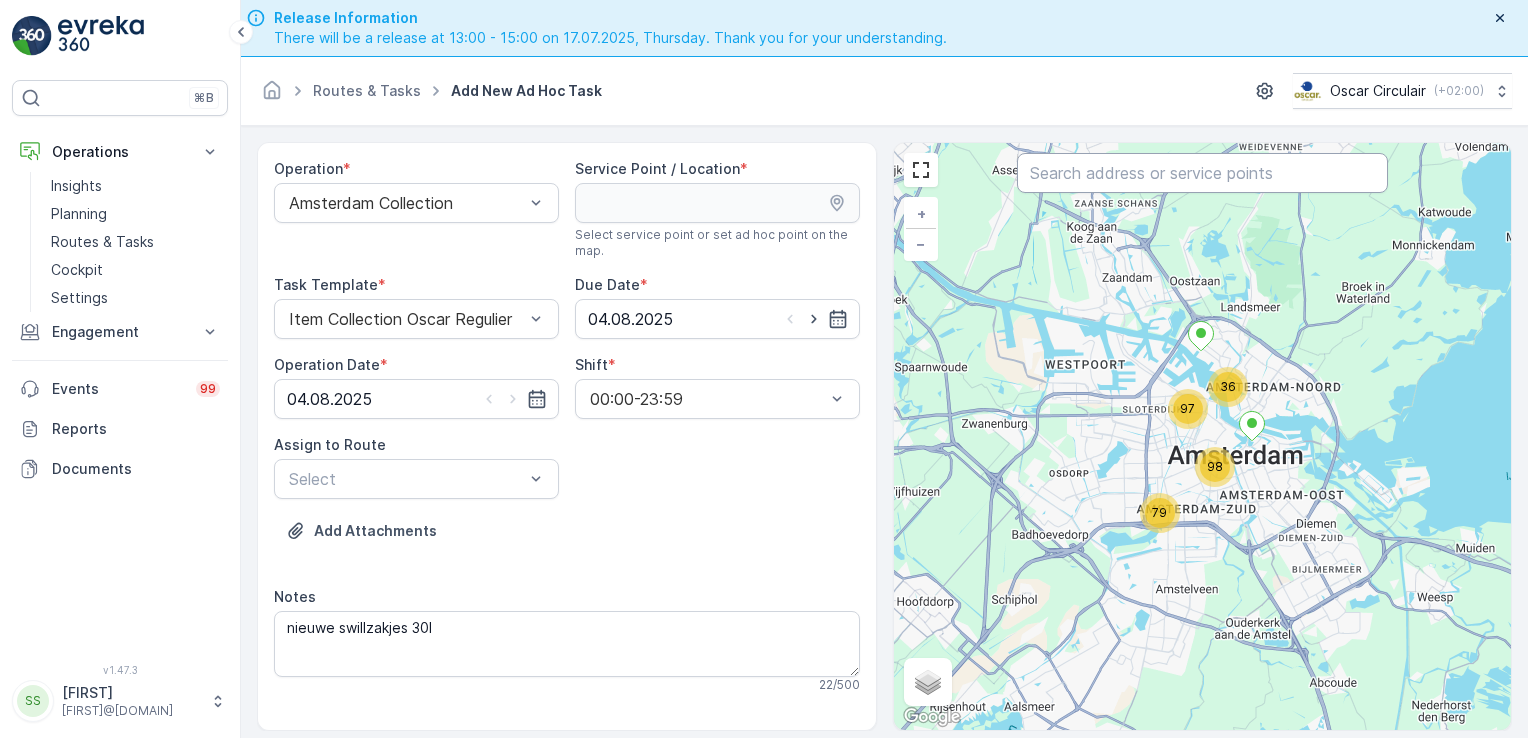 click at bounding box center (1202, 173) 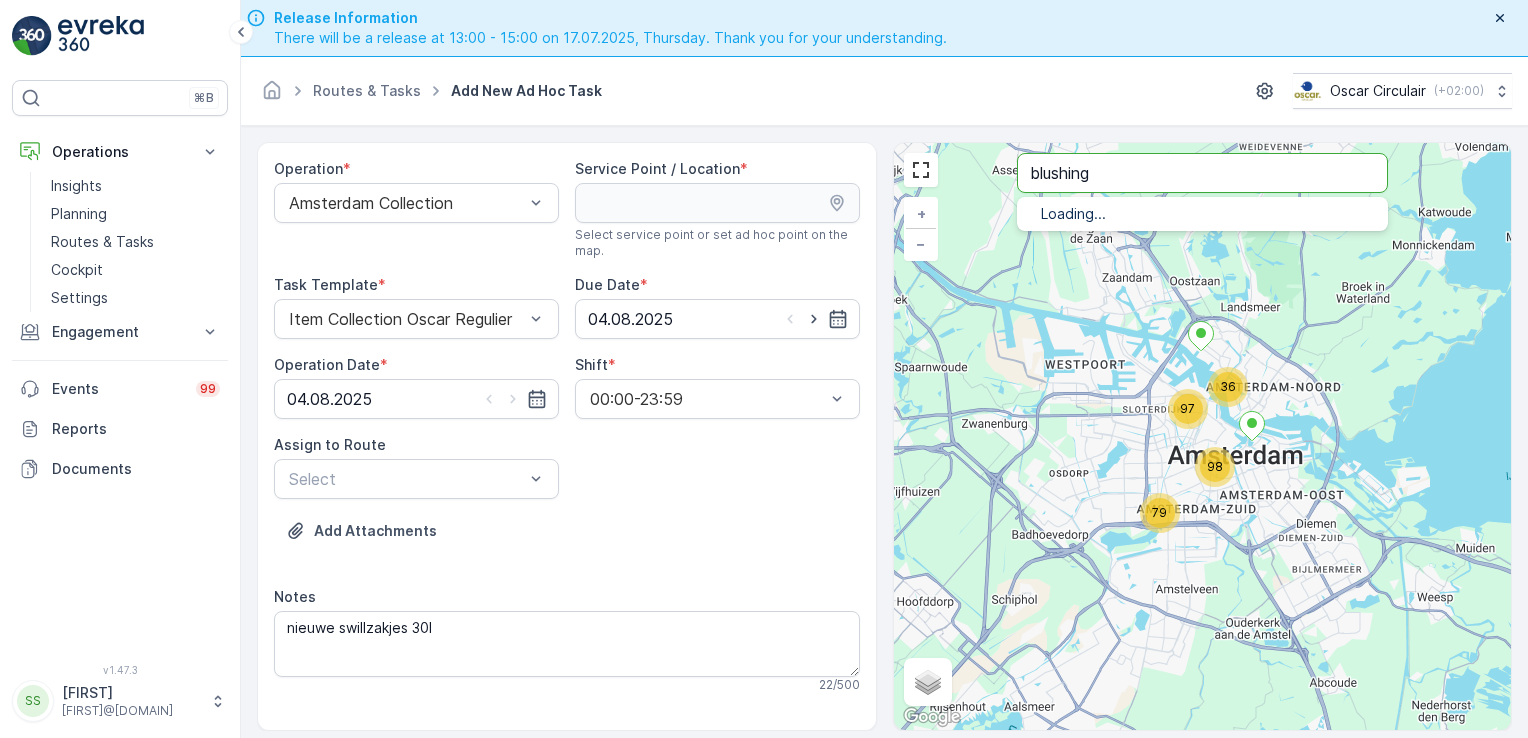 type on "blushing" 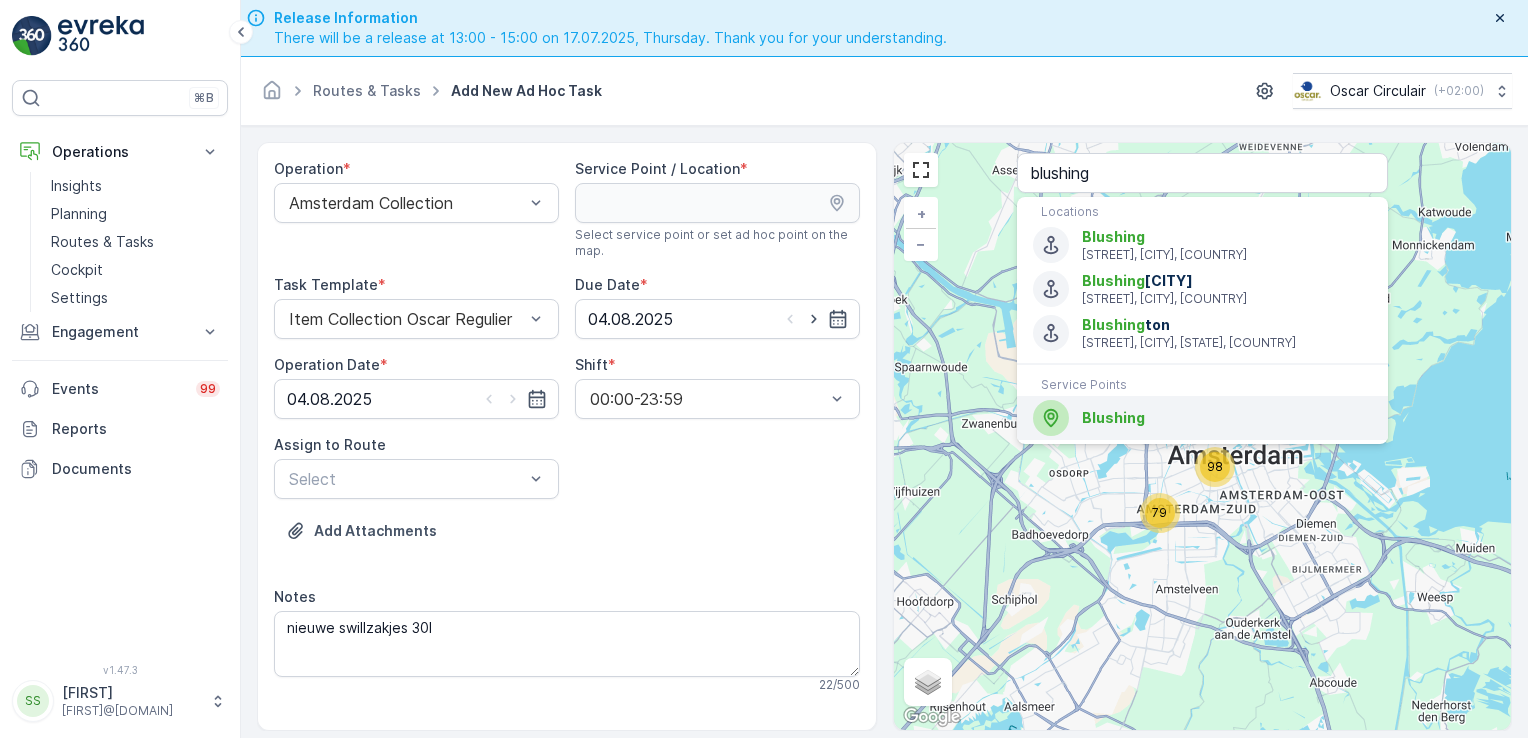 click on "Blushing" at bounding box center [1113, 417] 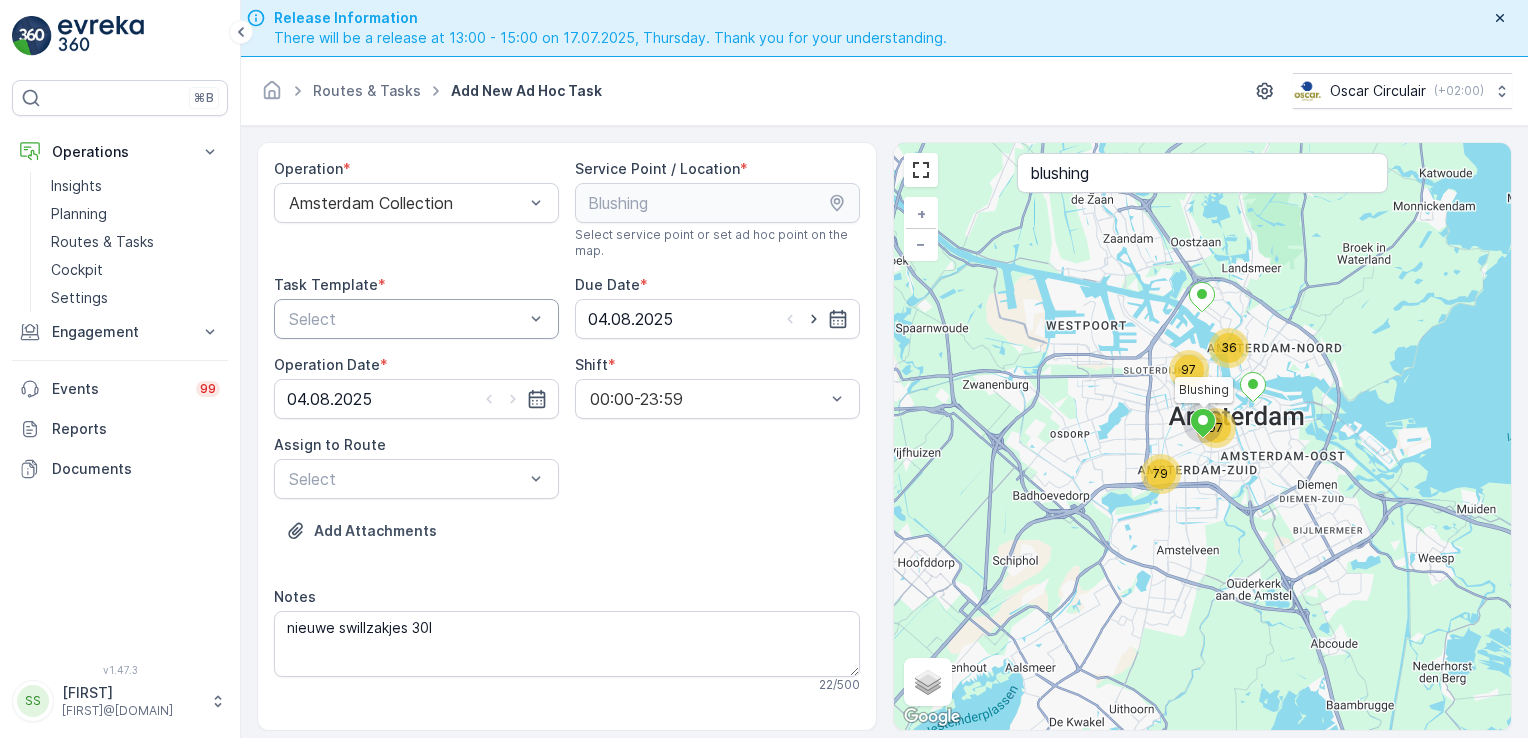 click at bounding box center (406, 319) 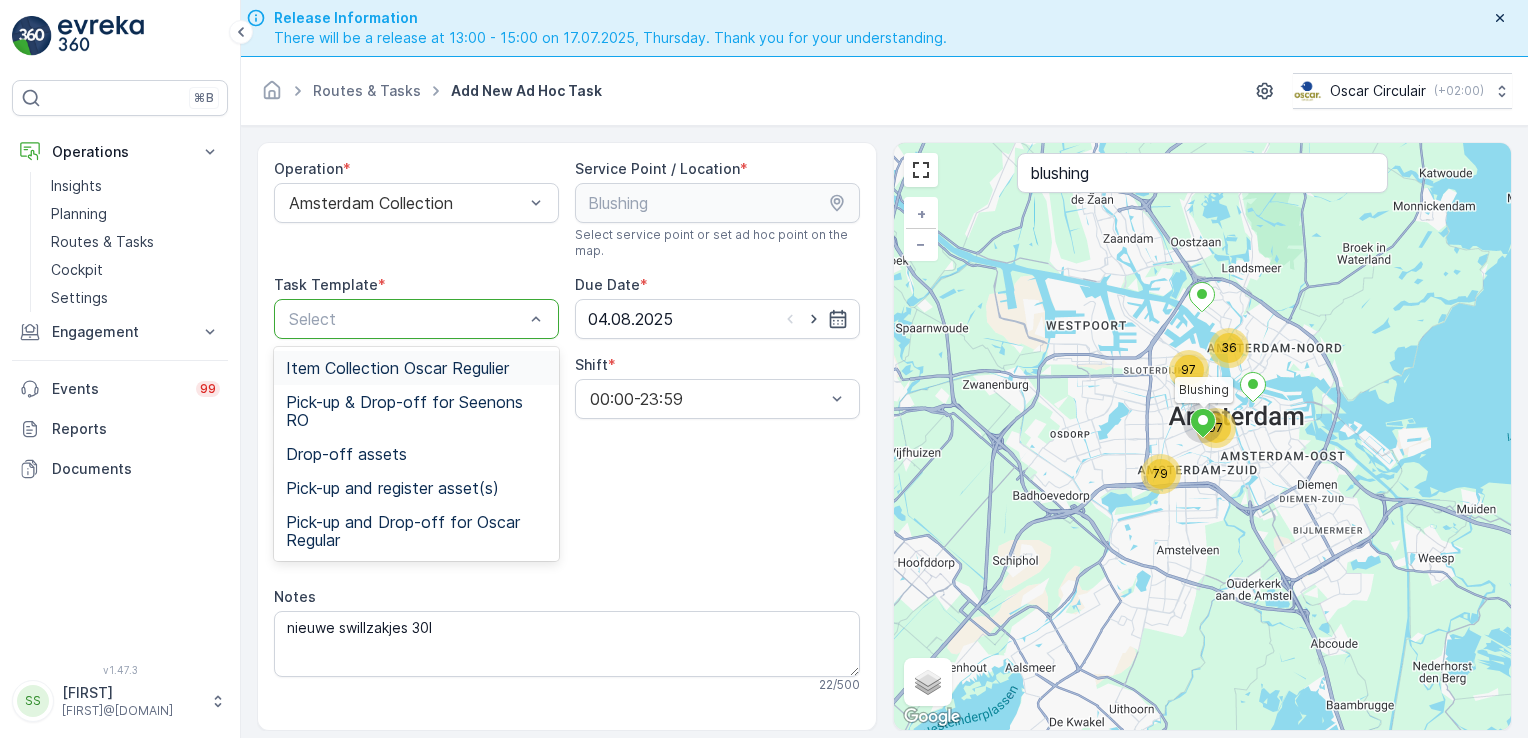 click on "Item Collection Oscar Regulier" at bounding box center (397, 368) 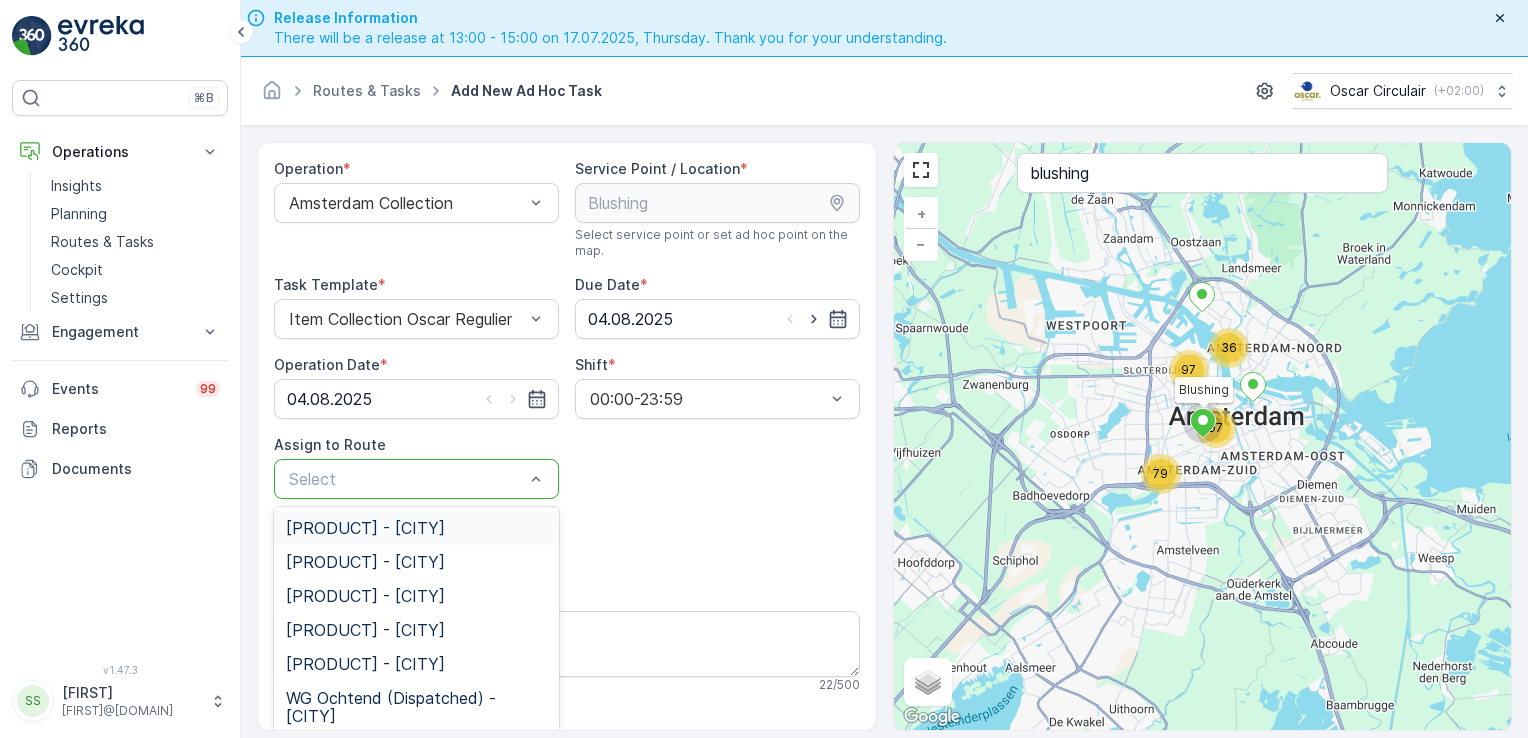 click at bounding box center [406, 479] 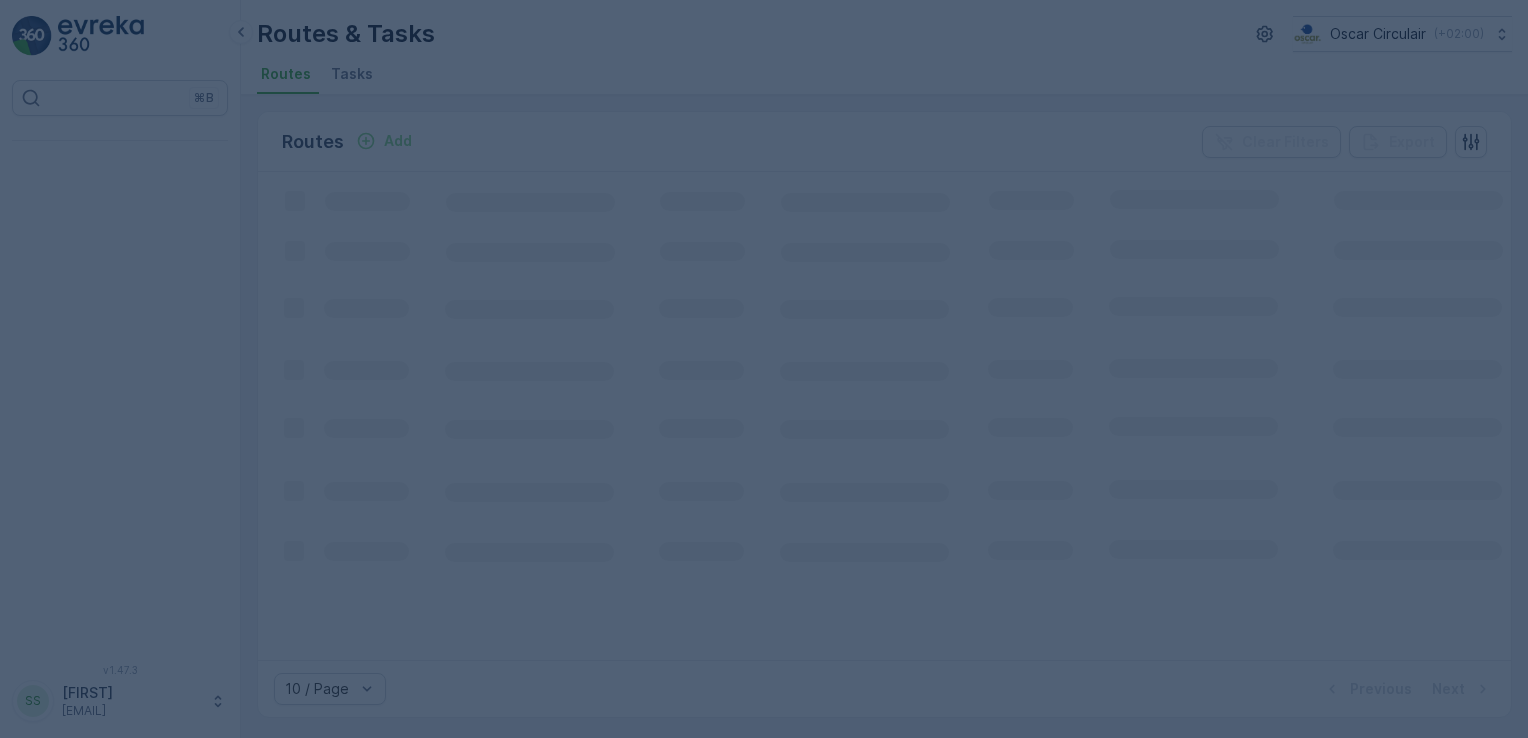 scroll, scrollTop: 0, scrollLeft: 0, axis: both 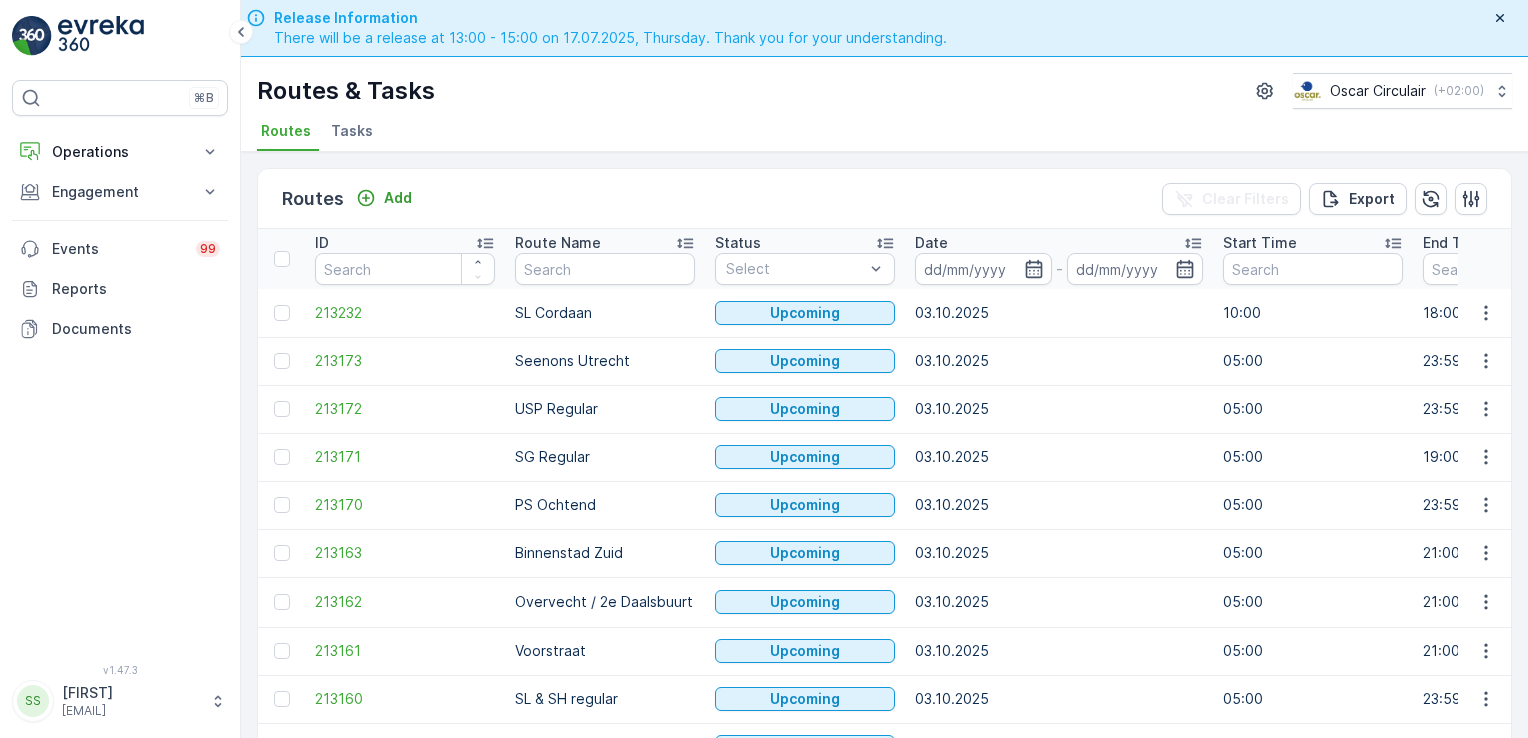 click on "Tasks" at bounding box center (354, 134) 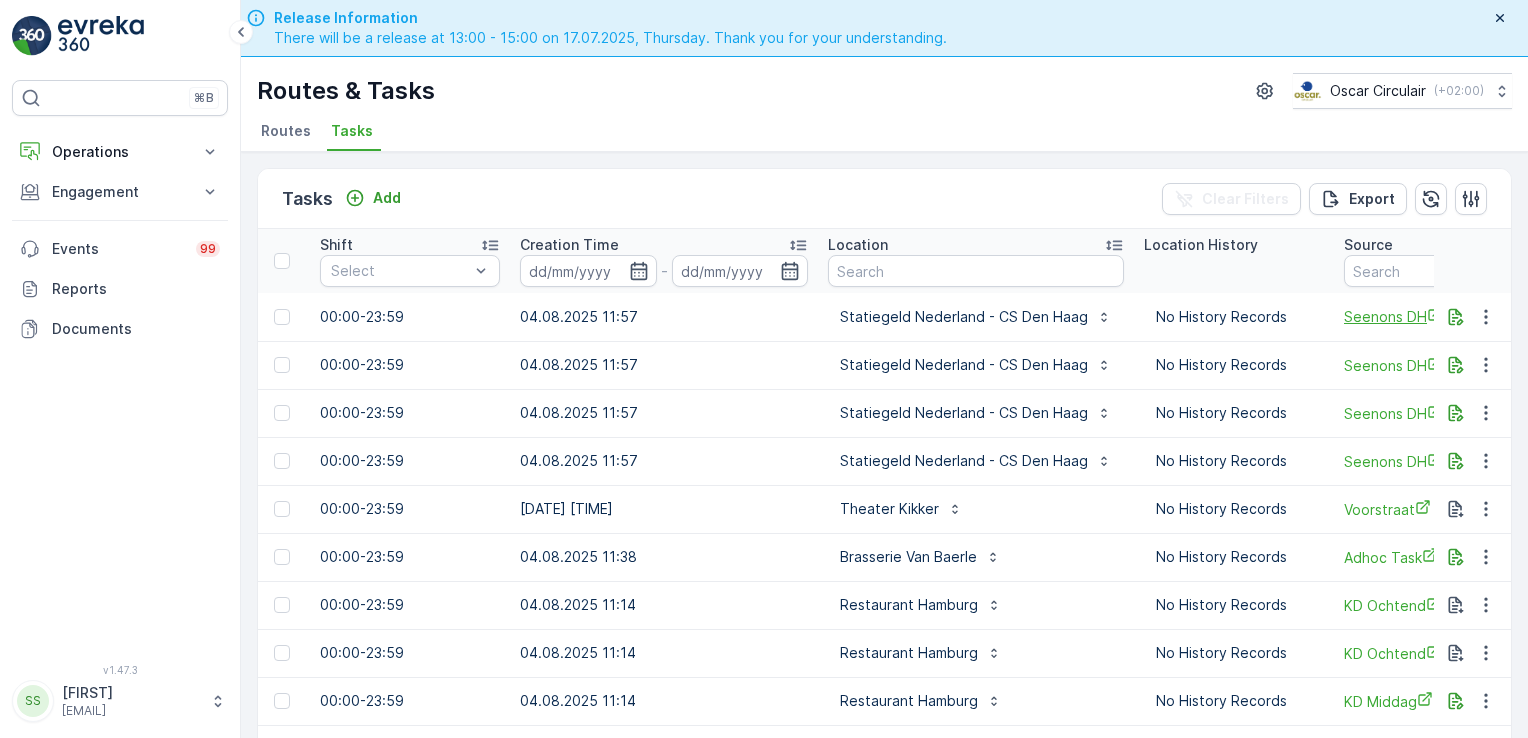 scroll, scrollTop: 0, scrollLeft: 1435, axis: horizontal 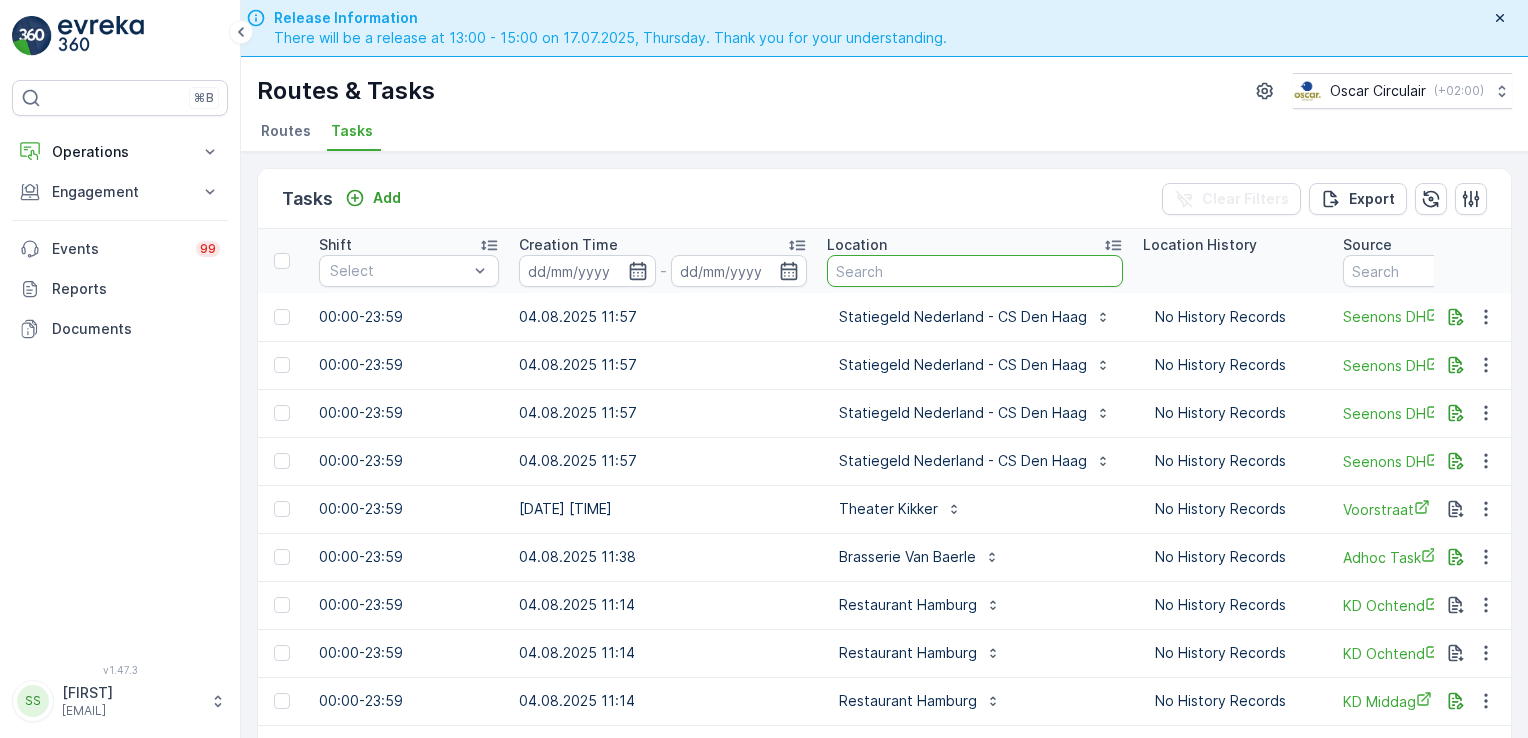 click at bounding box center (975, 271) 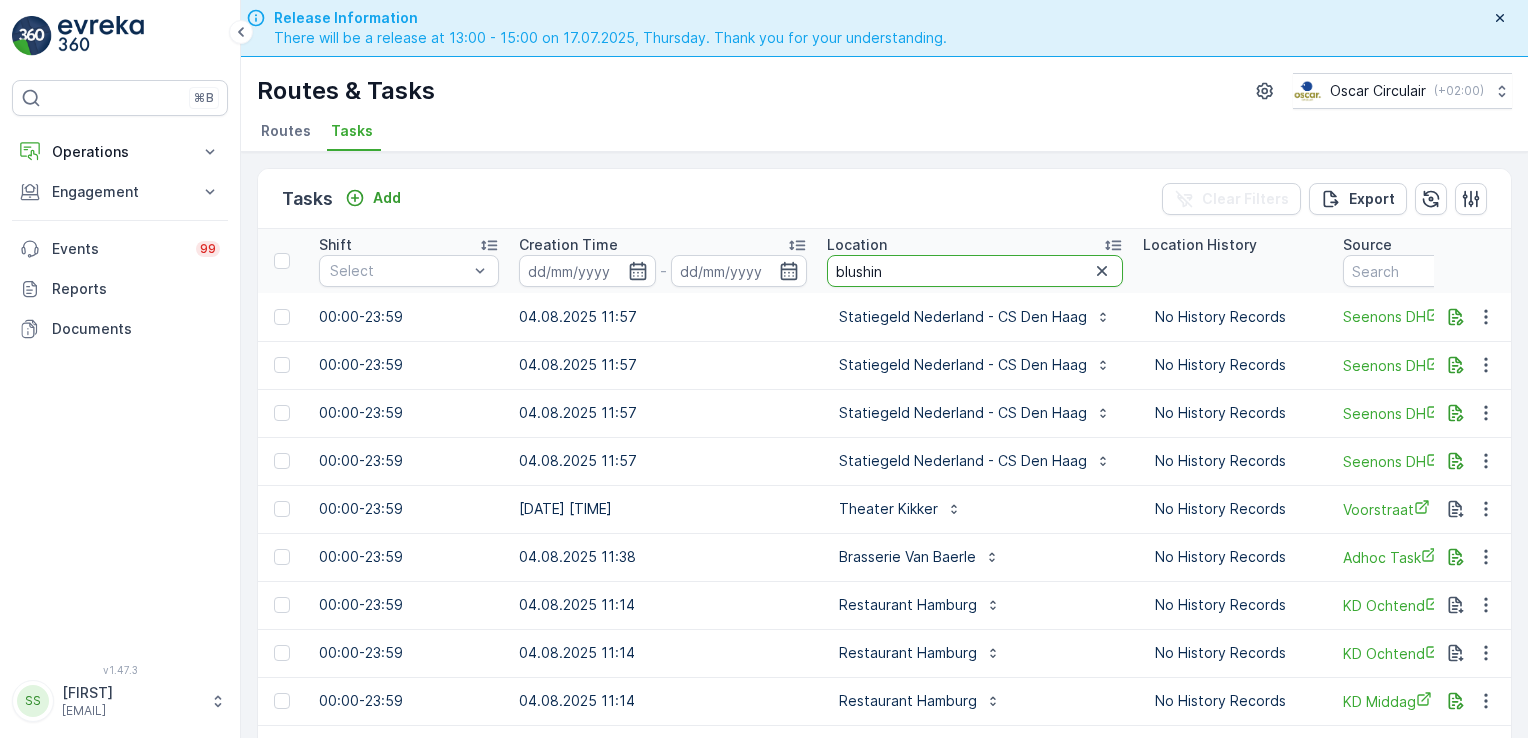 type on "blushing" 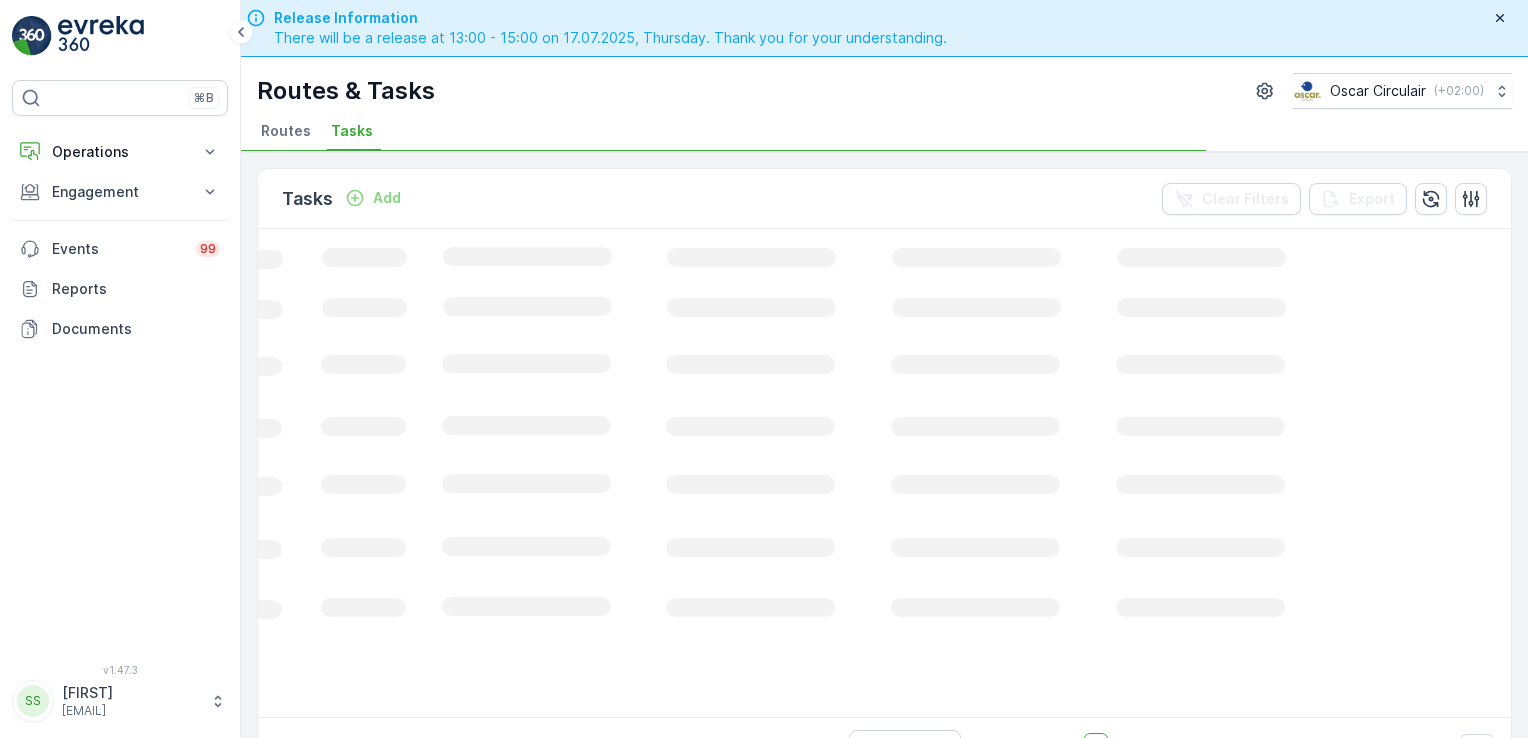 scroll, scrollTop: 0, scrollLeft: 666, axis: horizontal 